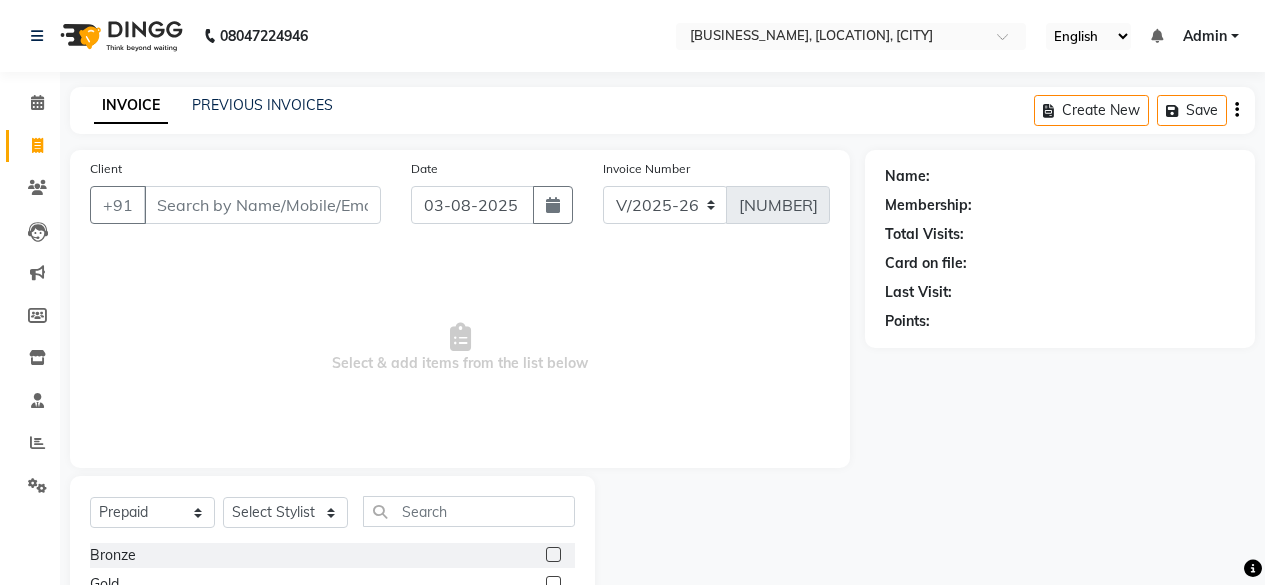 select on "3533" 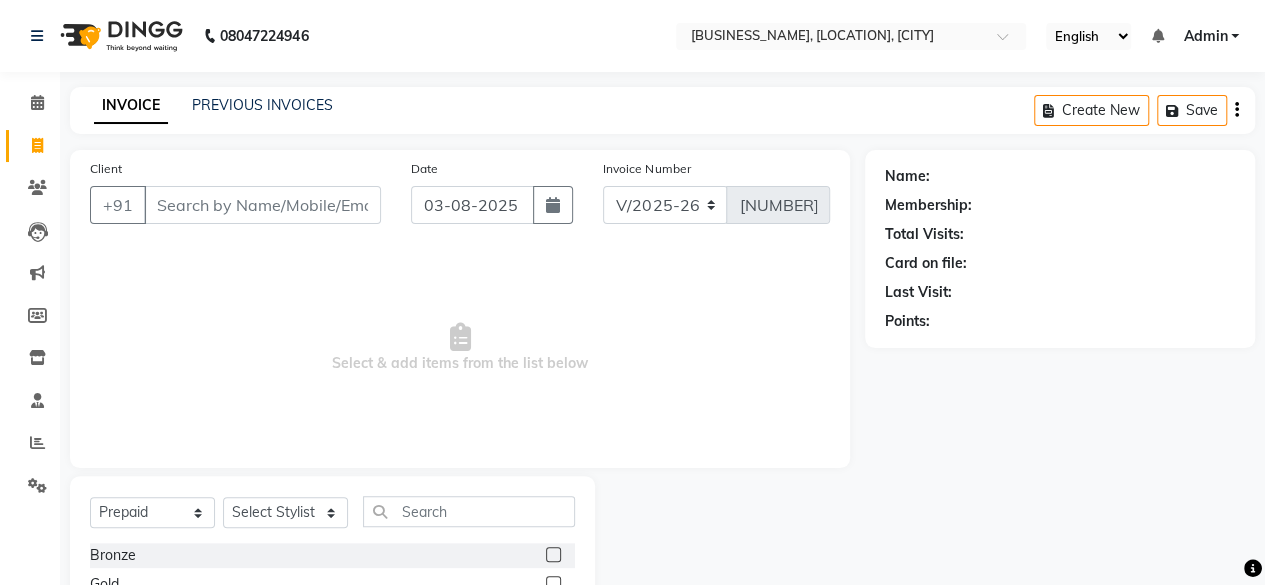 click on "Client" at bounding box center (262, 205) 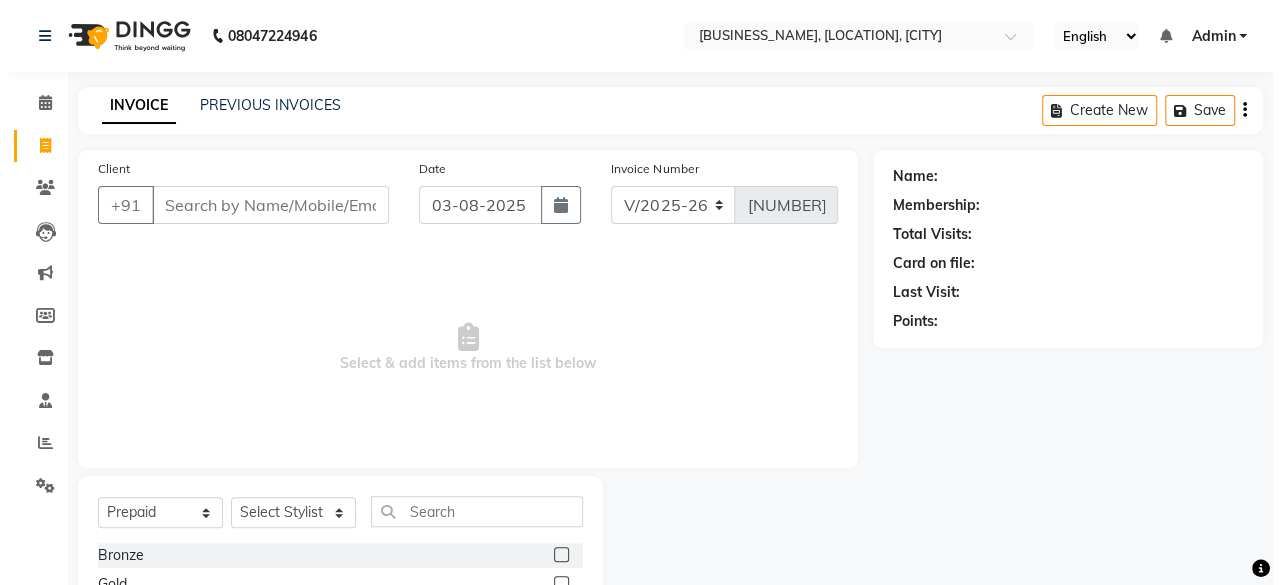 scroll, scrollTop: 0, scrollLeft: 0, axis: both 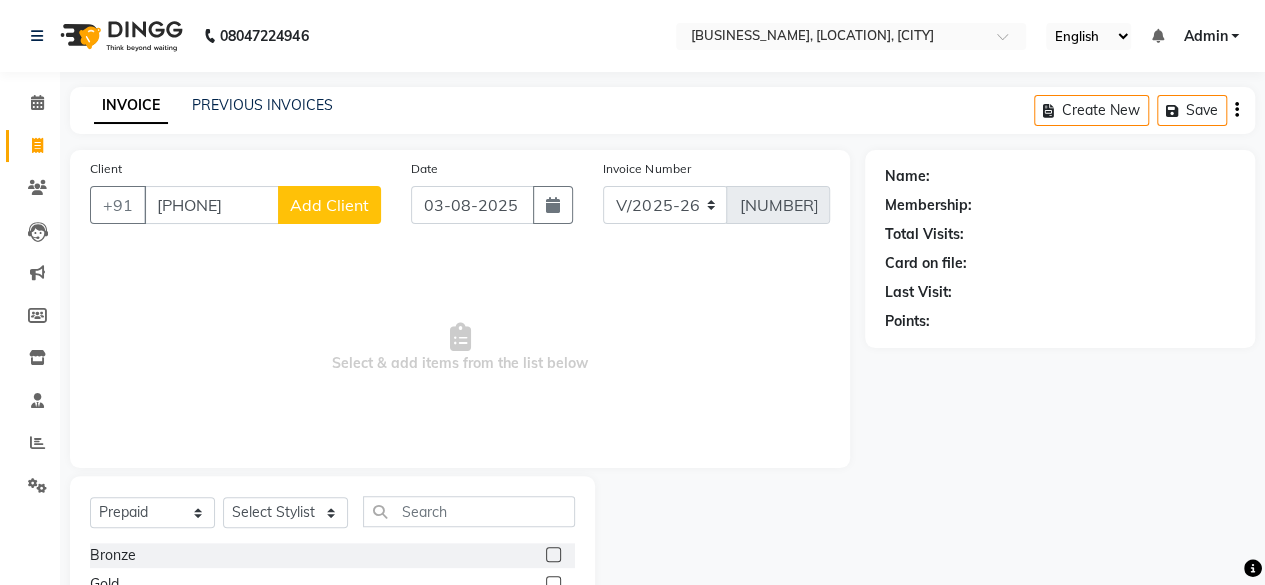 type on "[PHONE]" 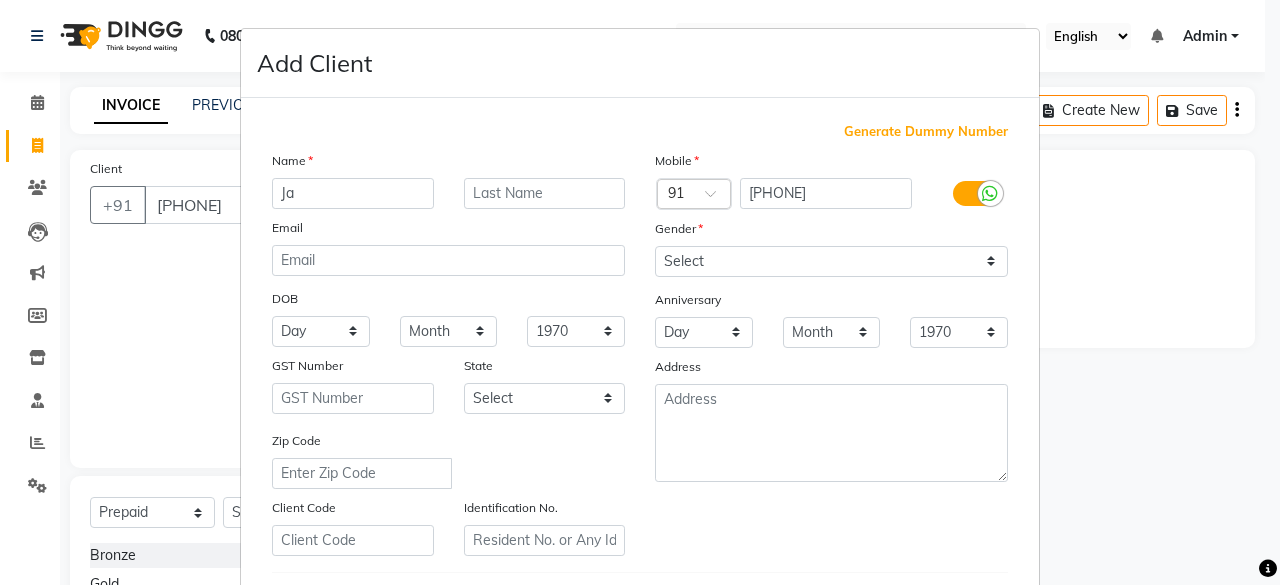 type on "J" 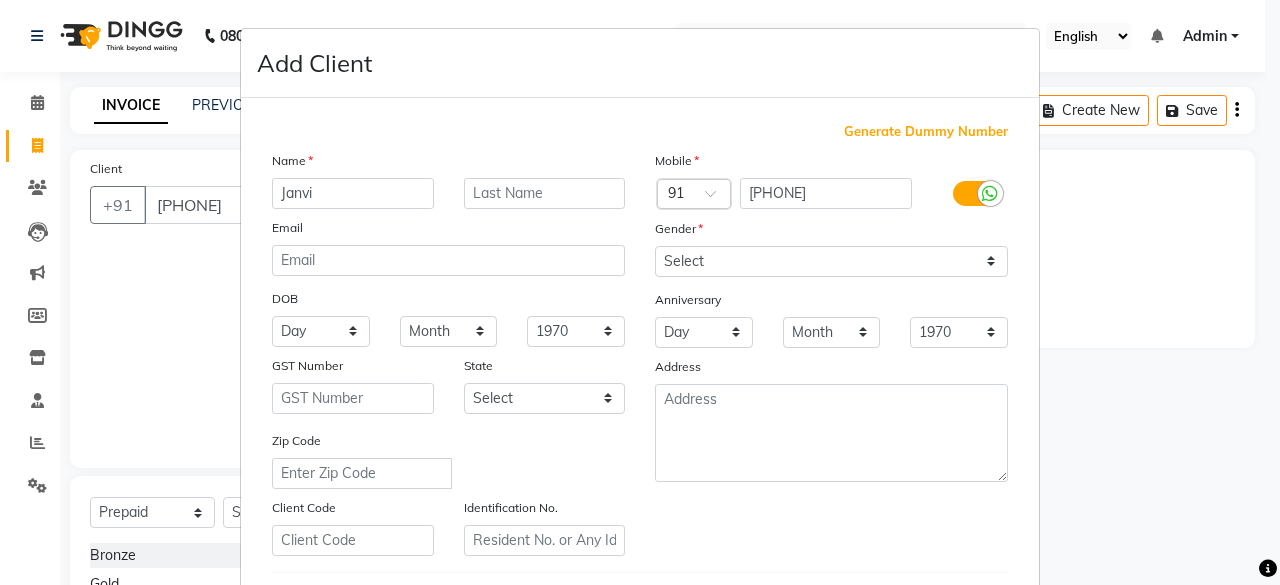 type on "Janvi" 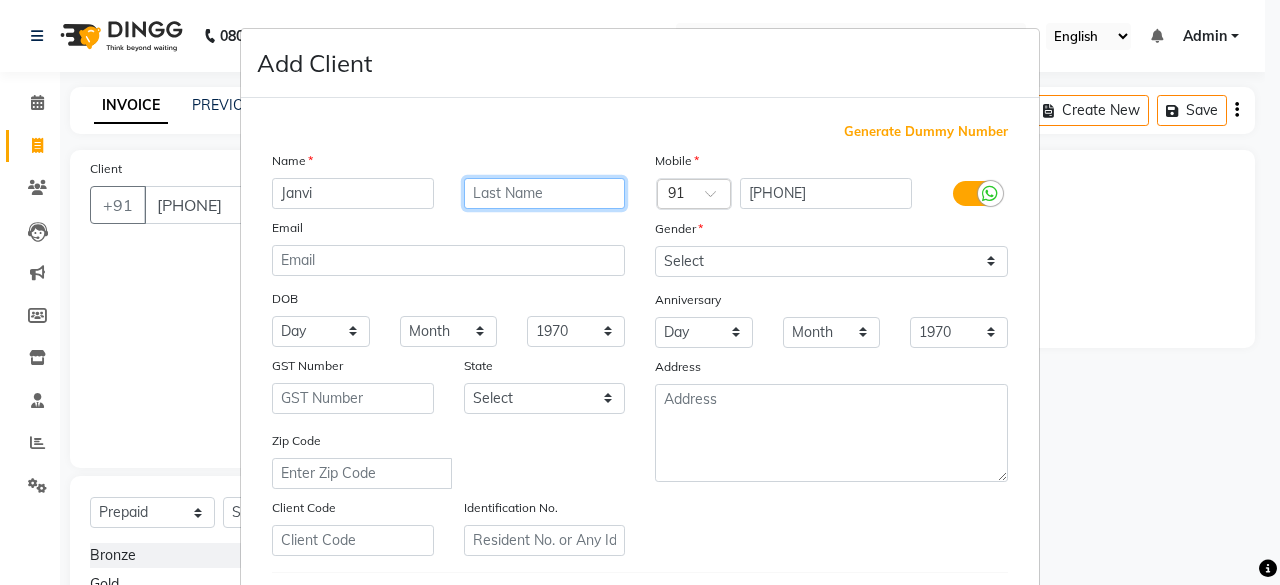 click at bounding box center (545, 193) 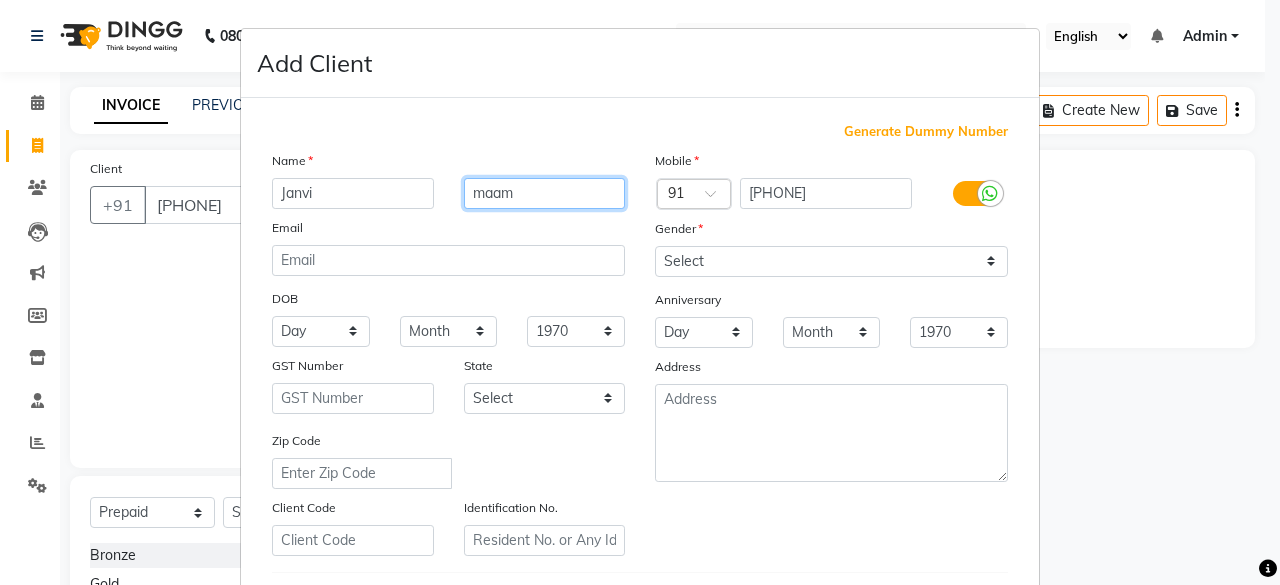 type on "maam" 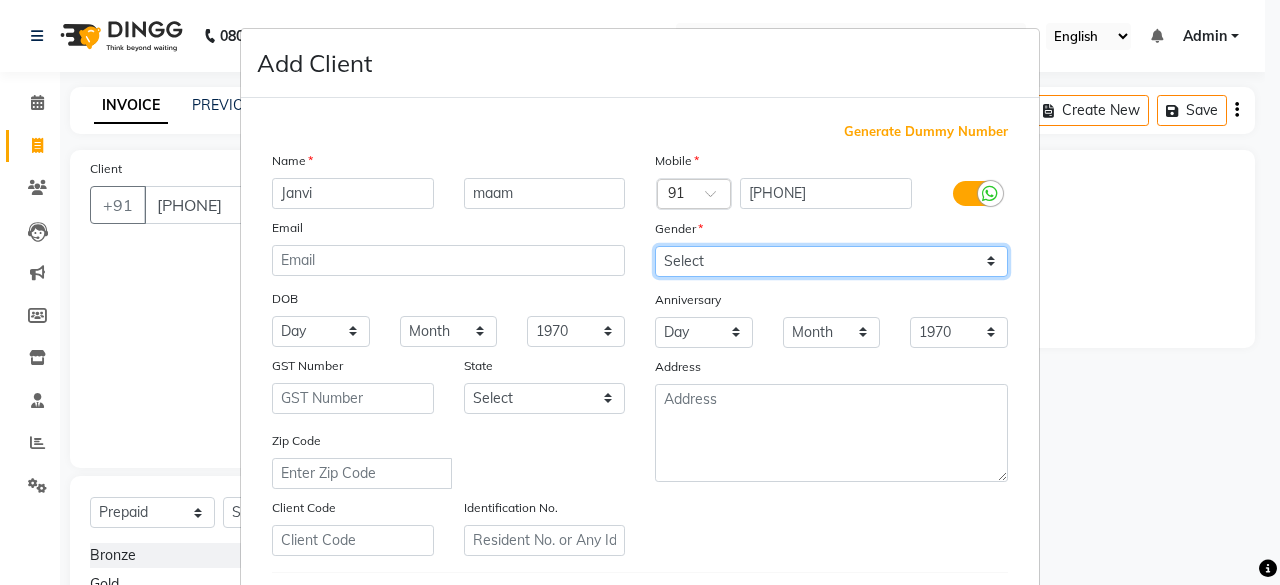 click on "Select Male Female Other Prefer Not To Say" at bounding box center (831, 261) 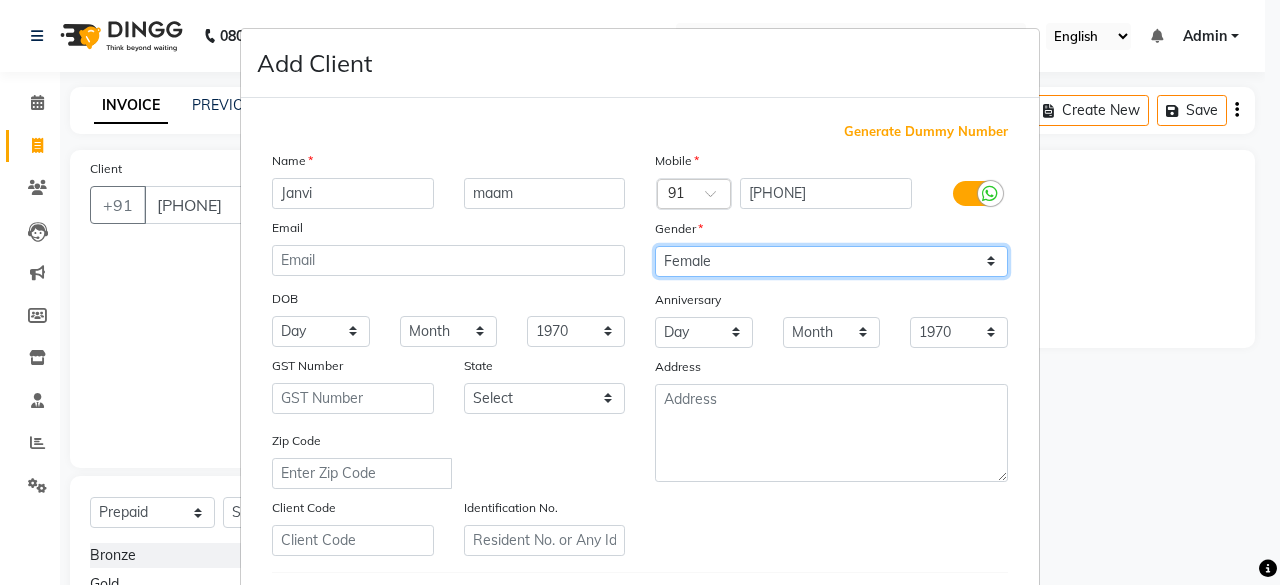 click on "Select Male Female Other Prefer Not To Say" at bounding box center [831, 261] 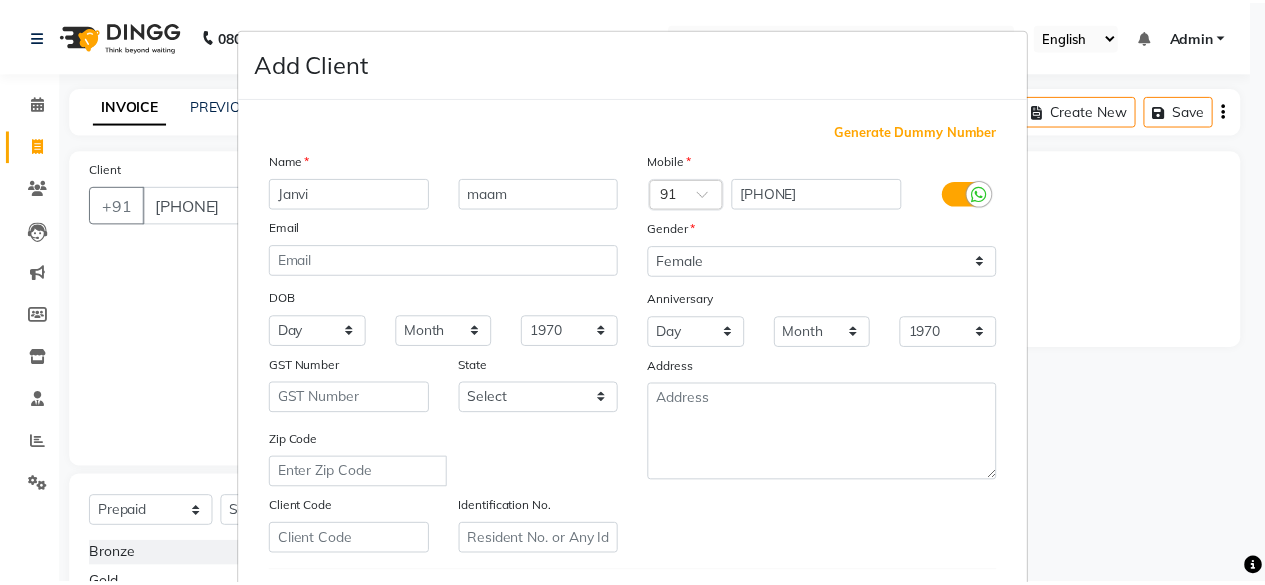 scroll, scrollTop: 334, scrollLeft: 0, axis: vertical 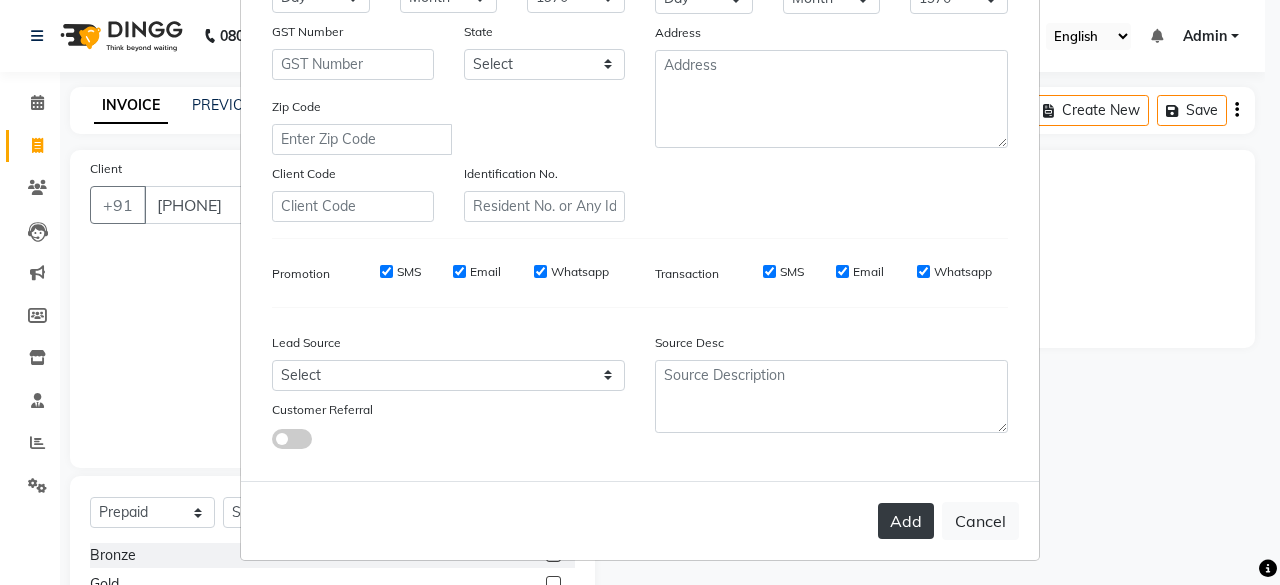 click on "Add" at bounding box center (906, 521) 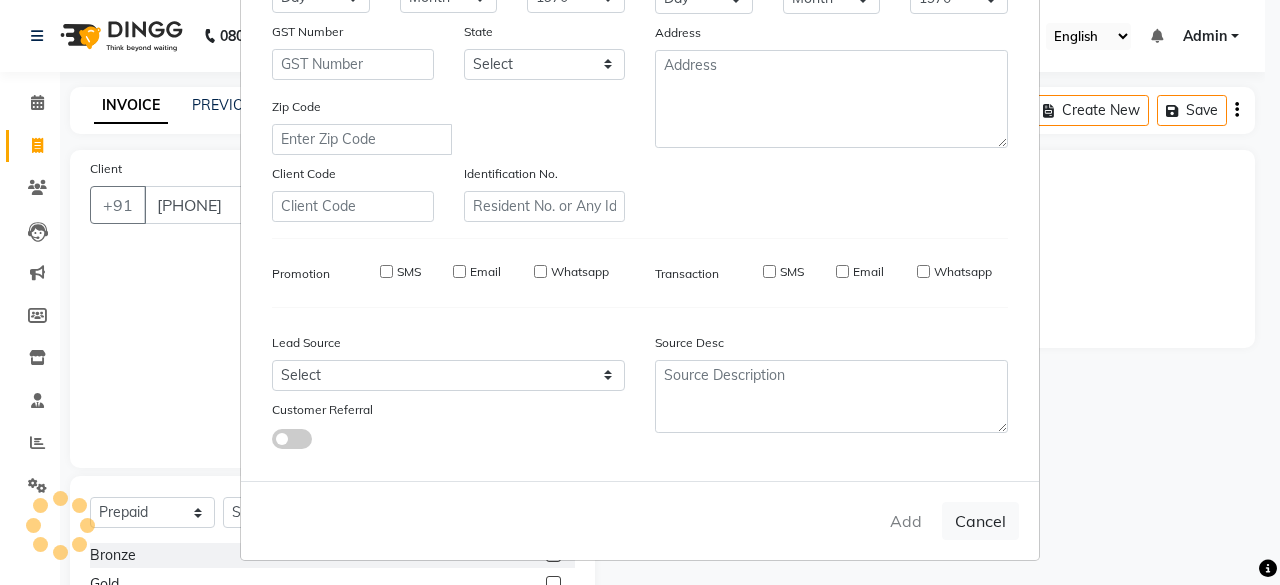 type 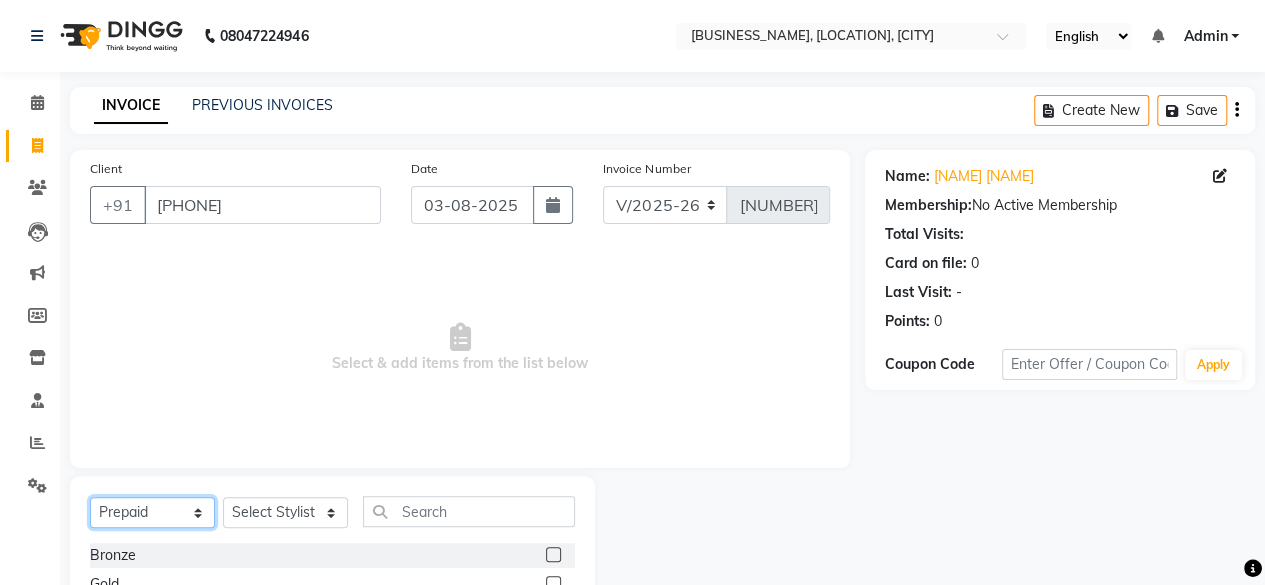 click on "Select  Service  Product  Membership  Package Voucher Prepaid Gift Card" 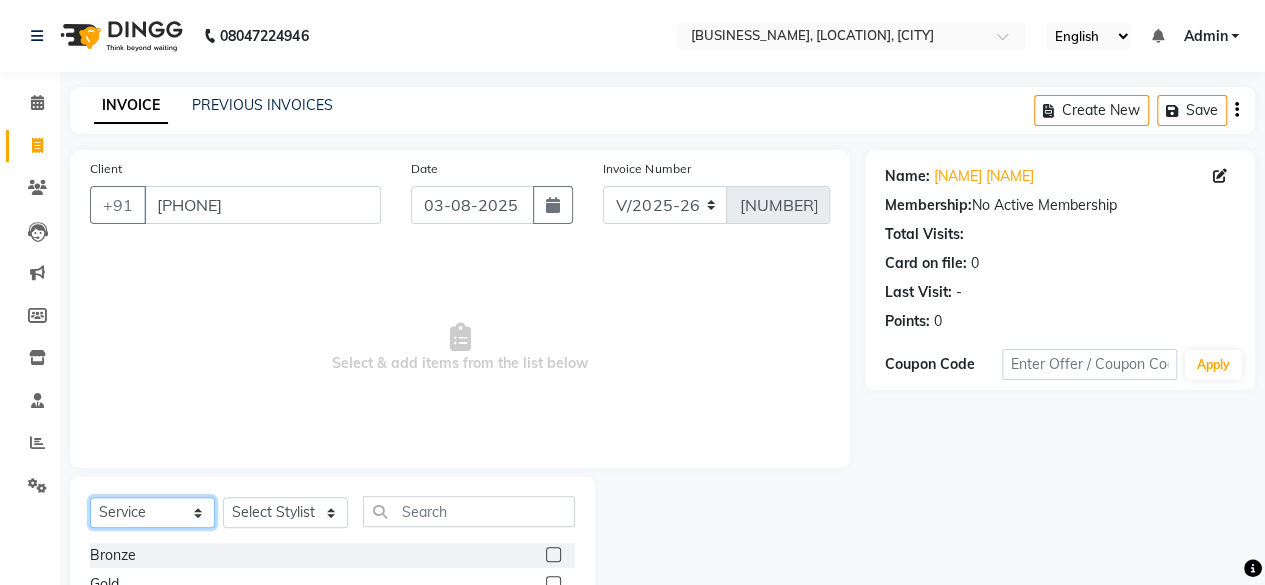 click on "Select  Service  Product  Membership  Package Voucher Prepaid Gift Card" 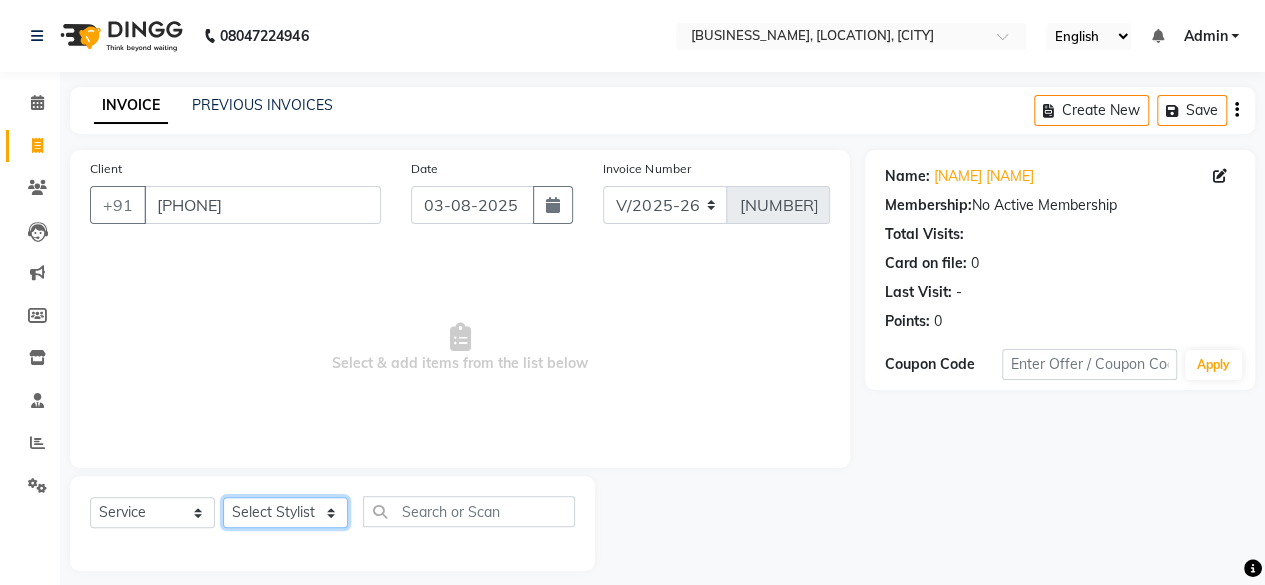 click on "Select Stylist [BUSINESS_NAME] [FIRST] [FIRST] [FIRST] [FIRST] [FIRST] [FIRST] [FIRST] [FIRST] [FIRST] [FIRST] [FIRST]" 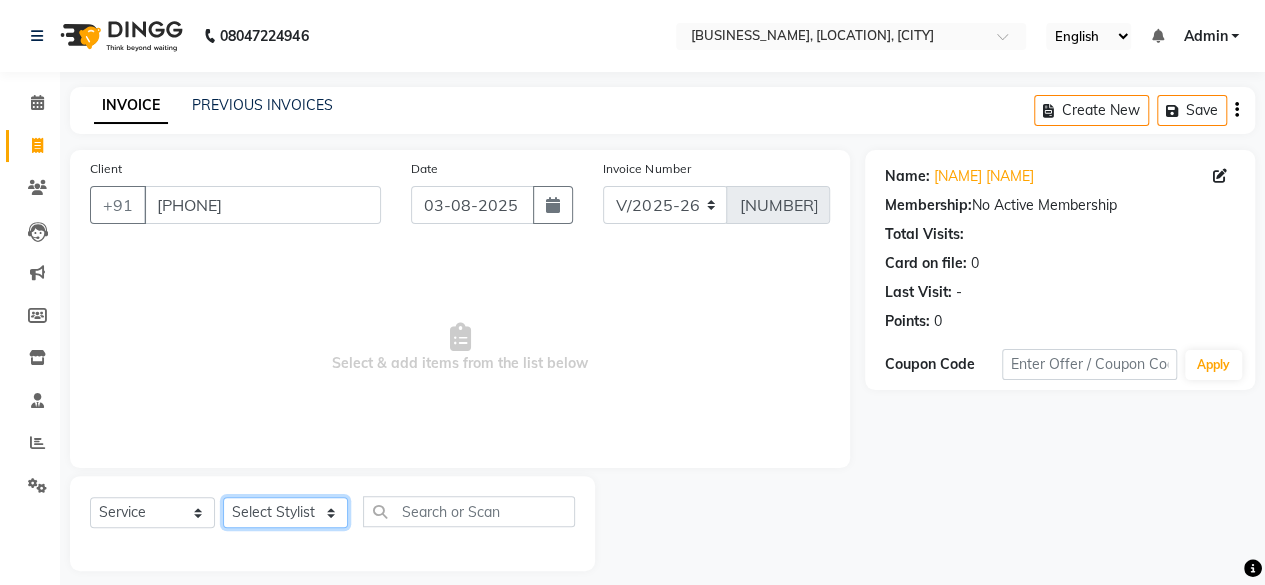 select on "34840" 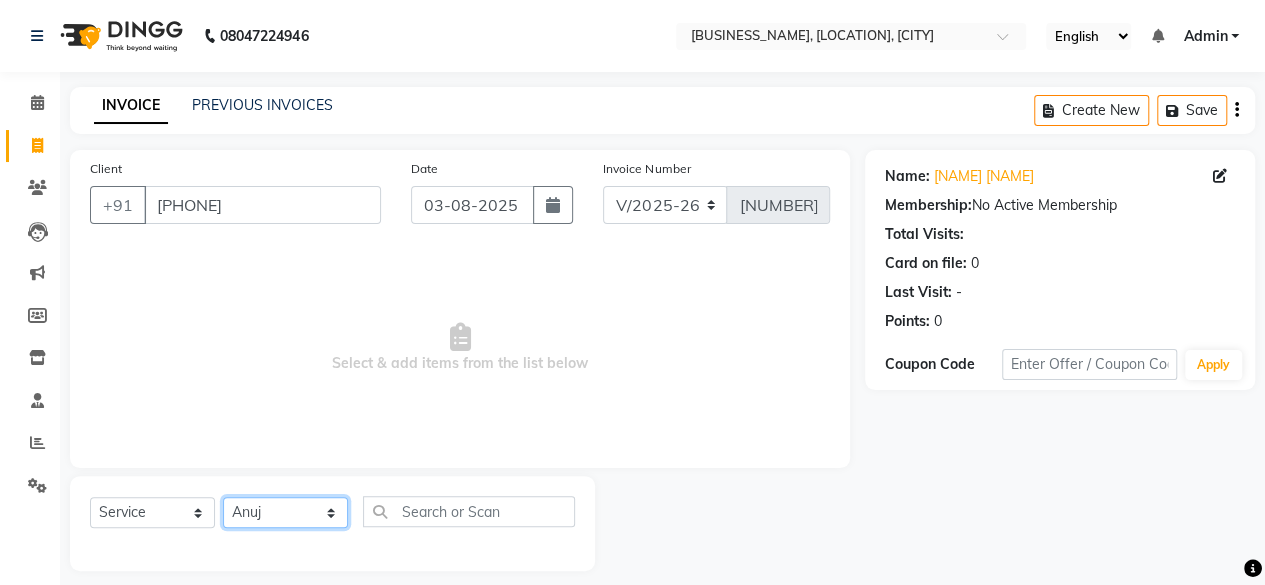 click on "Select Stylist [BUSINESS_NAME] [FIRST] [FIRST] [FIRST] [FIRST] [FIRST] [FIRST] [FIRST] [FIRST] [FIRST] [FIRST] [FIRST]" 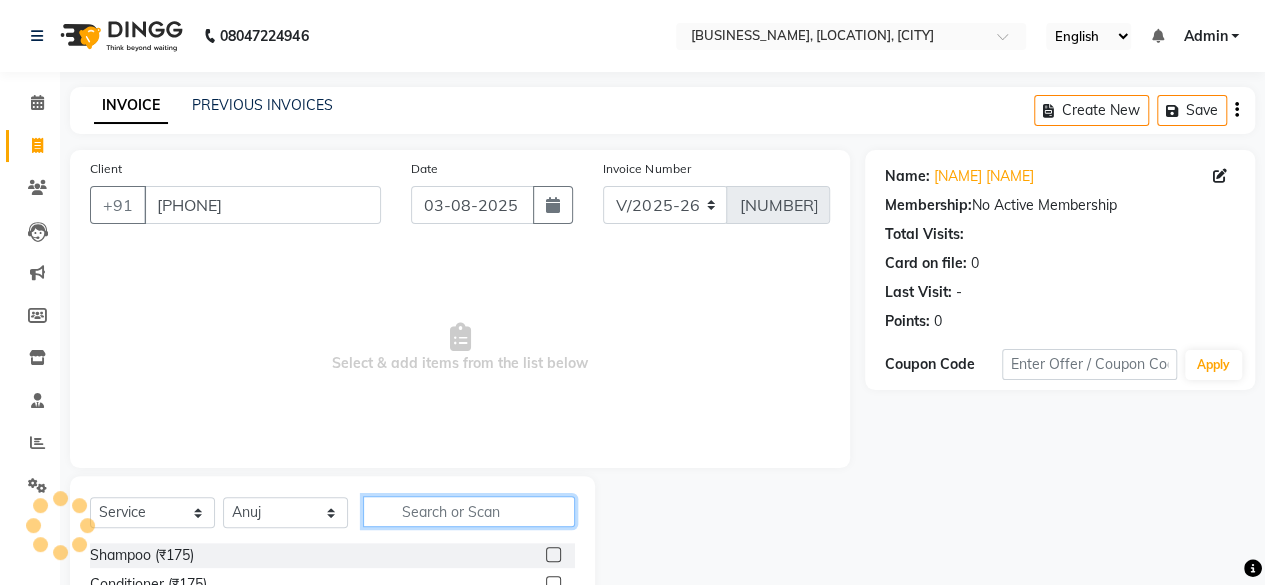 click 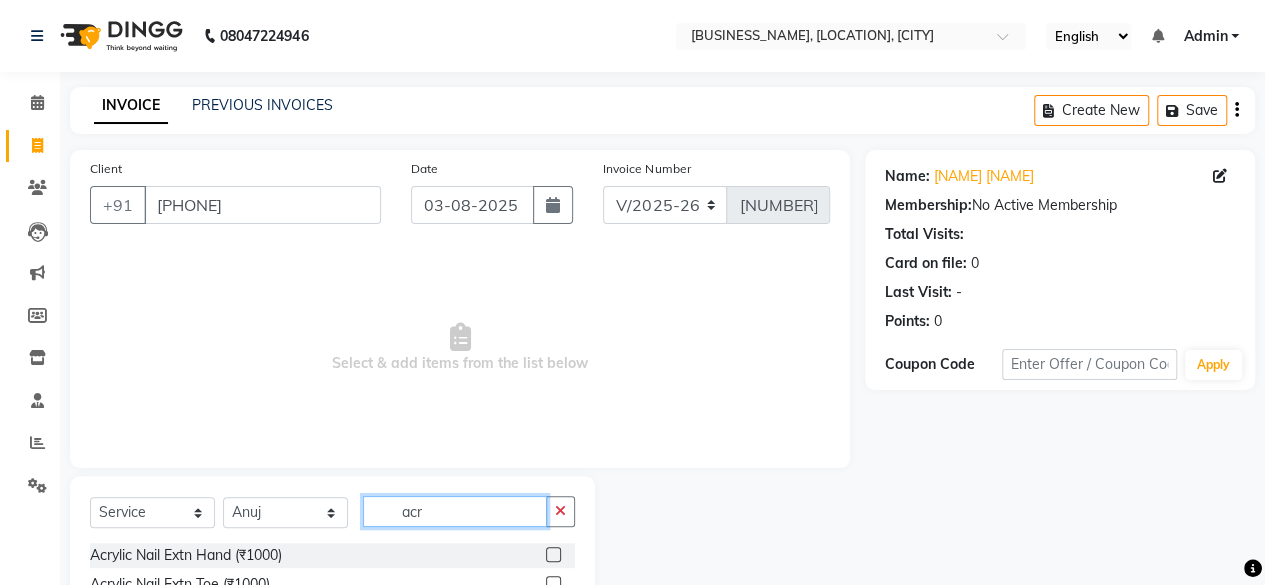 type on "acr" 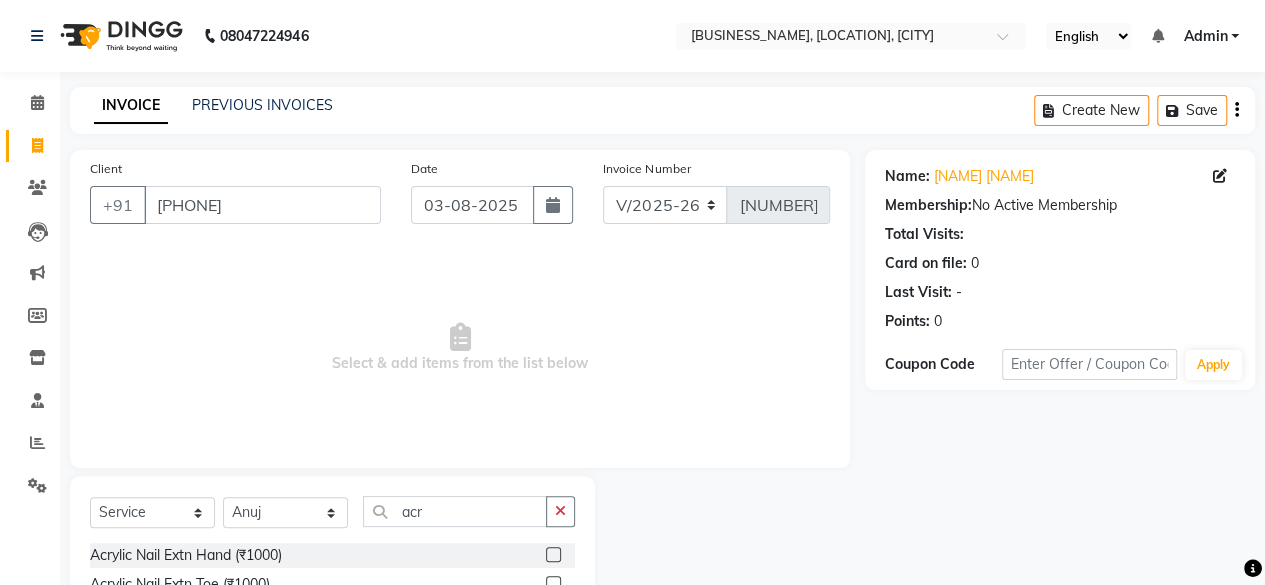click 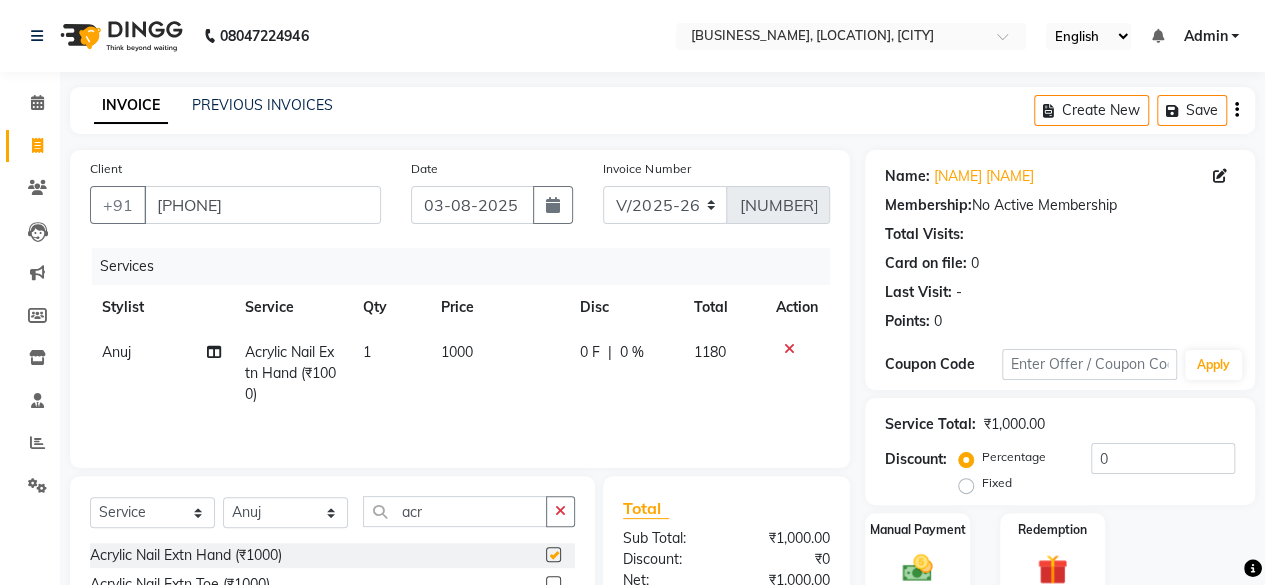 checkbox on "false" 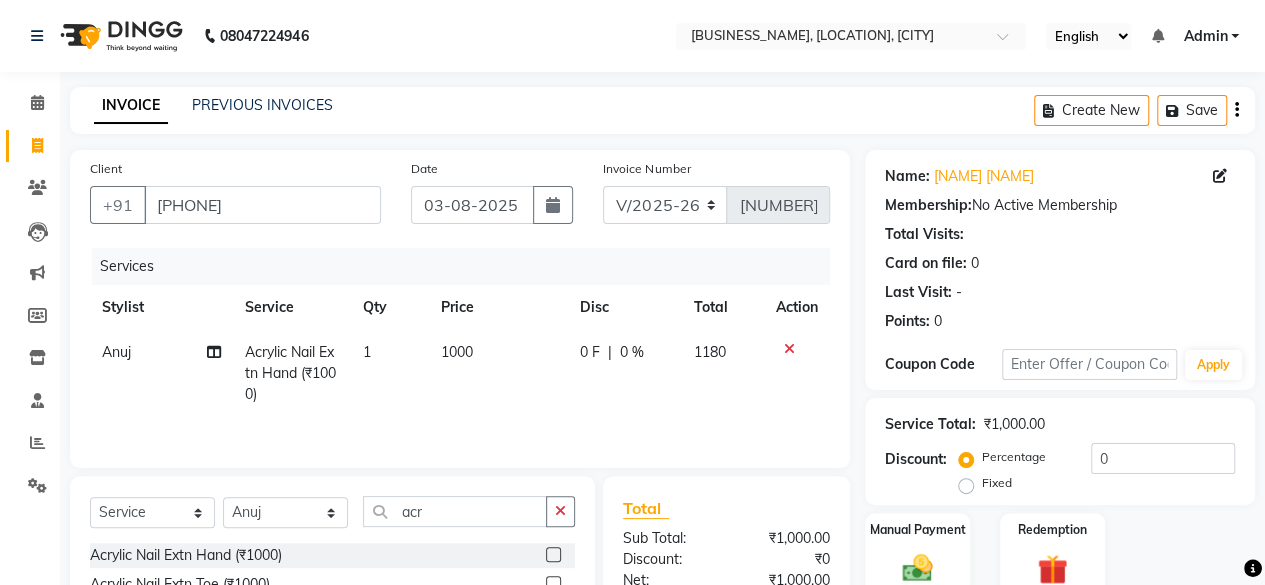click on "1000" 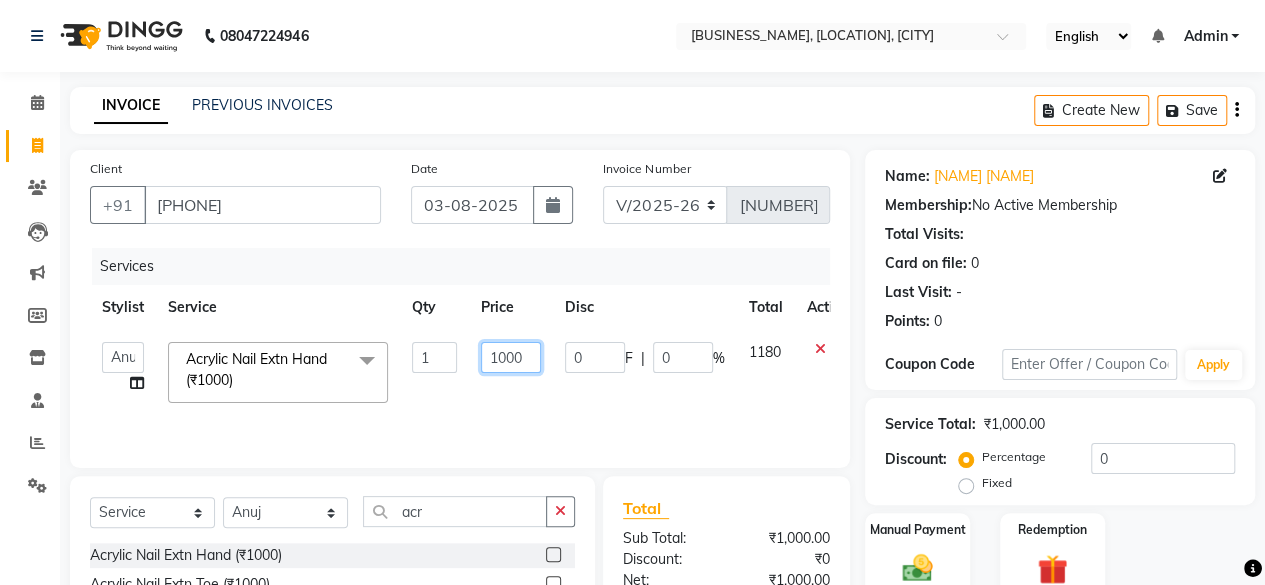 click on "1000" 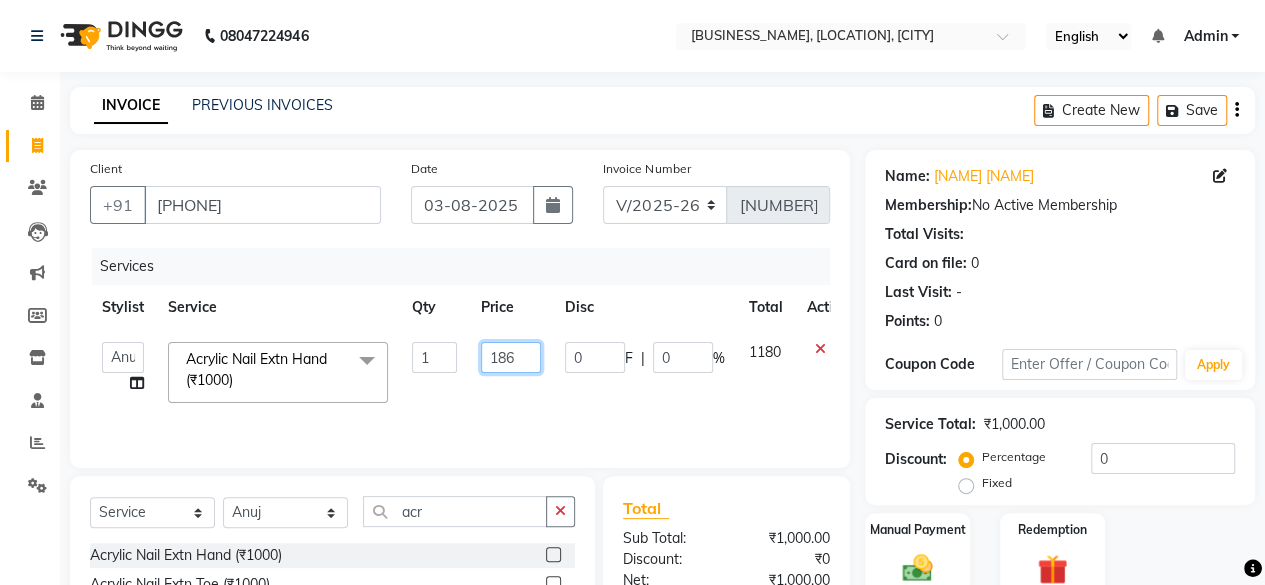 type on "1864" 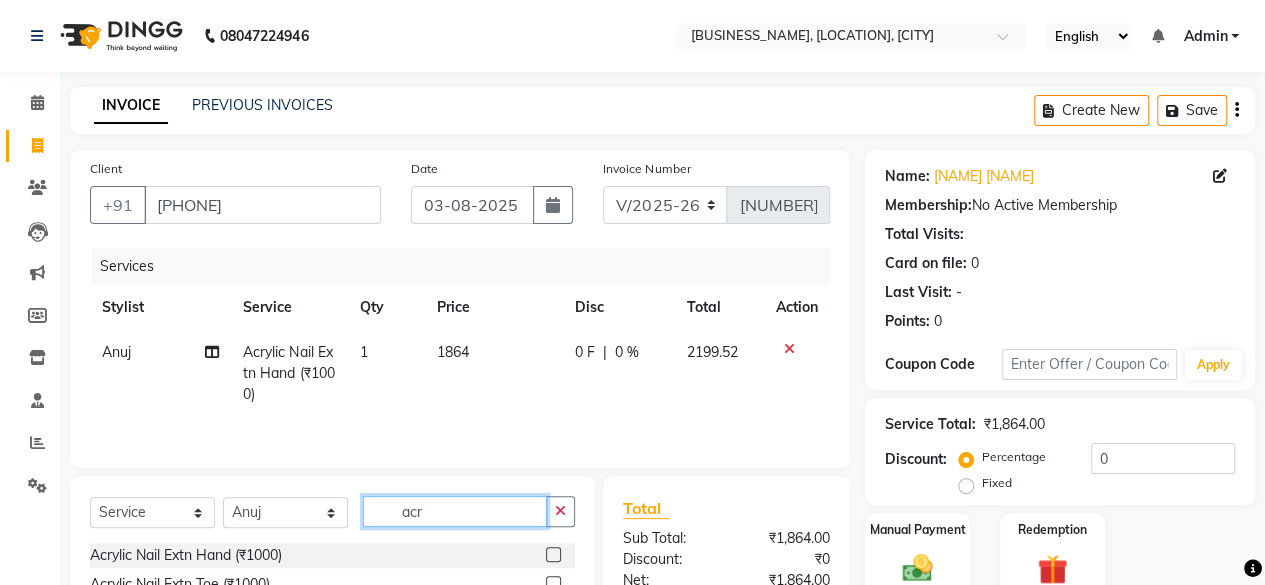 click on "acr" 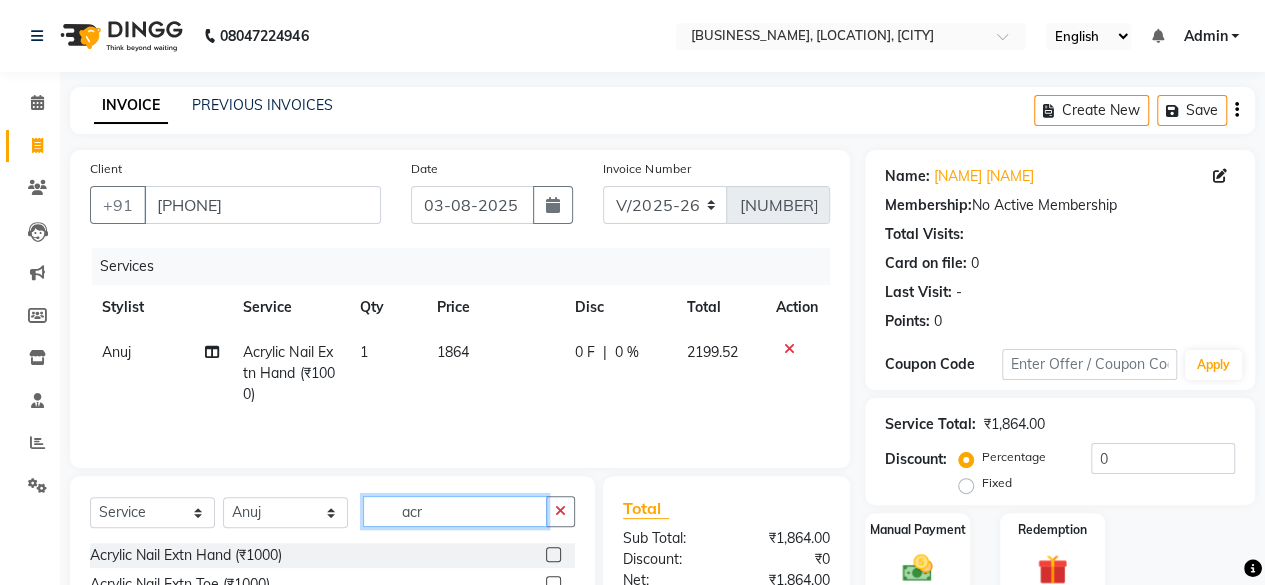 scroll, scrollTop: 214, scrollLeft: 0, axis: vertical 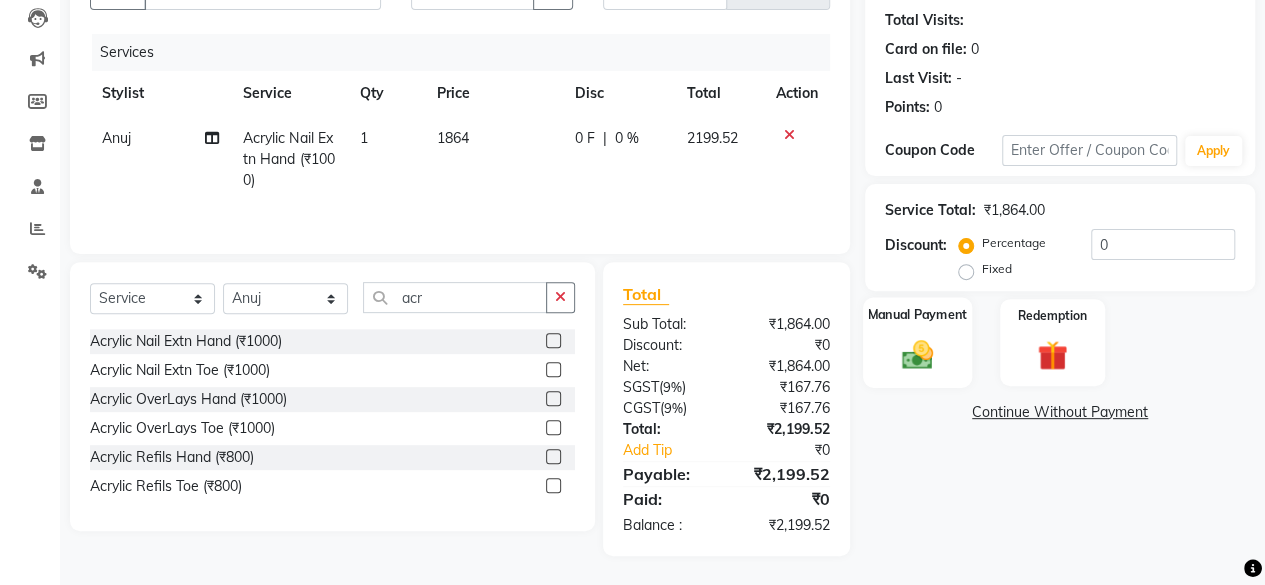 click 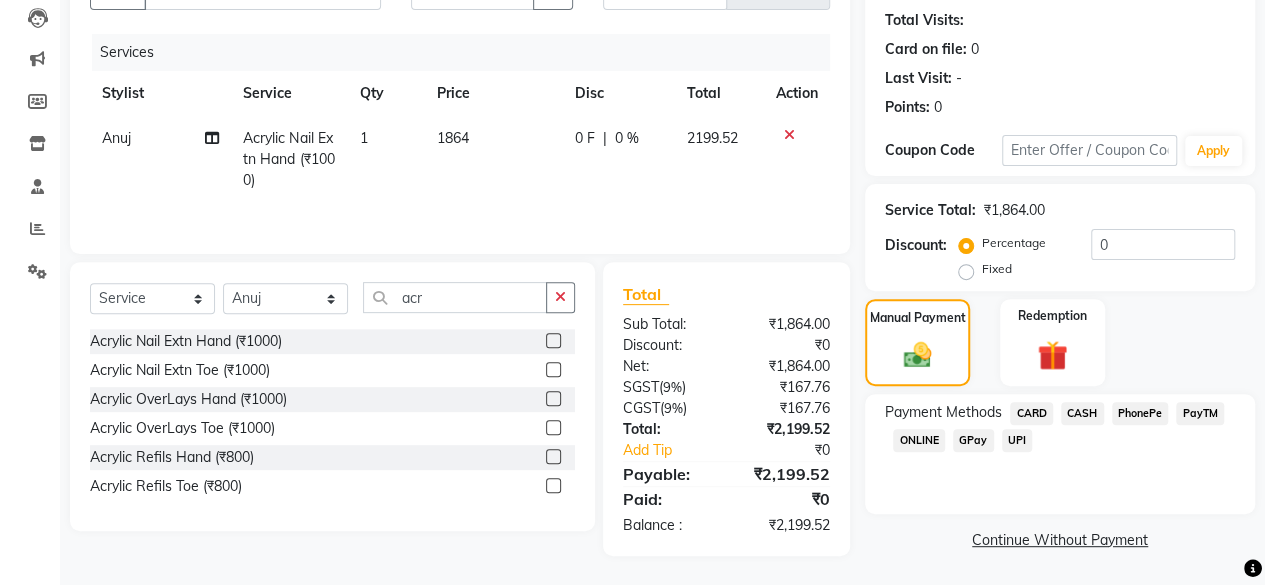 click on "ONLINE" 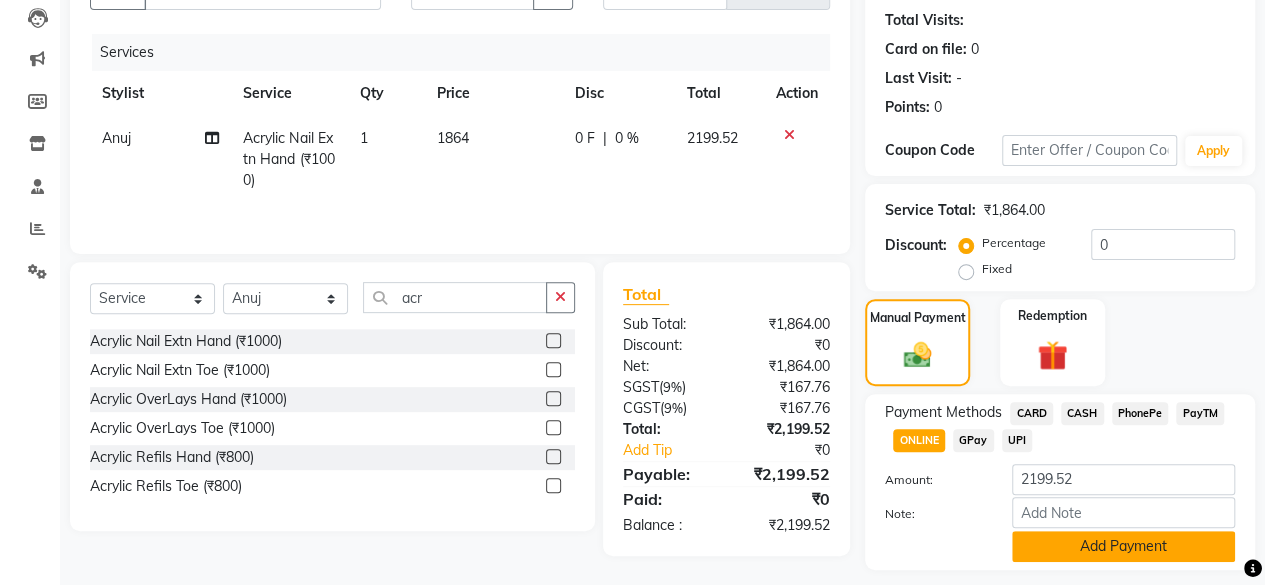 click on "Add Payment" 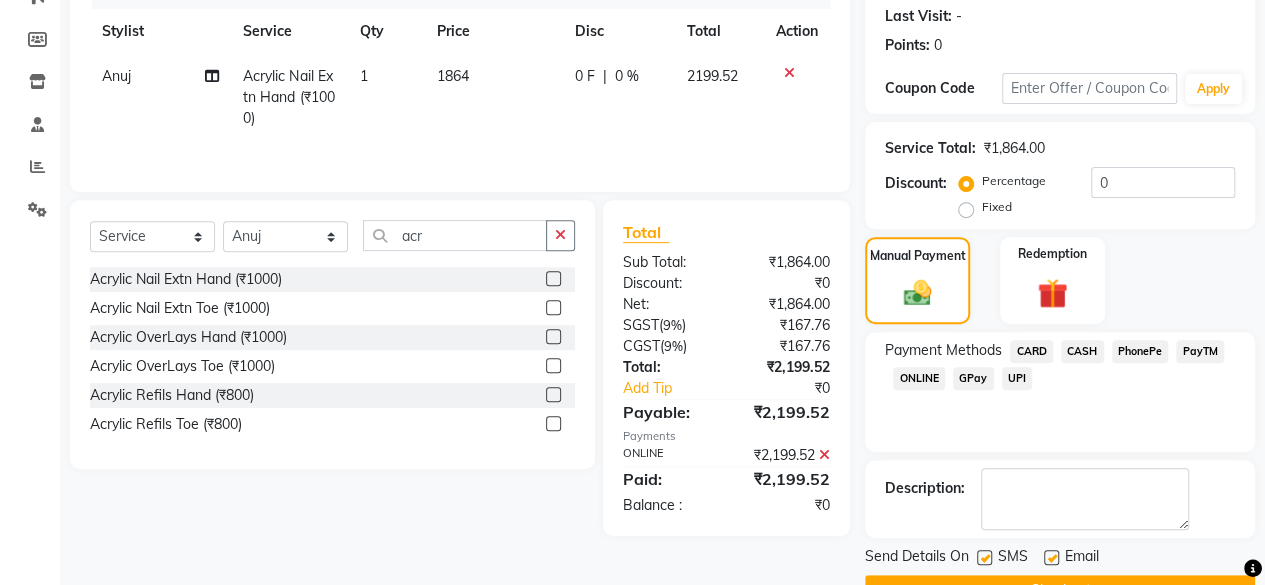 scroll, scrollTop: 324, scrollLeft: 0, axis: vertical 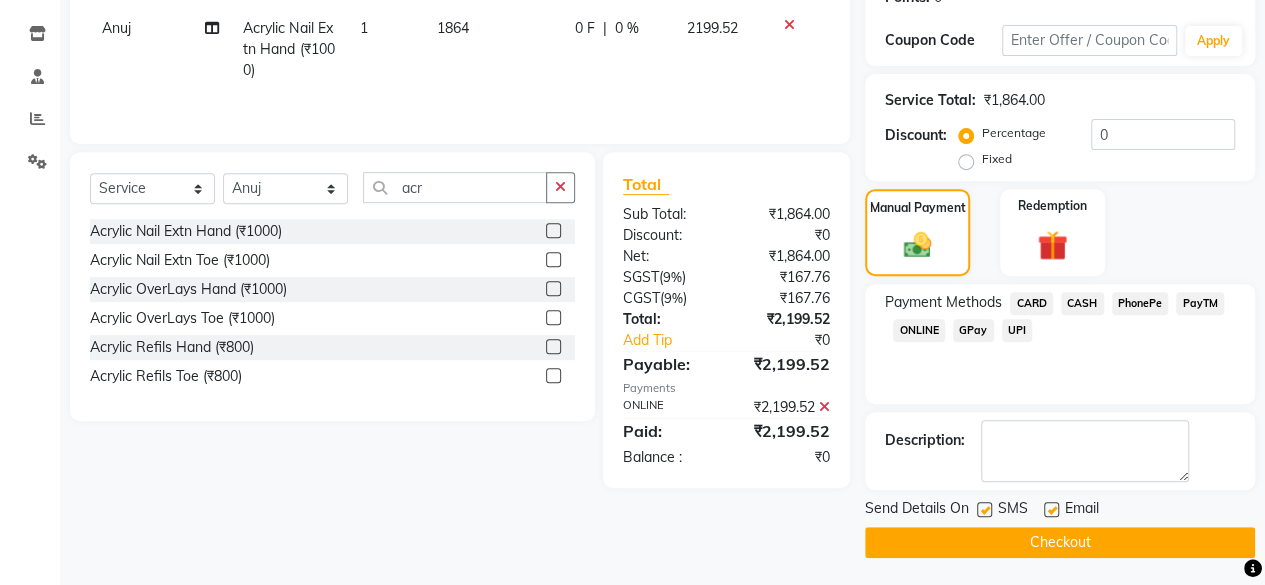 click on "Checkout" 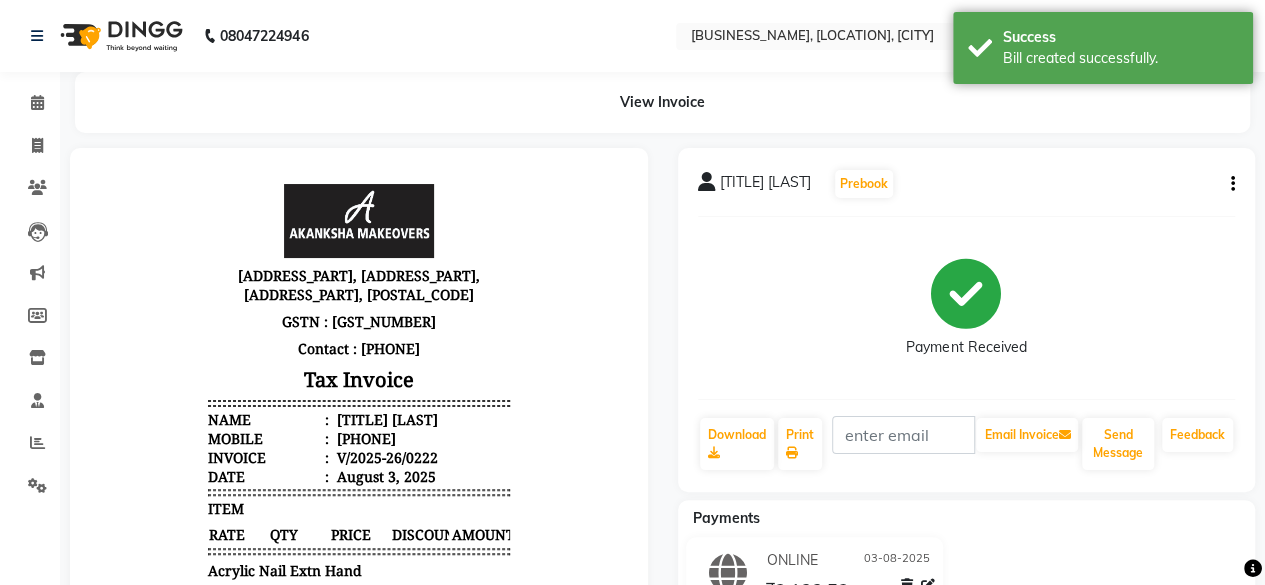 scroll, scrollTop: 0, scrollLeft: 0, axis: both 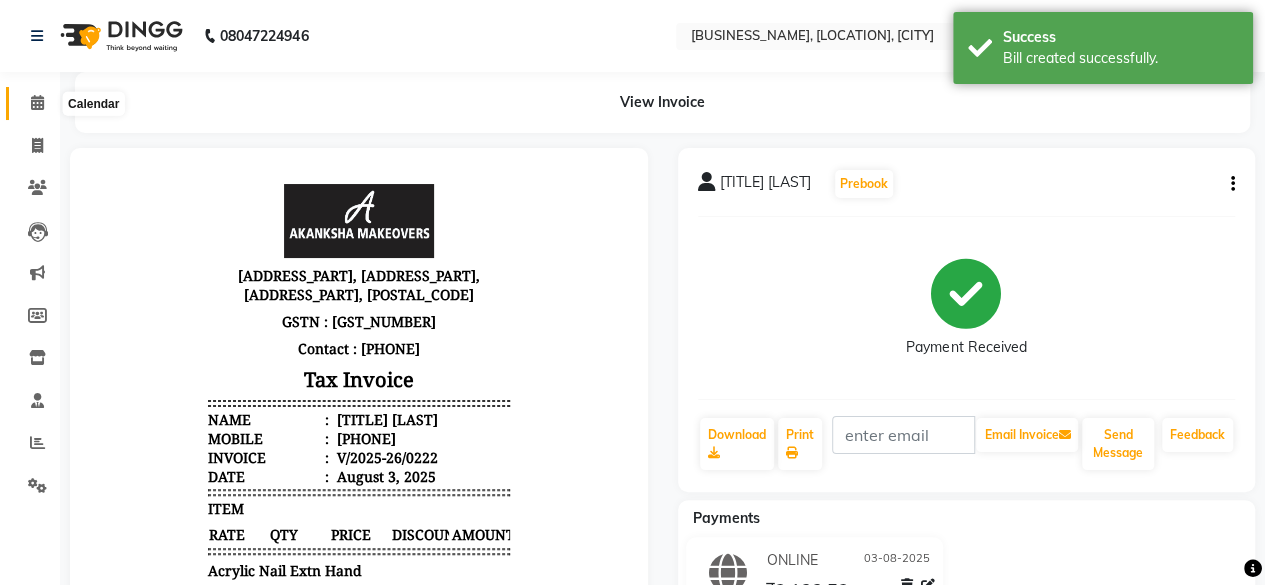click 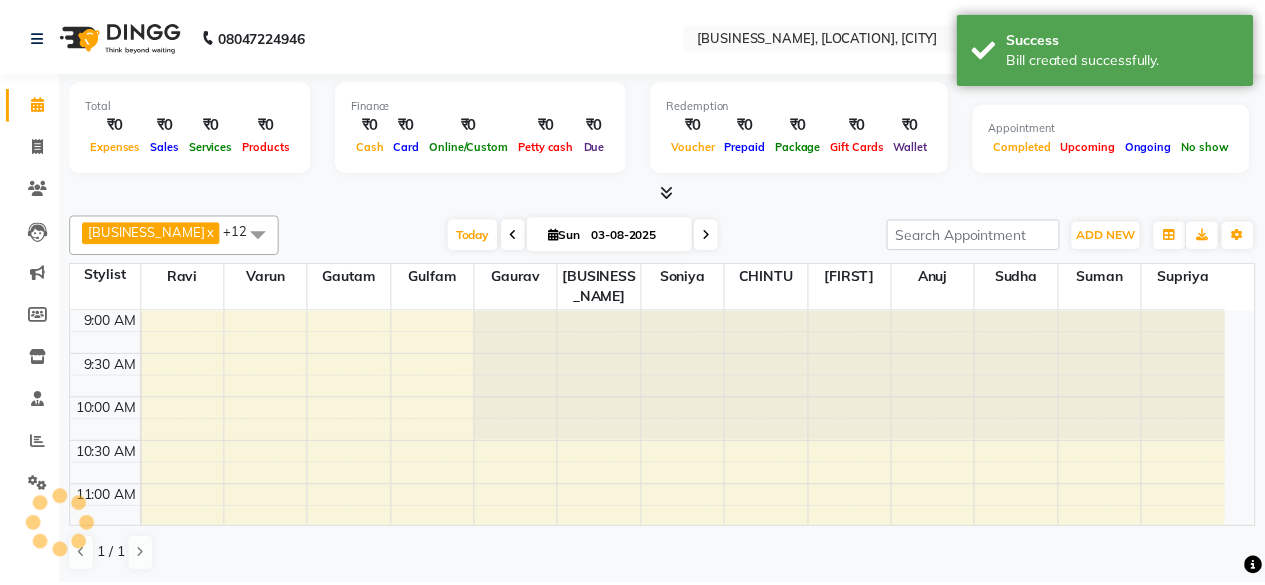 scroll, scrollTop: 694, scrollLeft: 0, axis: vertical 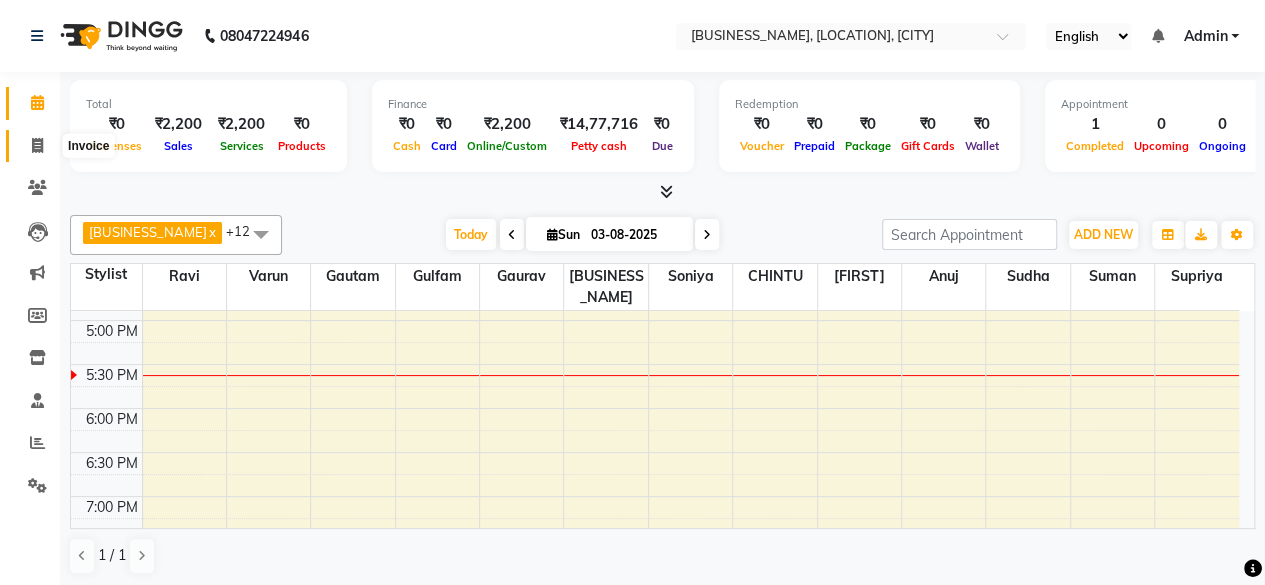 click 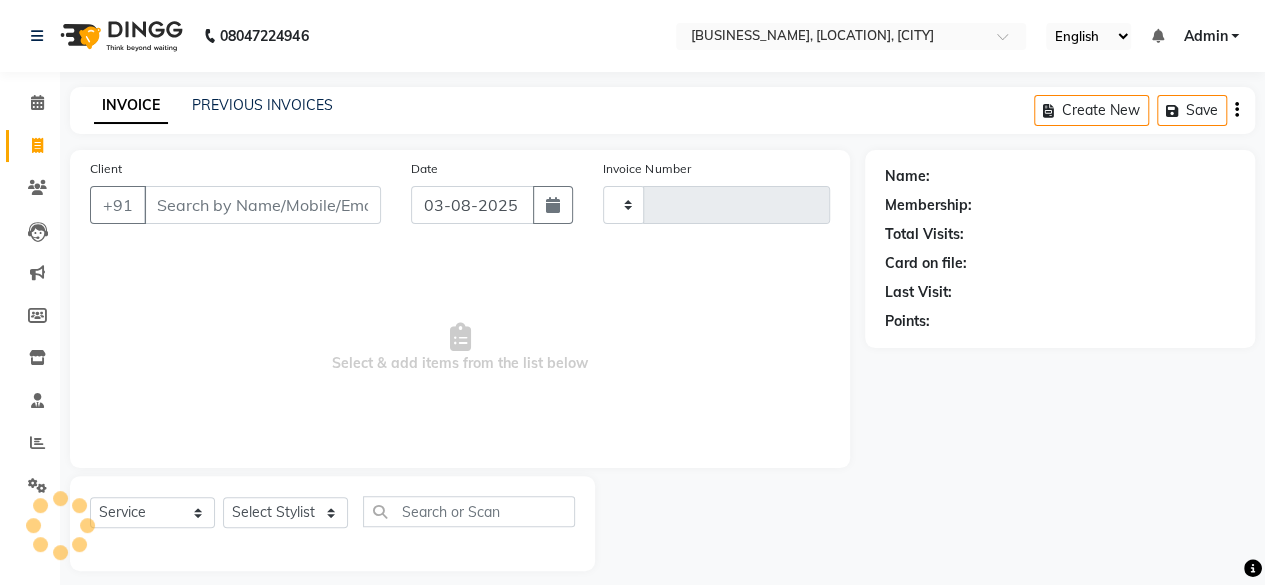 type on "0223" 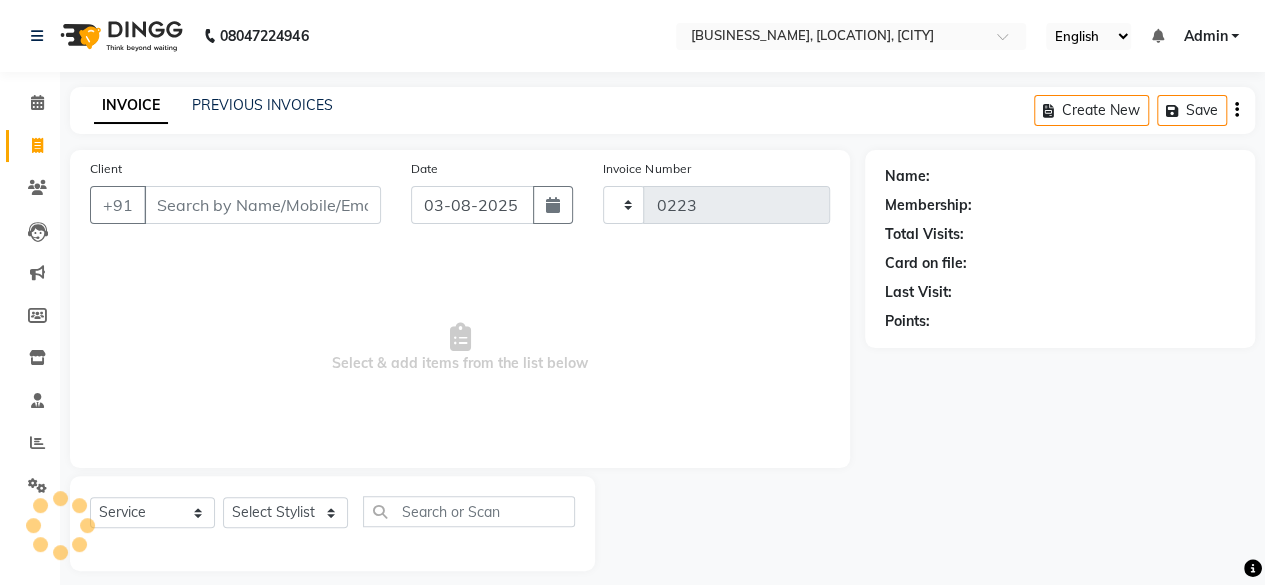 select on "3533" 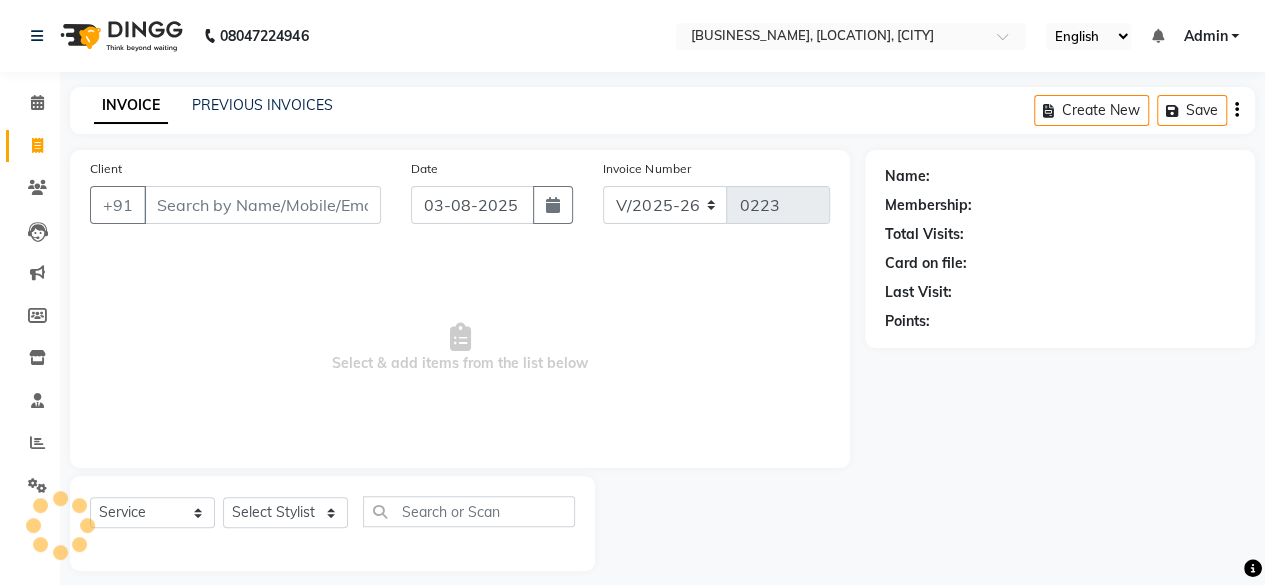 select on "P" 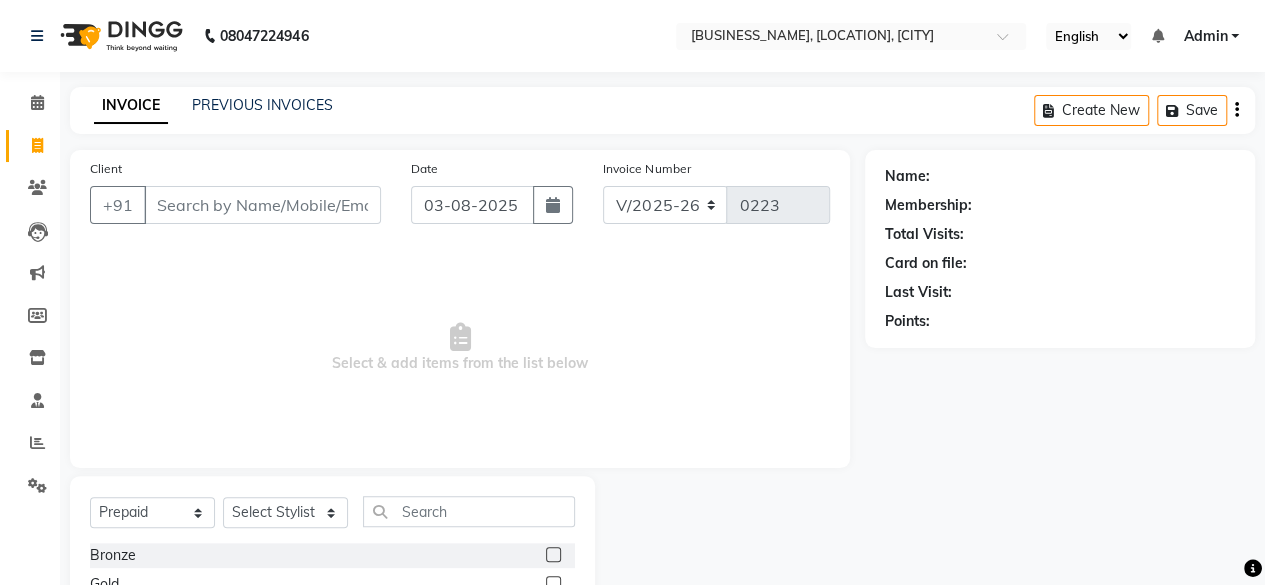click on "Client" at bounding box center [262, 205] 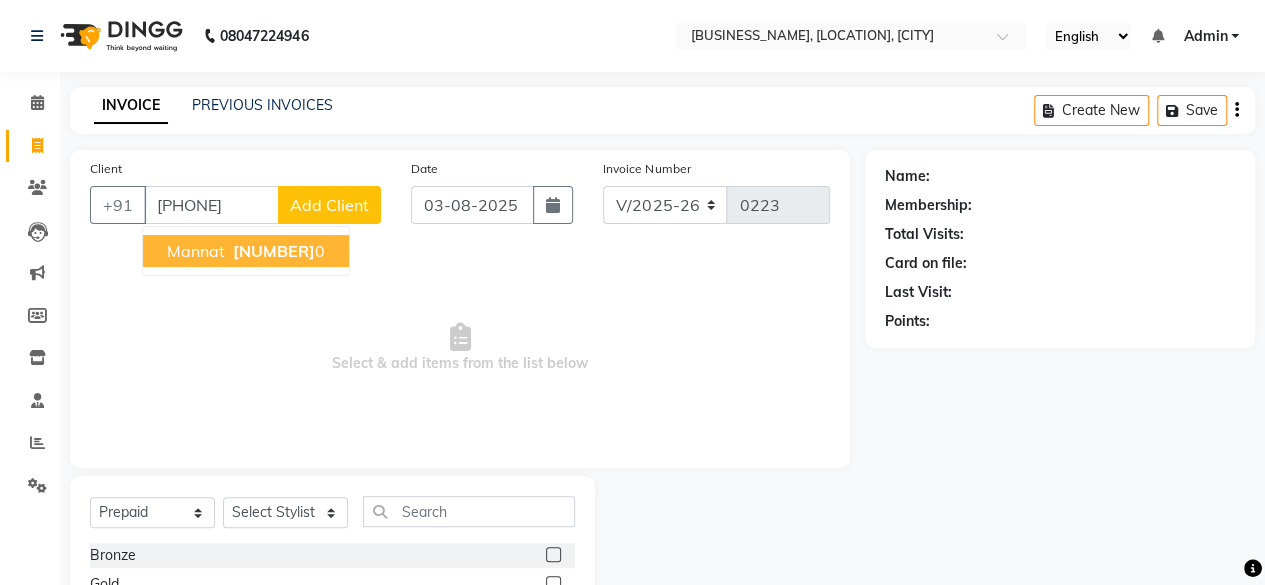 type on "[PHONE]" 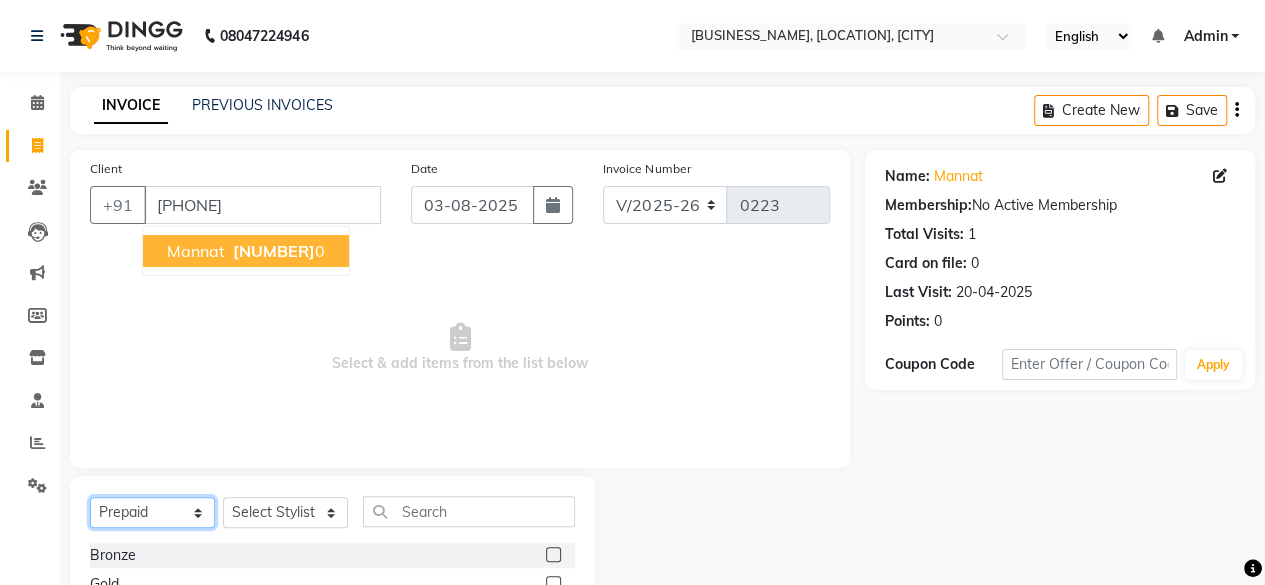 click on "Select  Service  Product  Membership  Package Voucher Prepaid Gift Card" 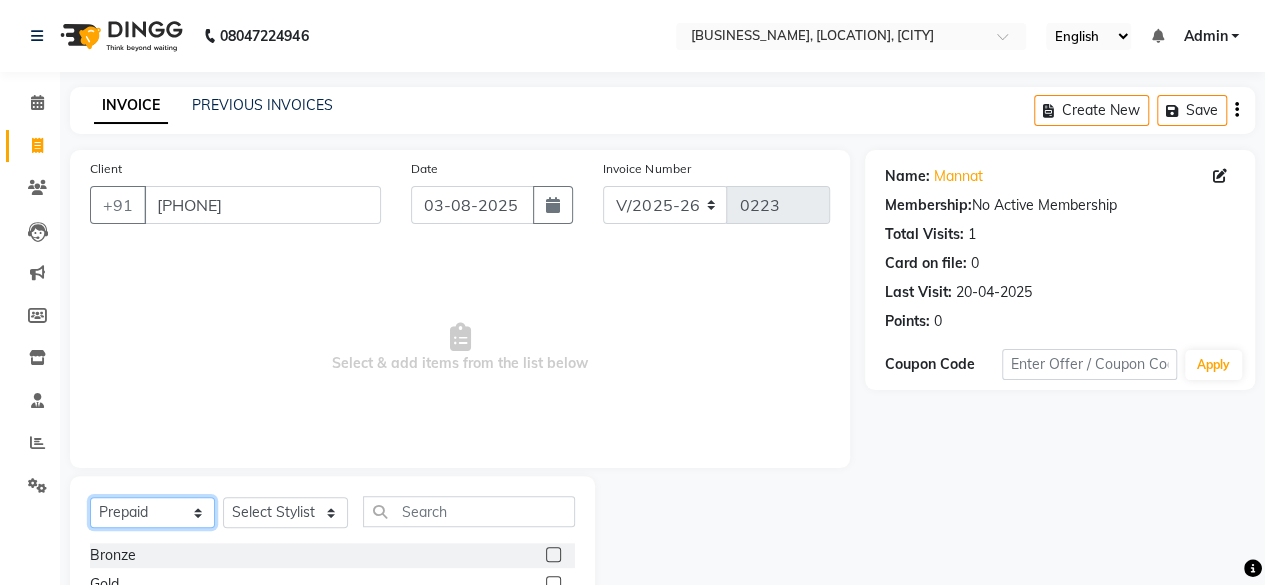 select on "service" 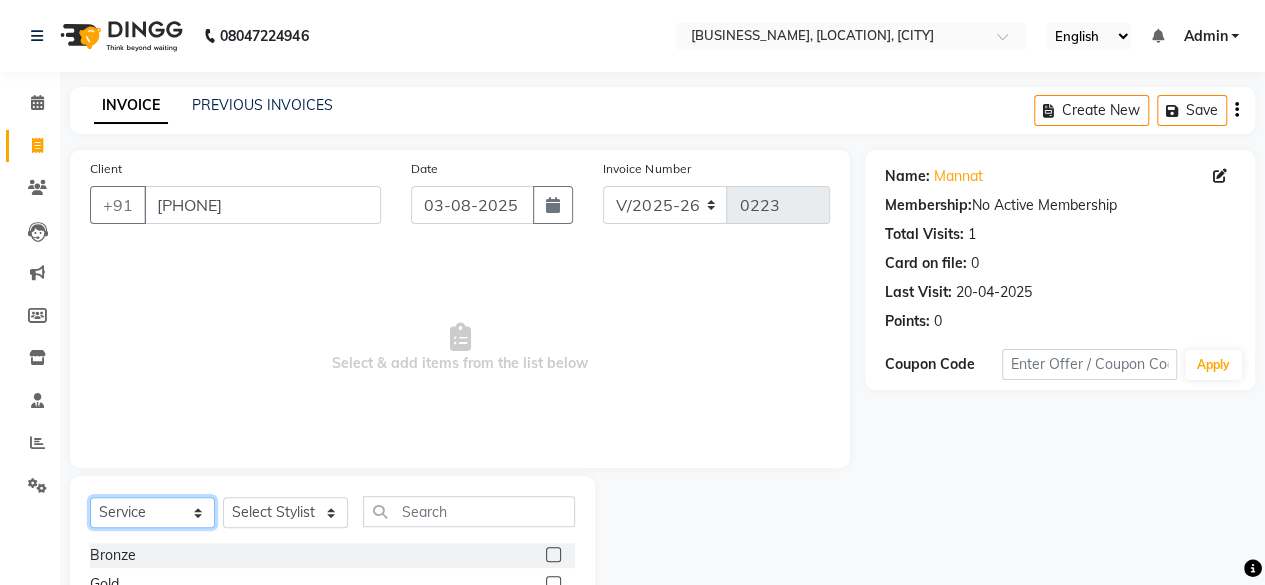 click on "Select  Service  Product  Membership  Package Voucher Prepaid Gift Card" 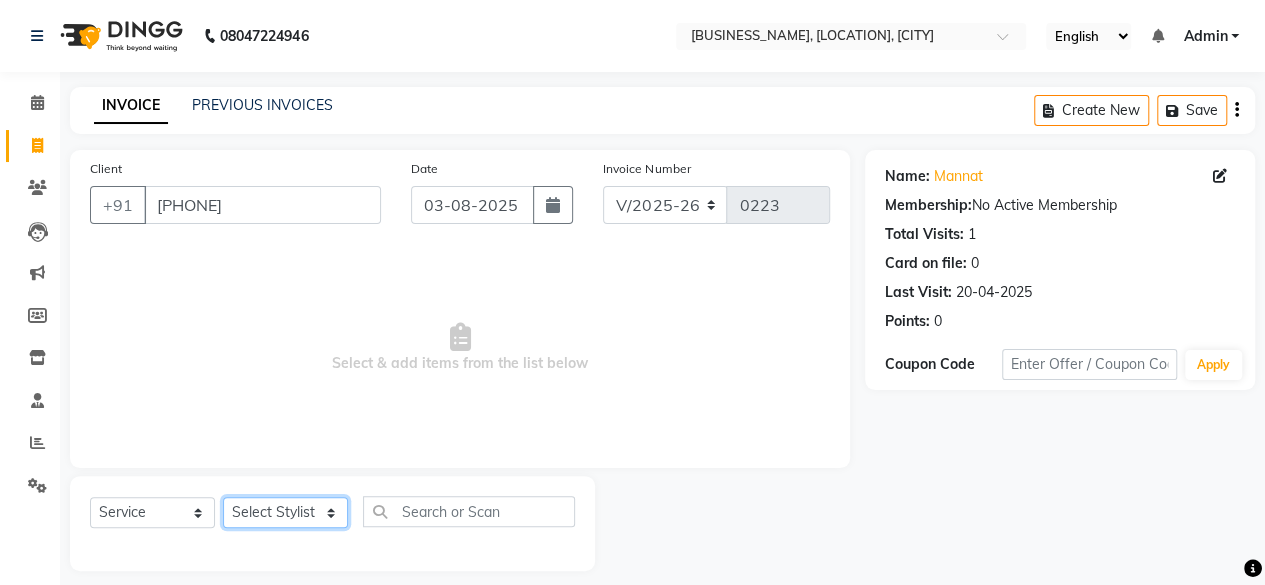 click on "Select Stylist [BUSINESS_NAME] [FIRST] [FIRST] [FIRST] [FIRST] [FIRST] [FIRST] [FIRST] [FIRST] [FIRST] [FIRST] [FIRST]" 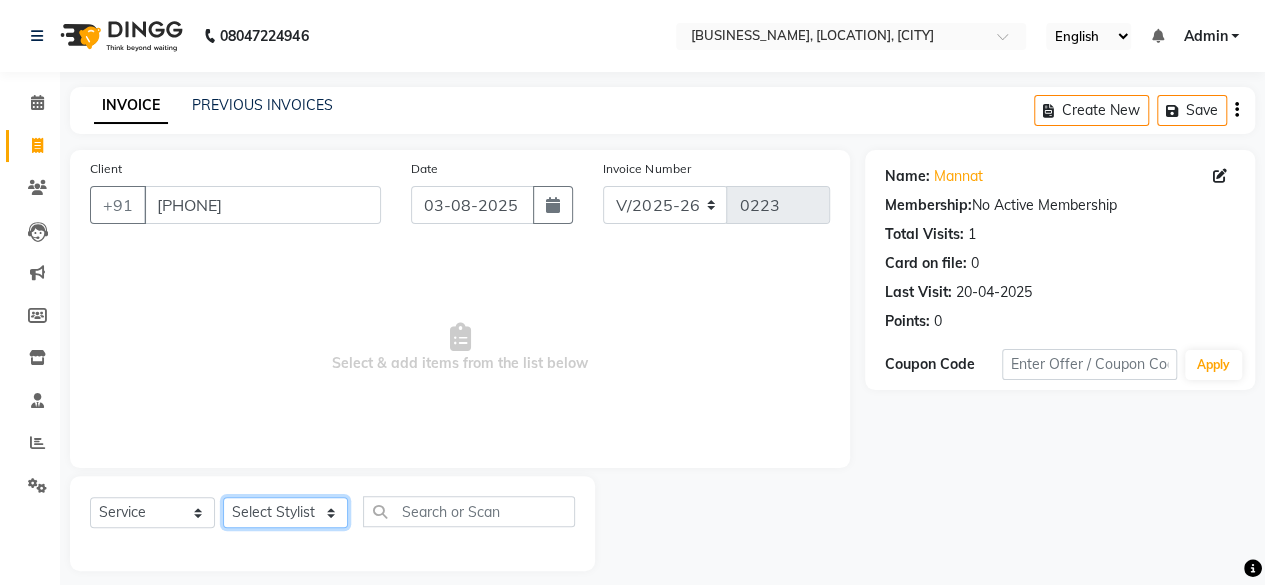 select on "16848" 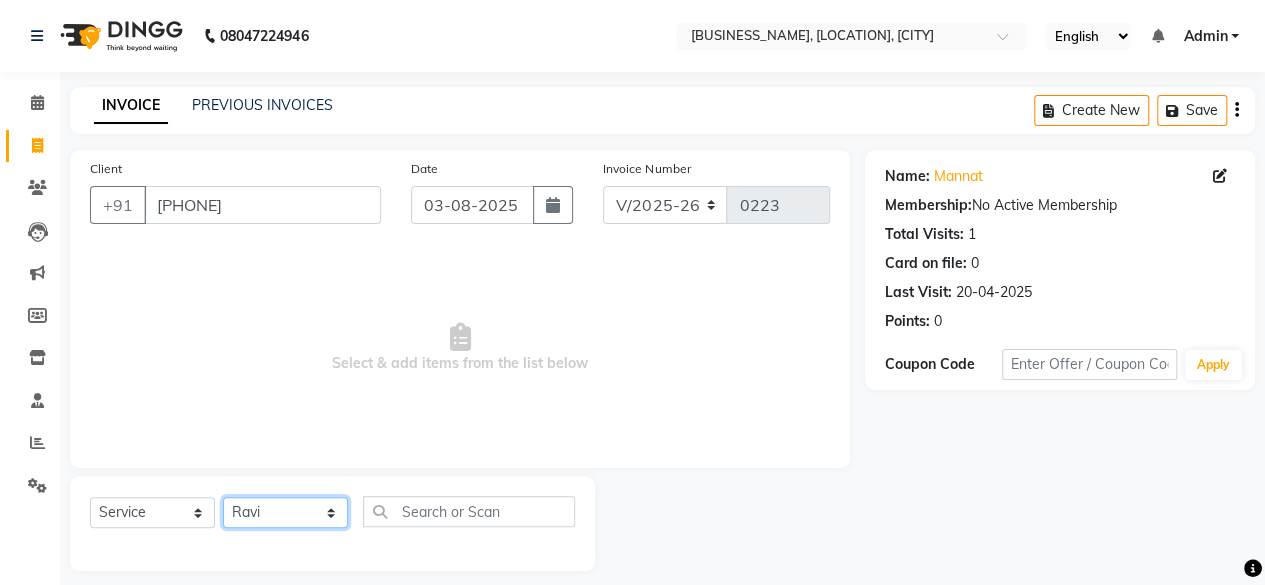 click on "Select Stylist [BUSINESS_NAME] [FIRST] [FIRST] [FIRST] [FIRST] [FIRST] [FIRST] [FIRST] [FIRST] [FIRST] [FIRST] [FIRST]" 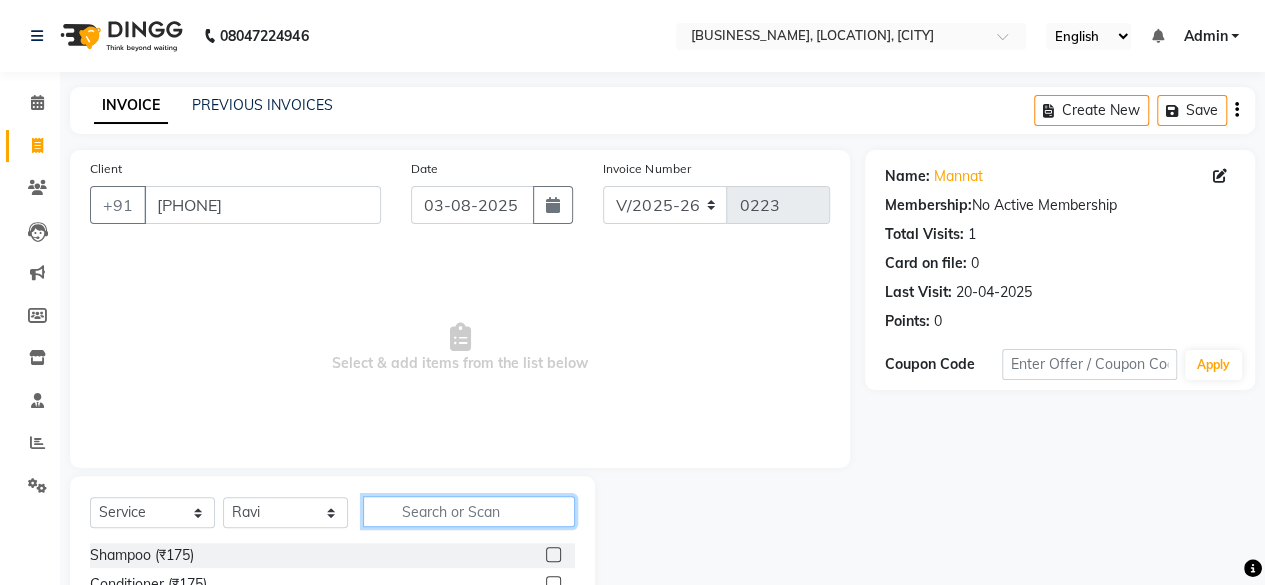 click 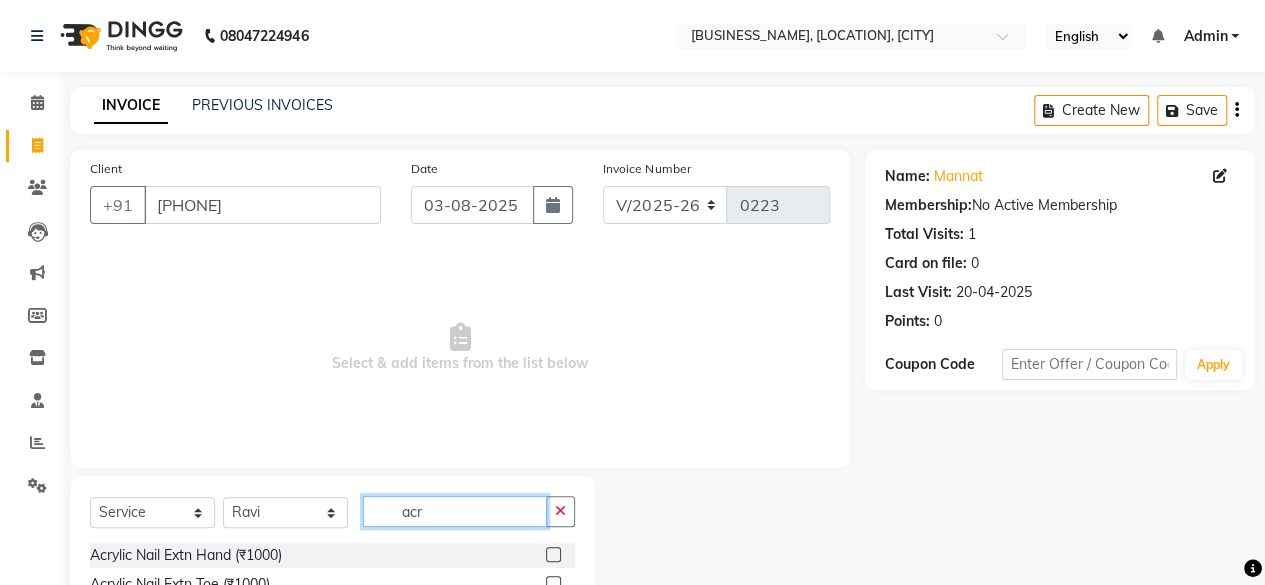 type on "acr" 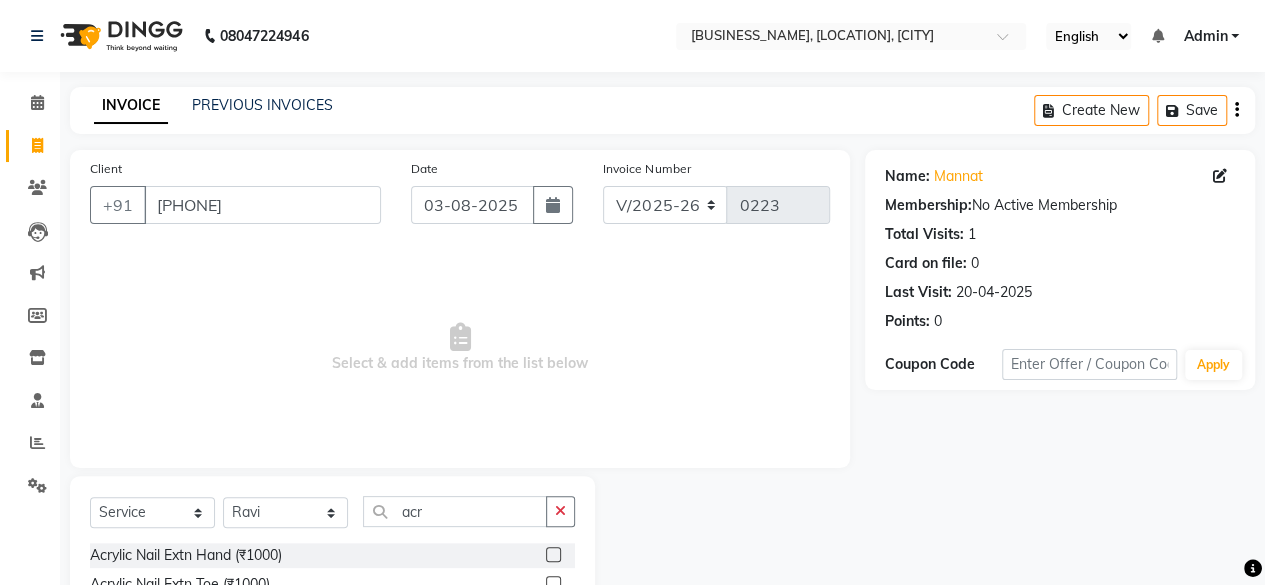 click 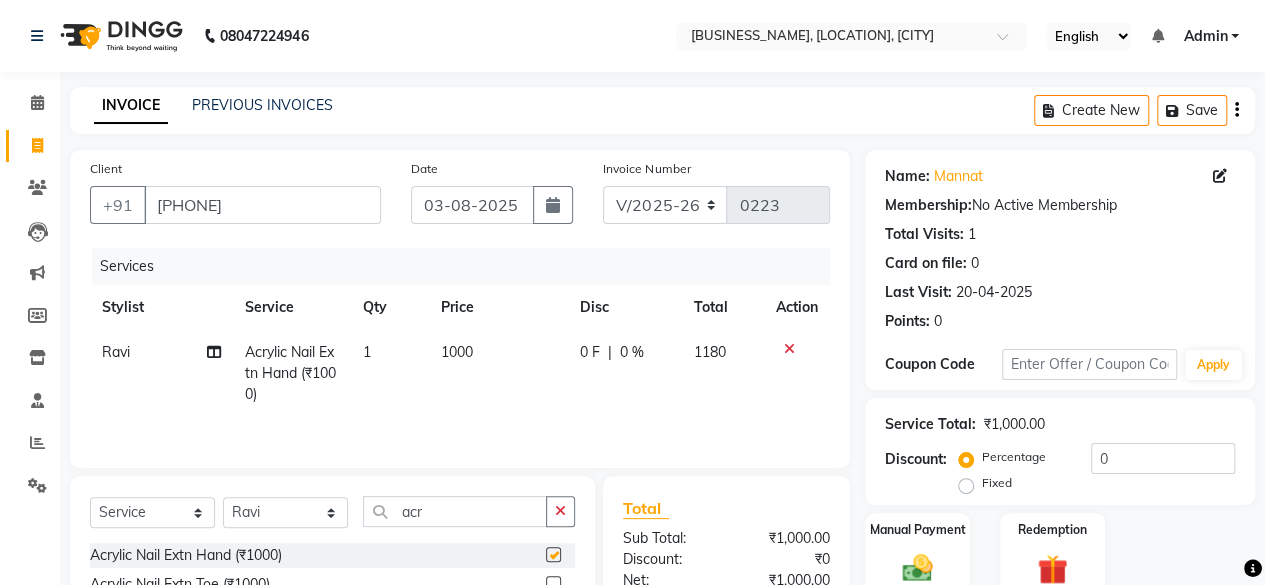 checkbox on "false" 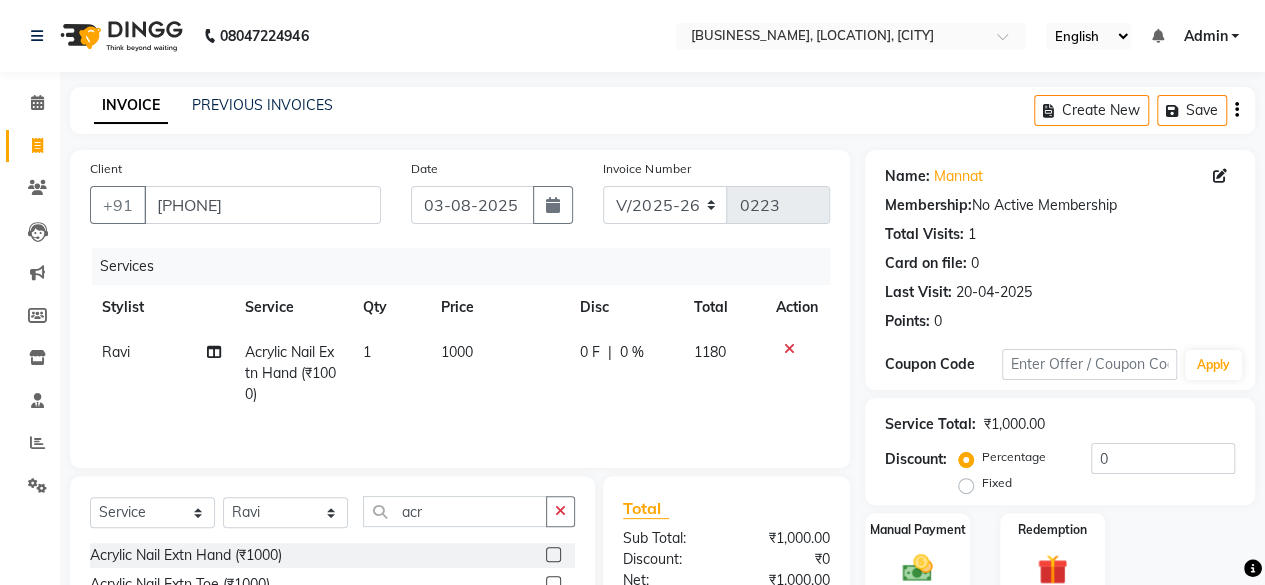 click on "1000" 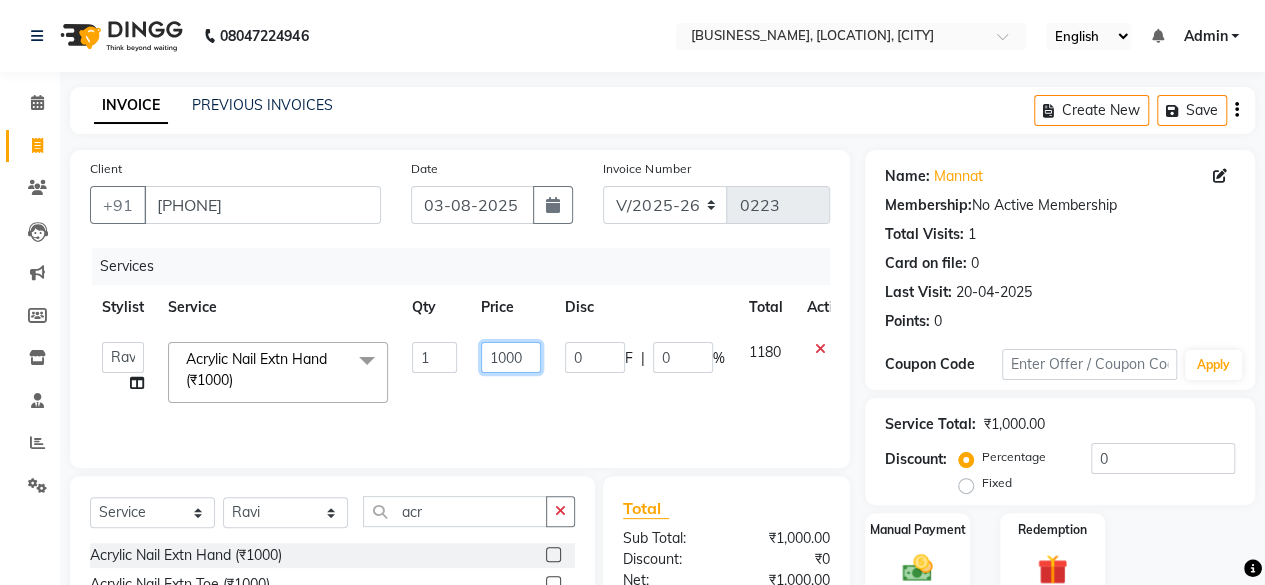 click on "1000" 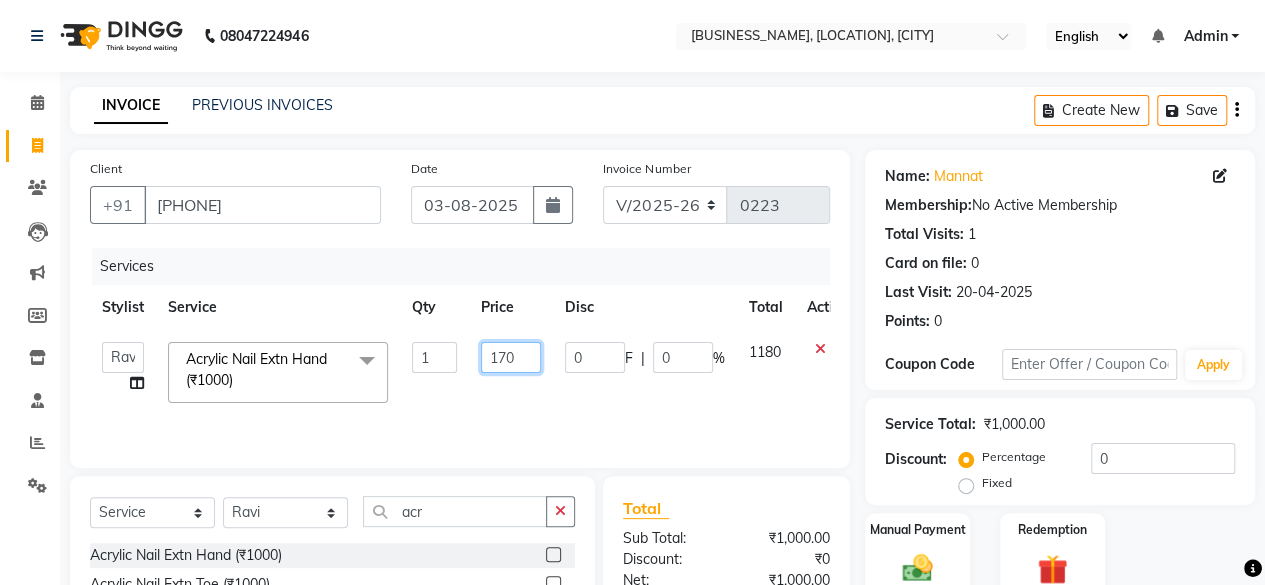type on "1700" 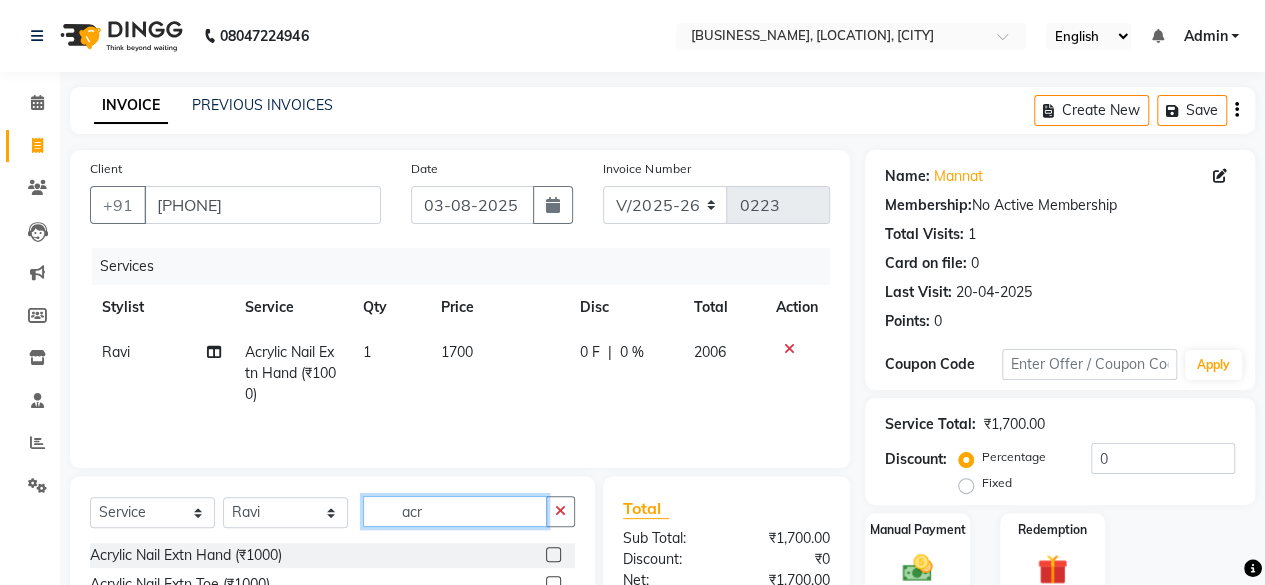 click on "acr" 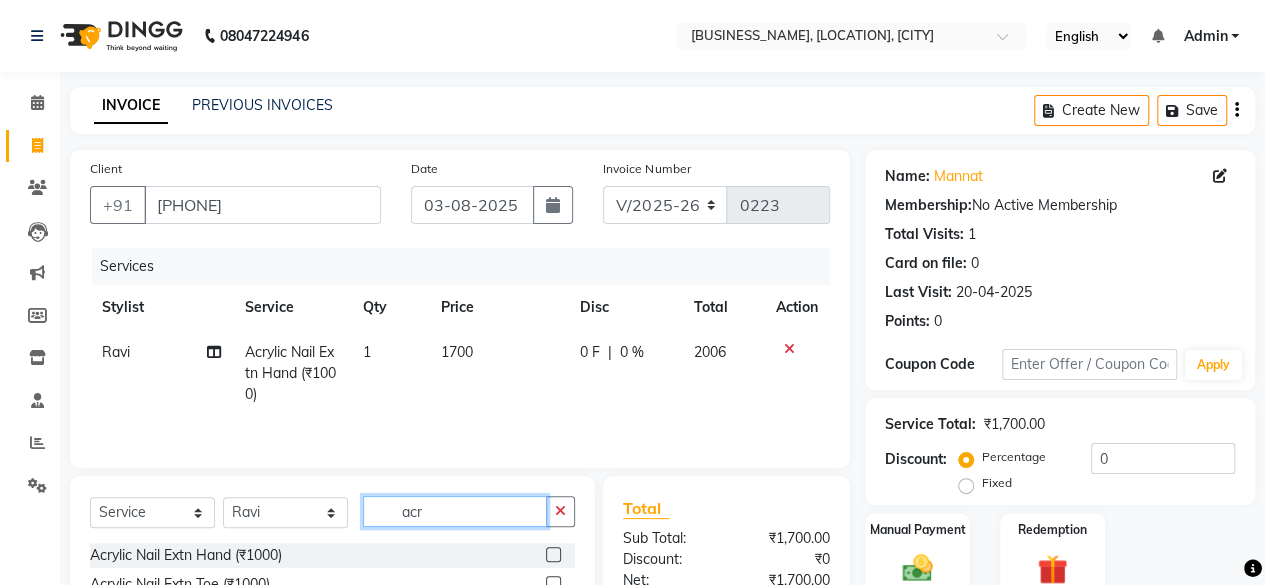 scroll, scrollTop: 214, scrollLeft: 0, axis: vertical 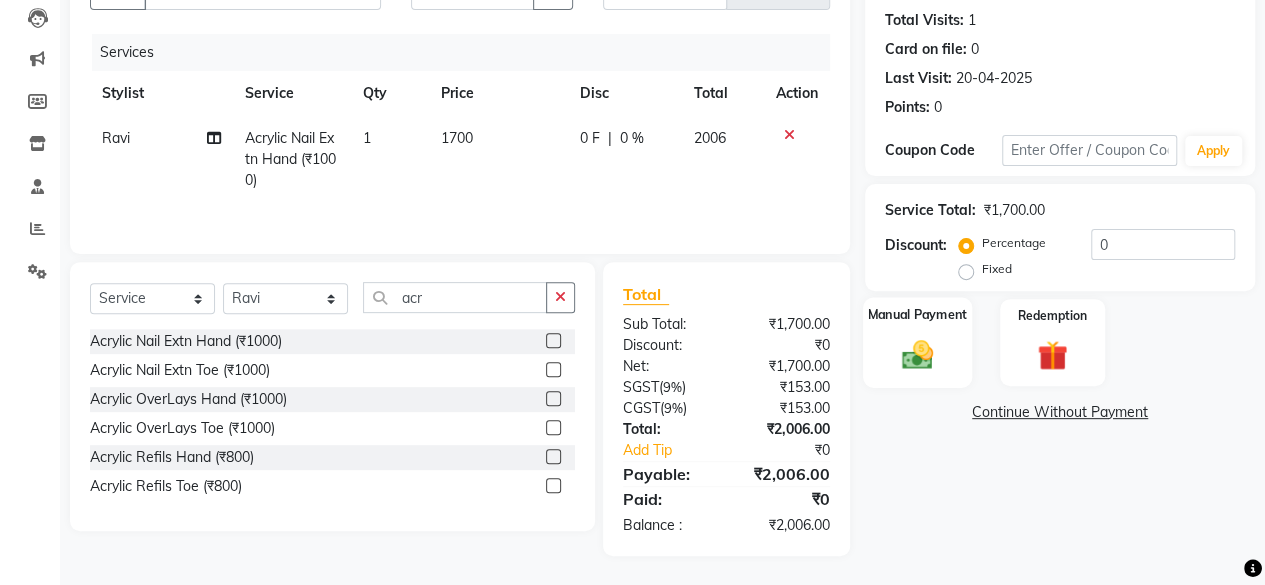 click on "Manual Payment" 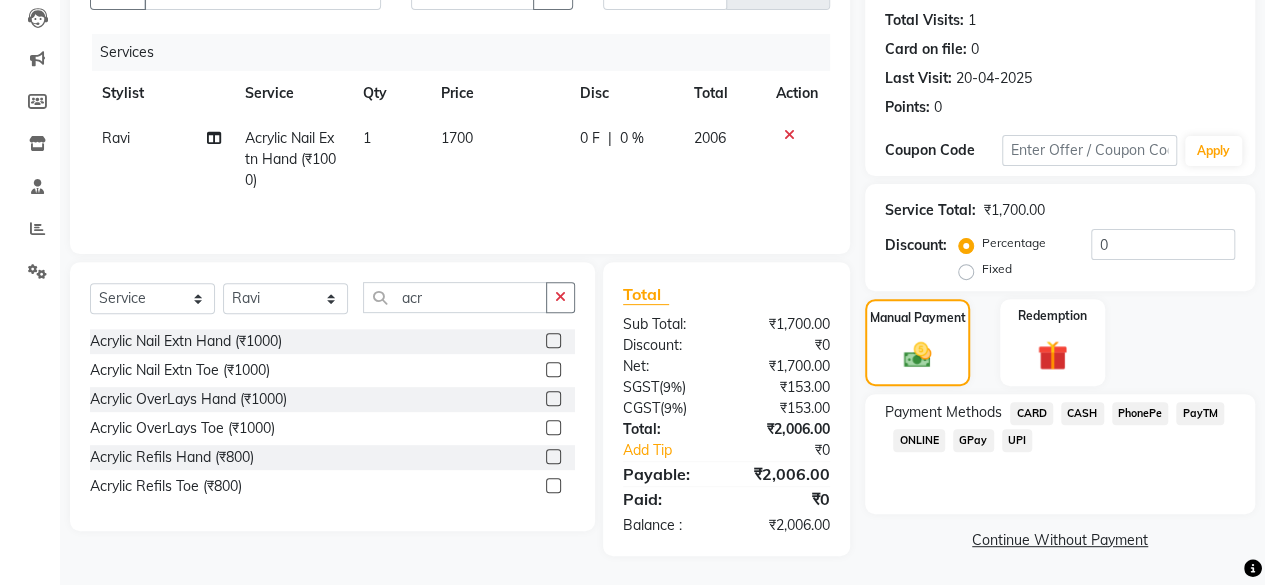 click on "ONLINE" 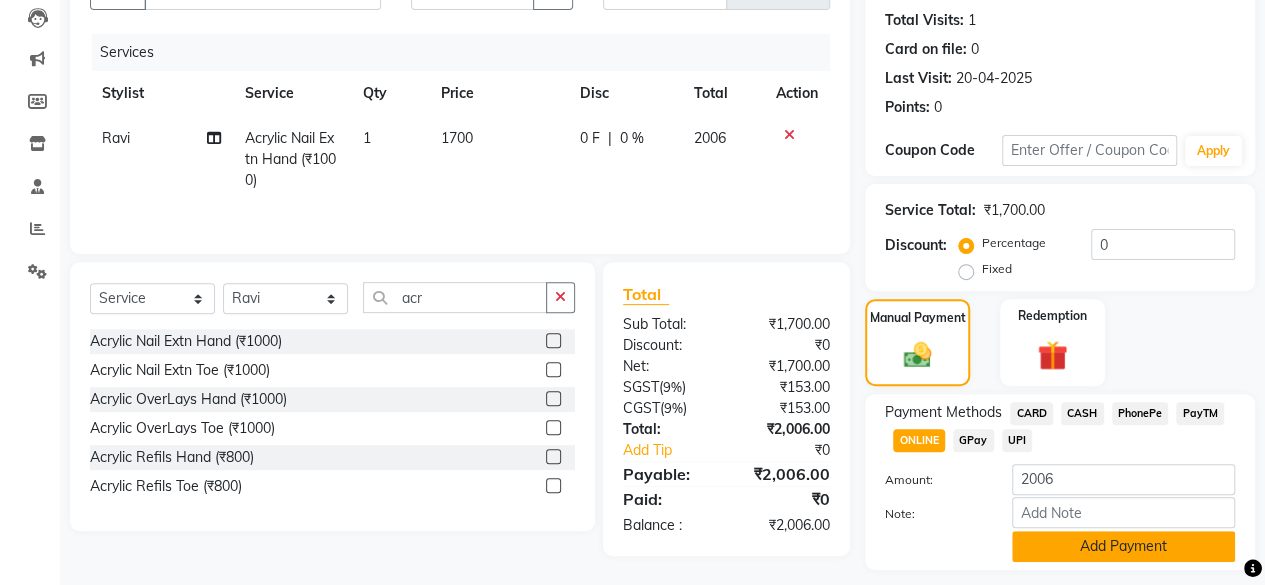 click on "Add Payment" 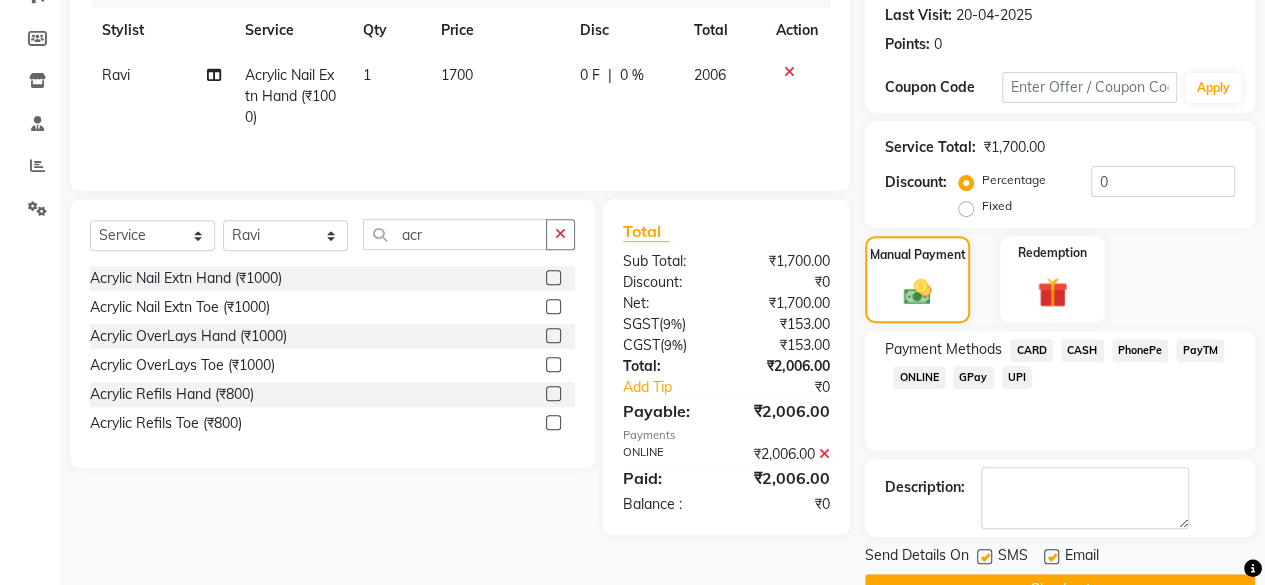 scroll, scrollTop: 324, scrollLeft: 0, axis: vertical 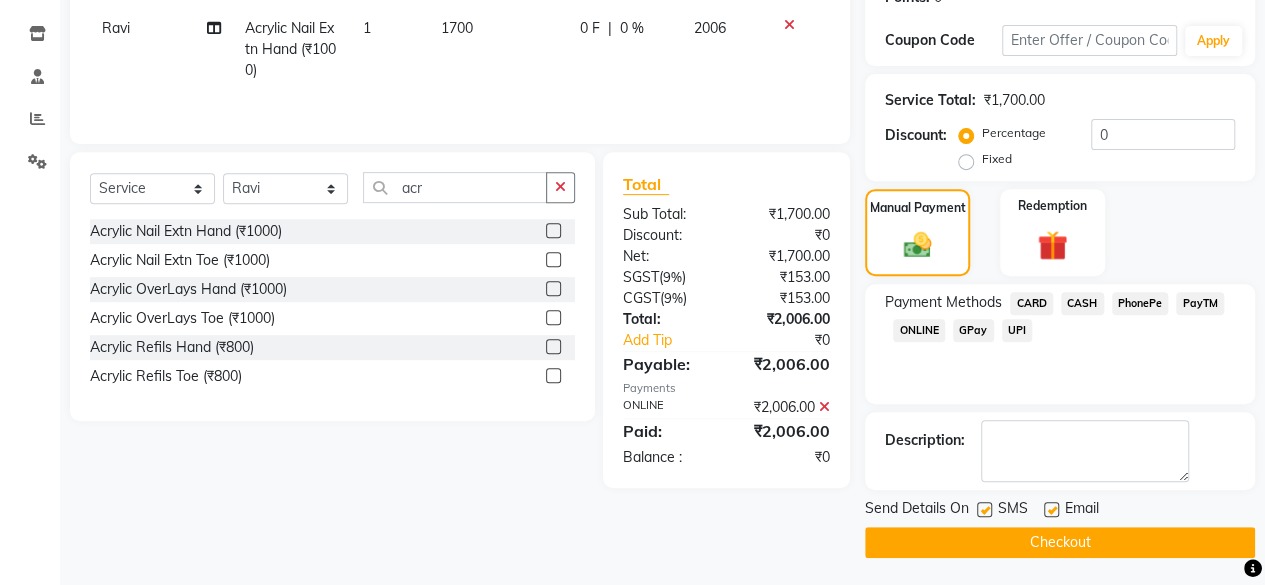 click on "Checkout" 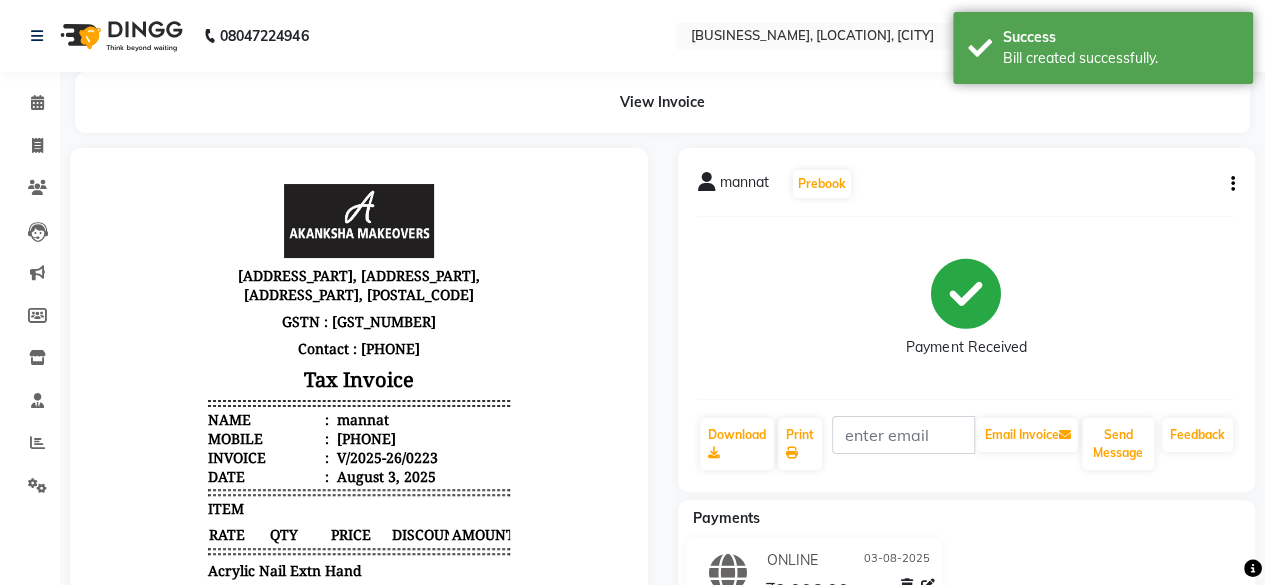 scroll, scrollTop: 0, scrollLeft: 0, axis: both 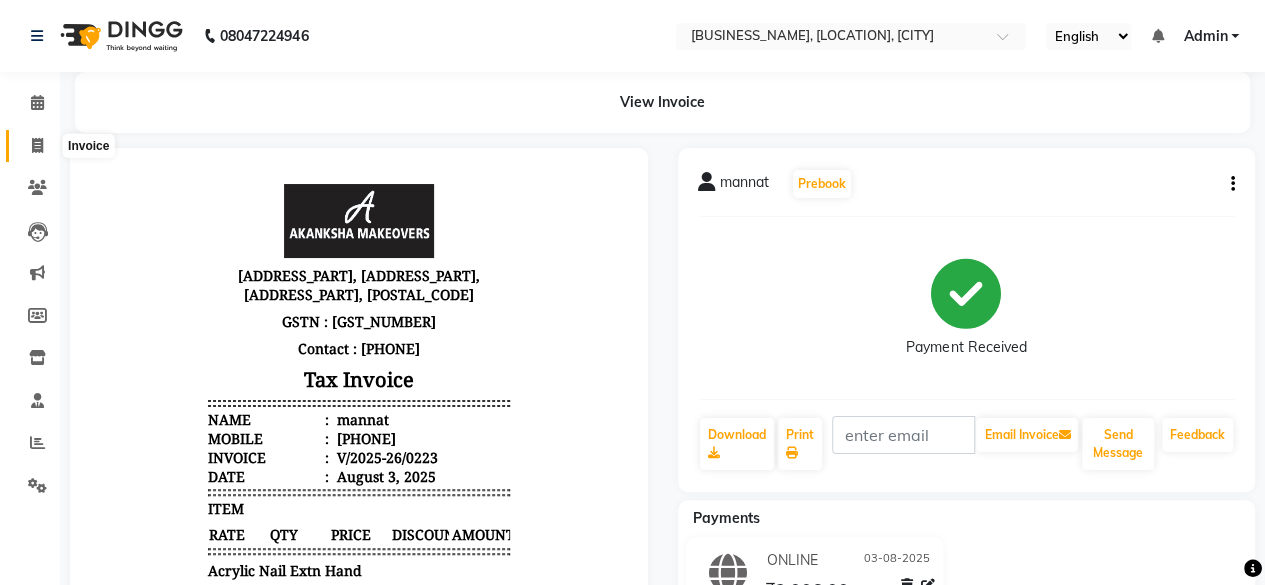 click 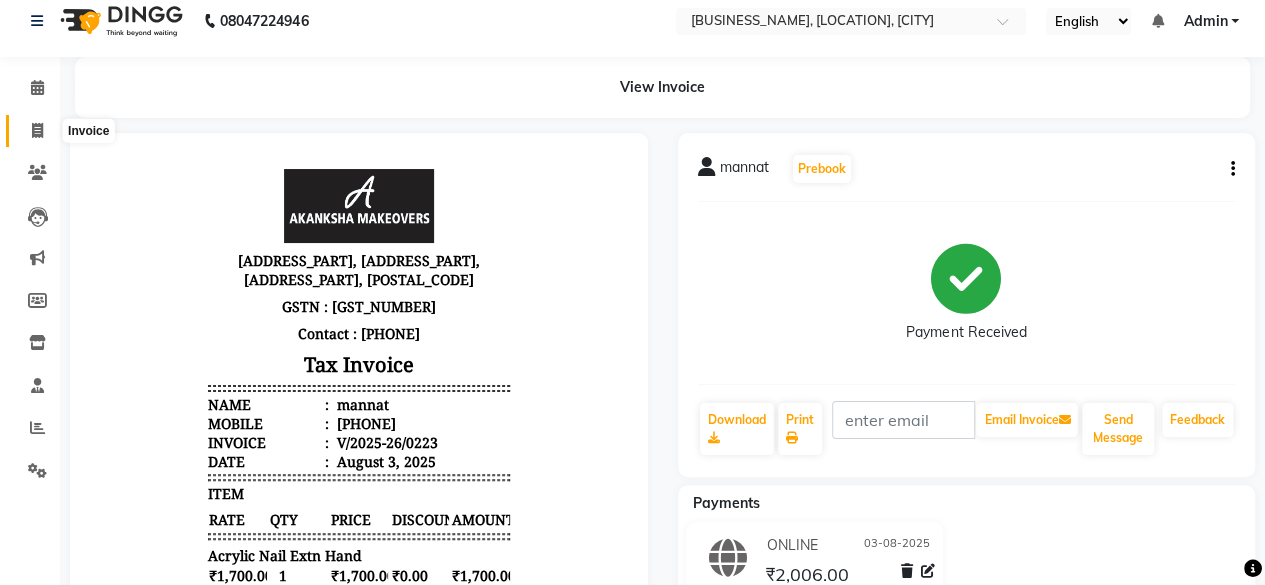 select on "3533" 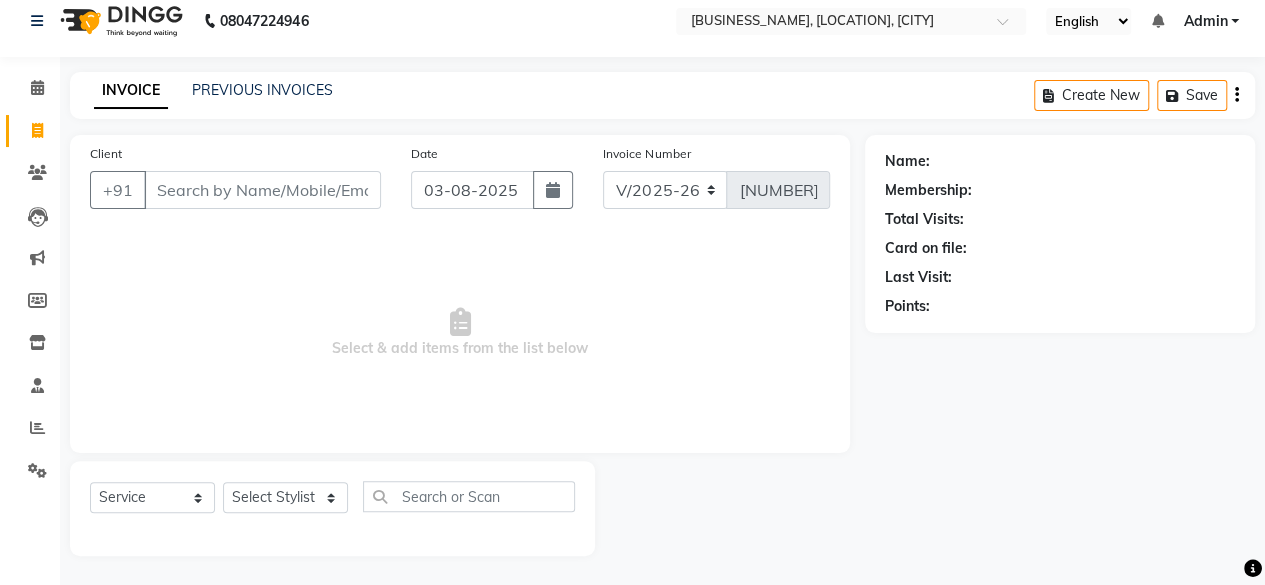 select on "P" 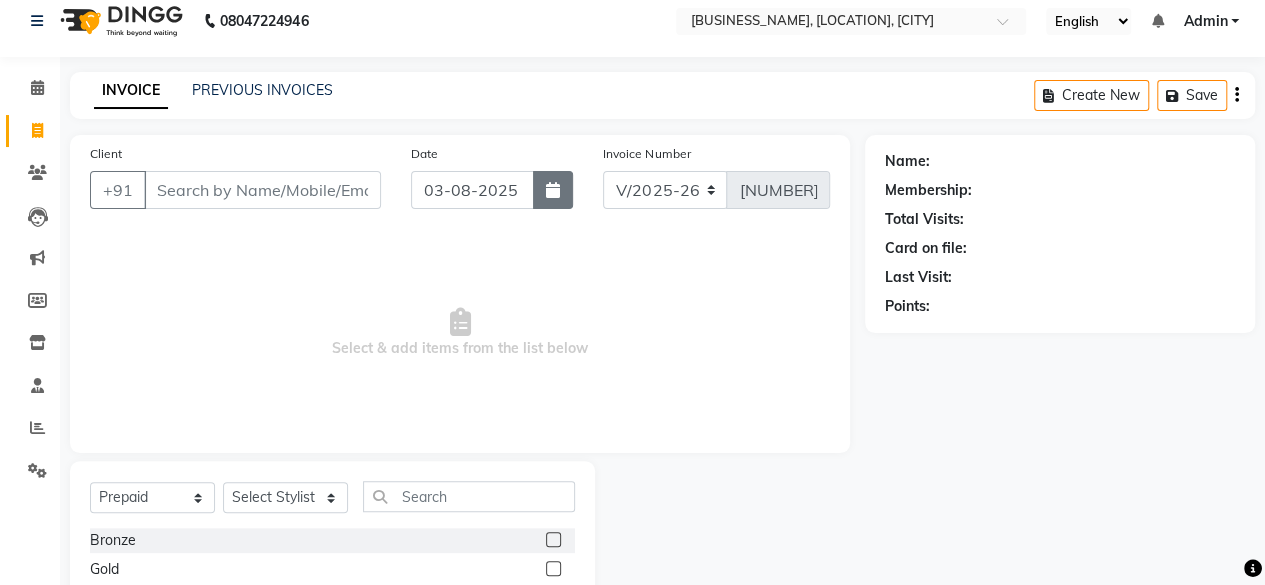 click 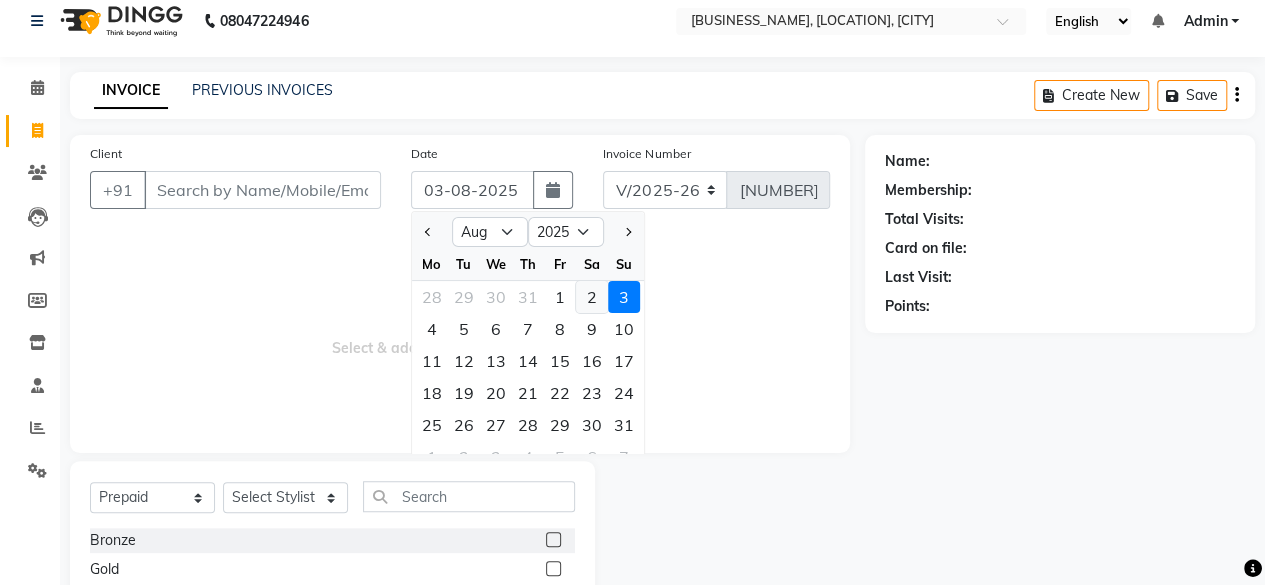 click on "2" 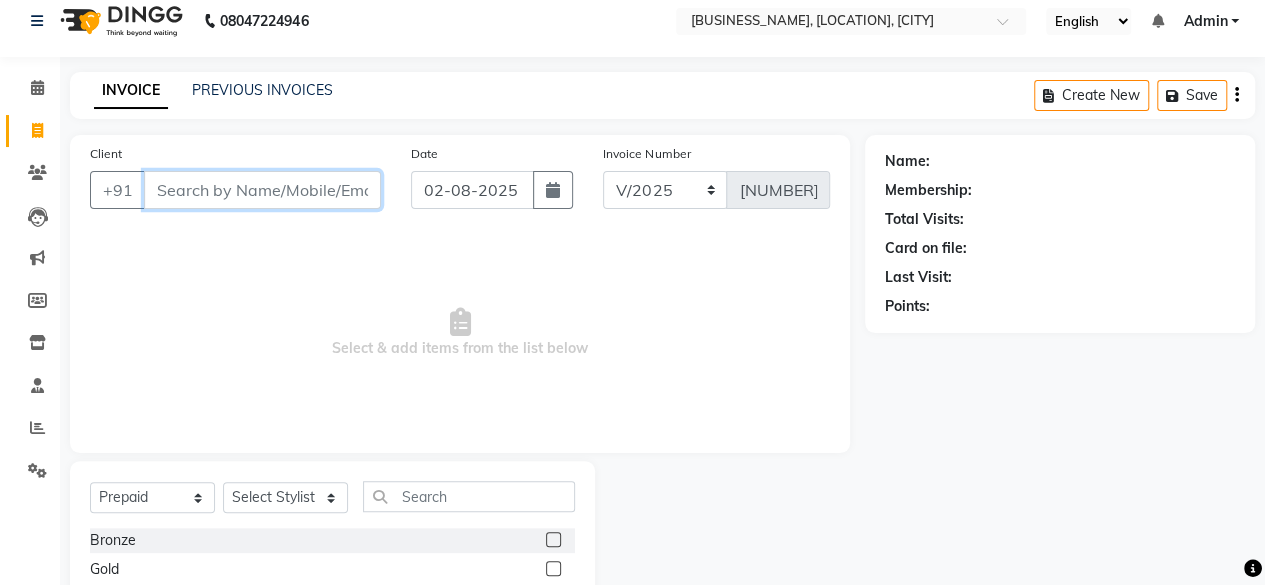 click on "Client" at bounding box center [262, 190] 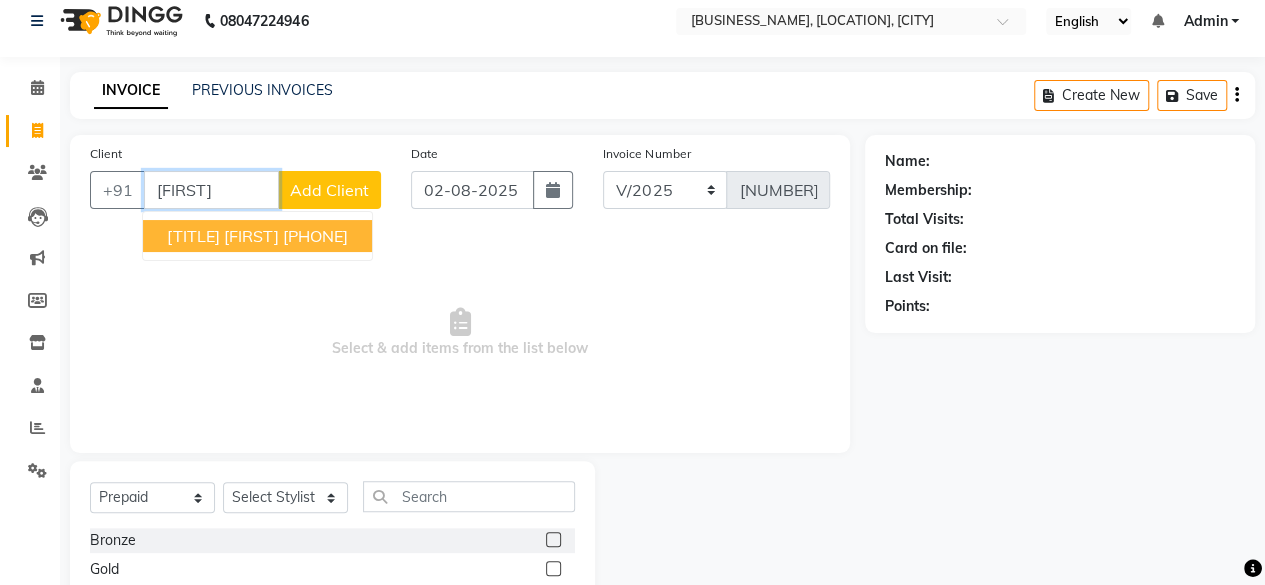 click on "[TITLE] [FIRST]" at bounding box center [223, 236] 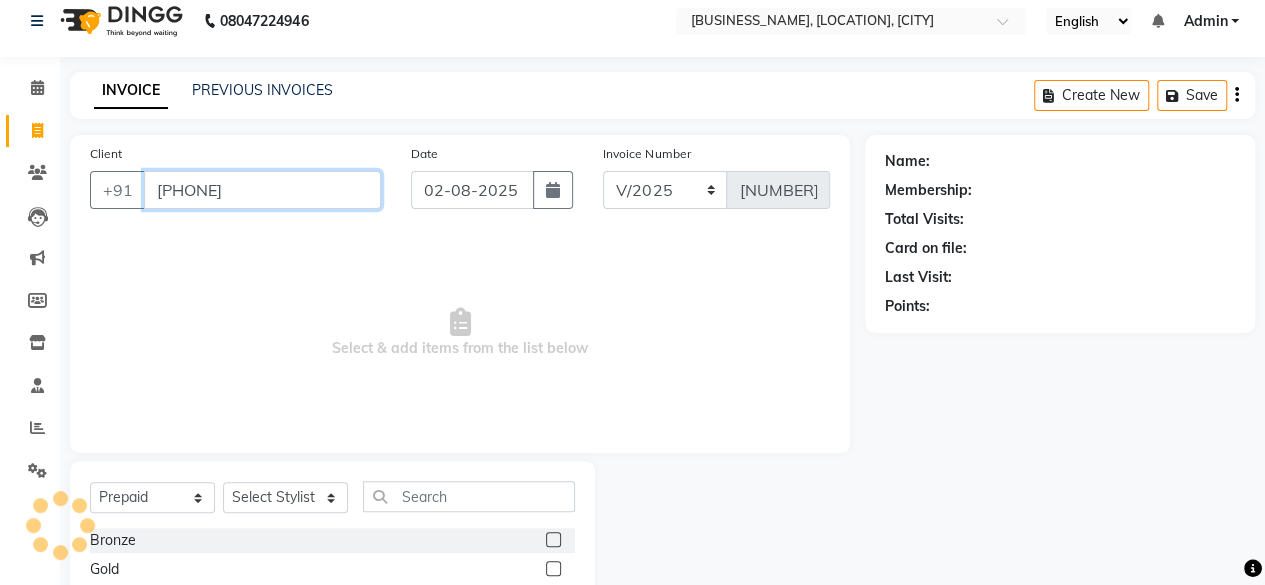 type on "[PHONE]" 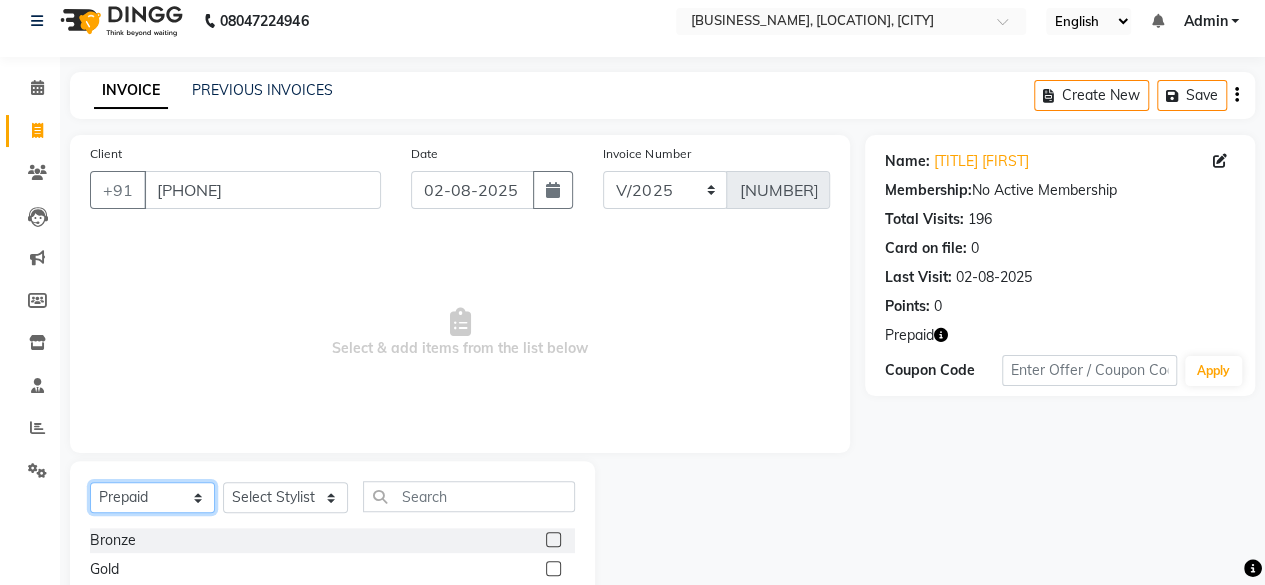 click on "Select  Service  Product  Membership  Package Voucher Prepaid Gift Card" 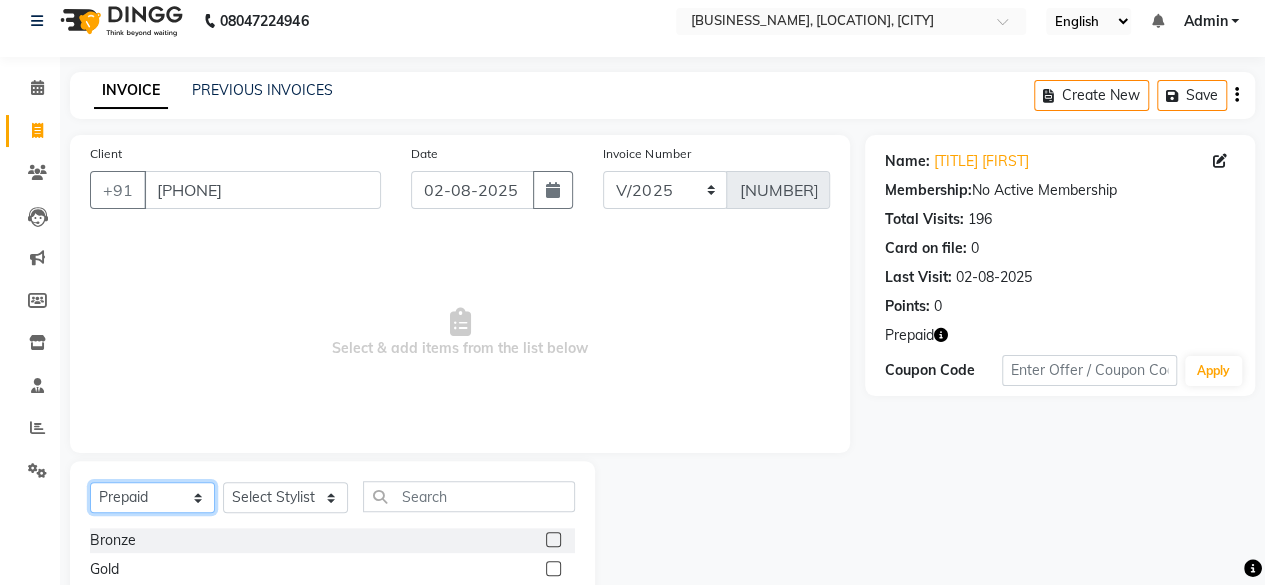 select on "service" 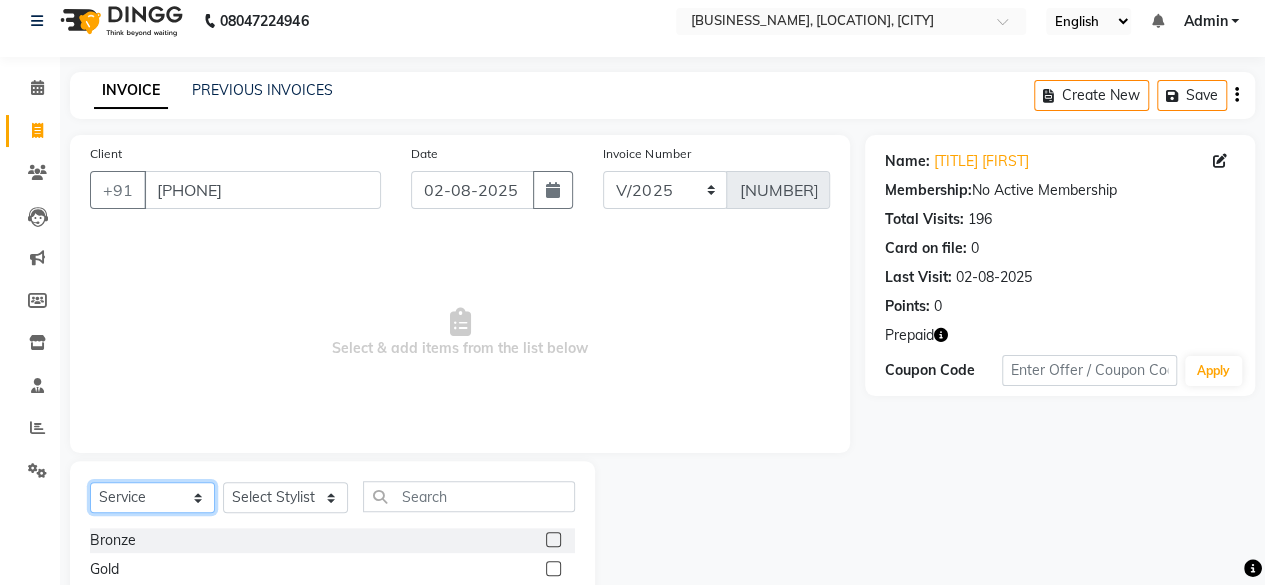 click on "Select  Service  Product  Membership  Package Voucher Prepaid Gift Card" 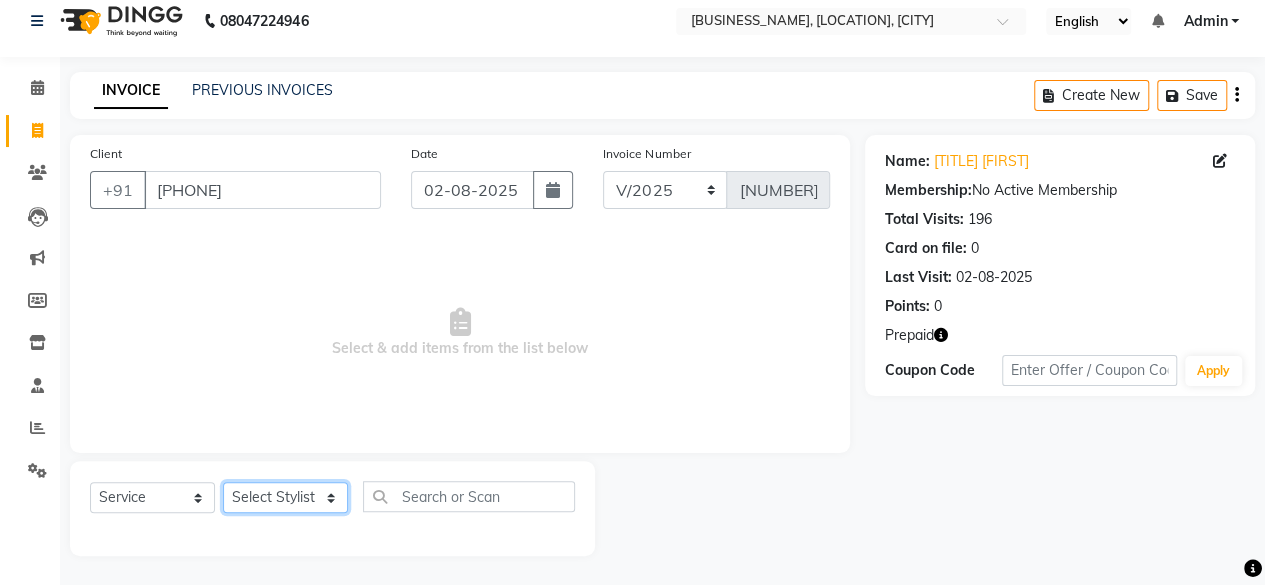 click on "Select Stylist [BUSINESS_NAME] [FIRST] [FIRST] [FIRST] [FIRST] [FIRST] [FIRST] [FIRST] [FIRST] [FIRST] [FIRST] [FIRST]" 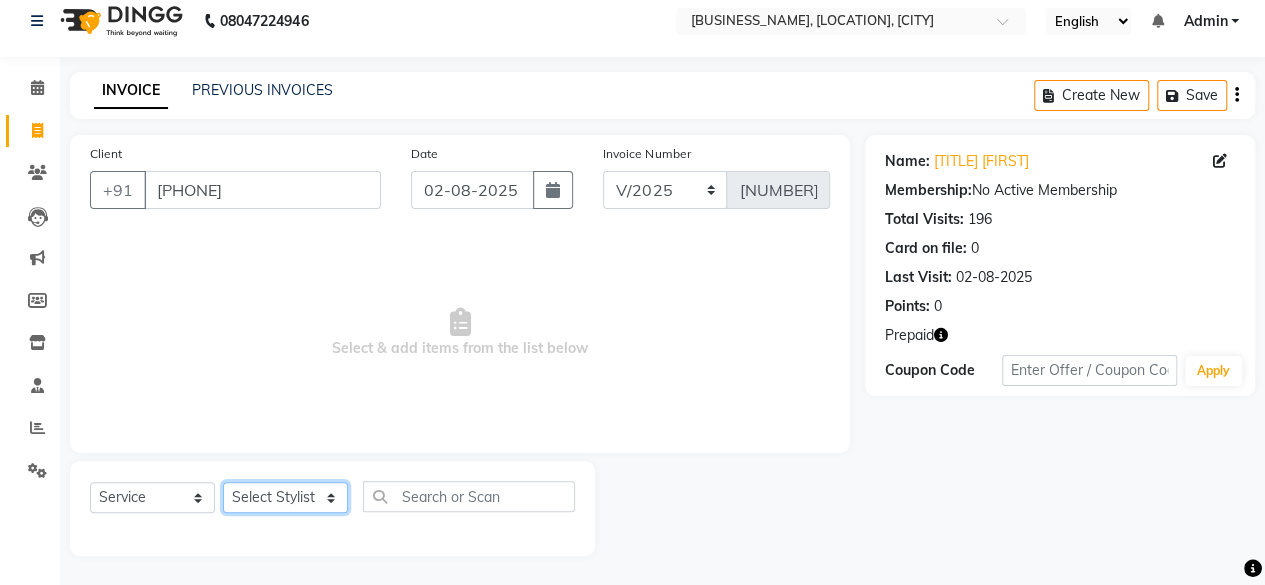 select on "16852" 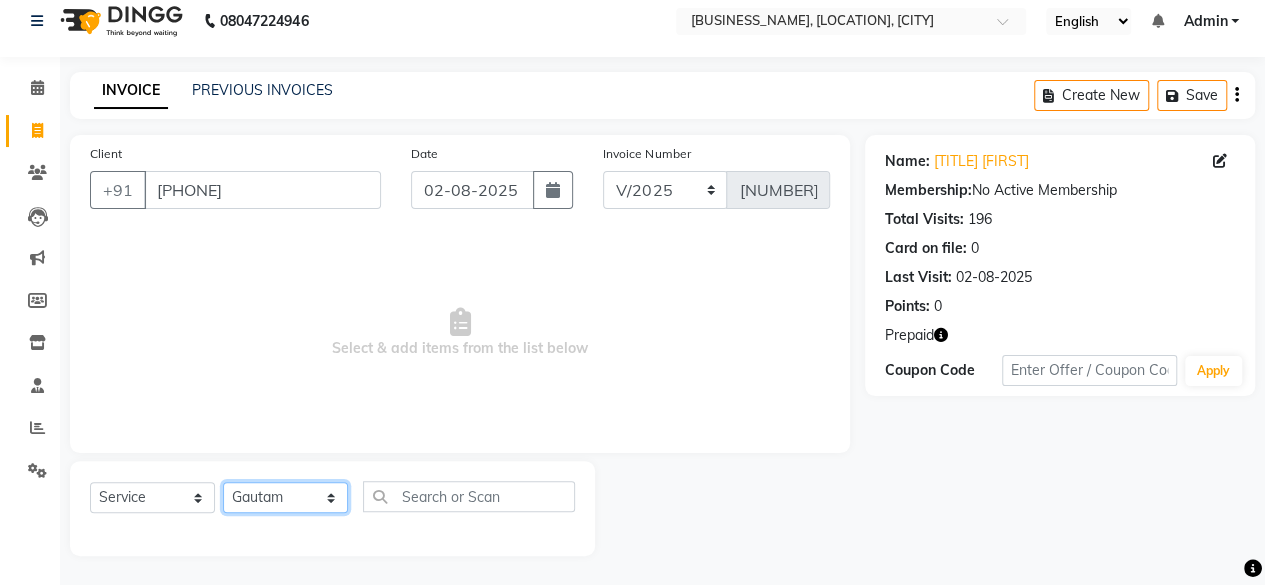 click on "Select Stylist [BUSINESS_NAME] [FIRST] [FIRST] [FIRST] [FIRST] [FIRST] [FIRST] [FIRST] [FIRST] [FIRST] [FIRST] [FIRST]" 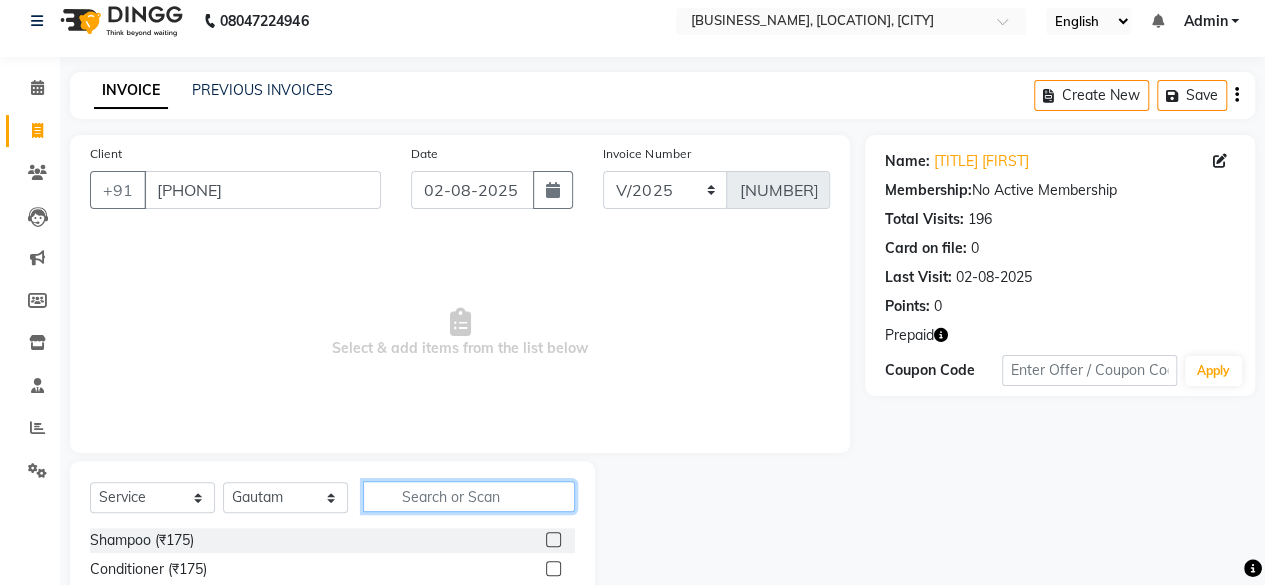 click 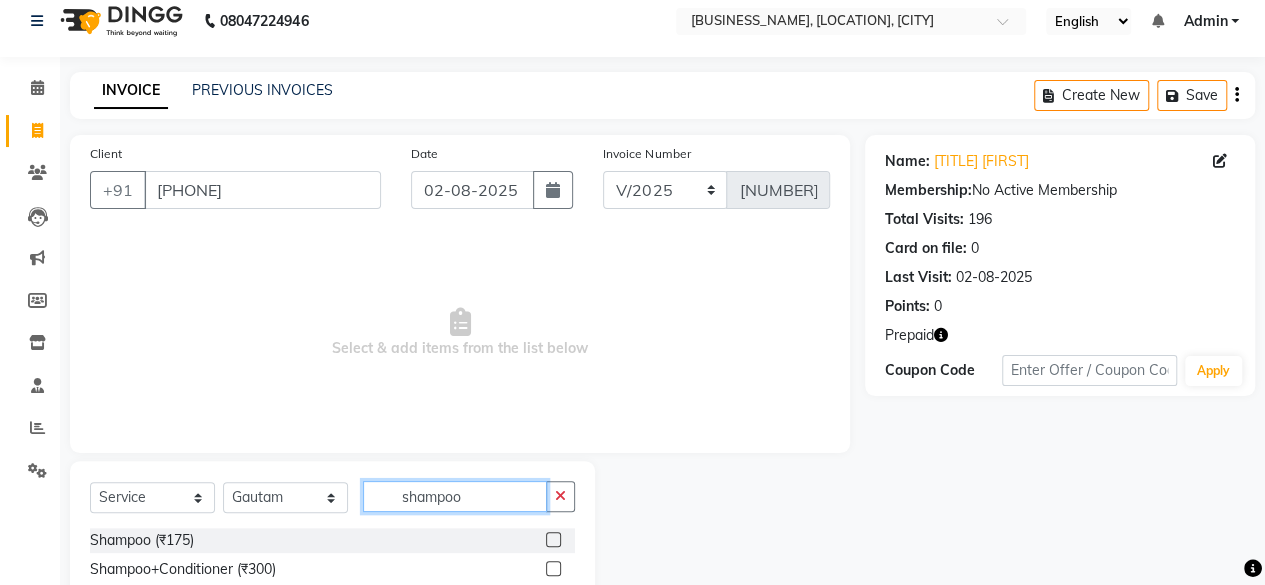 type on "shampoo" 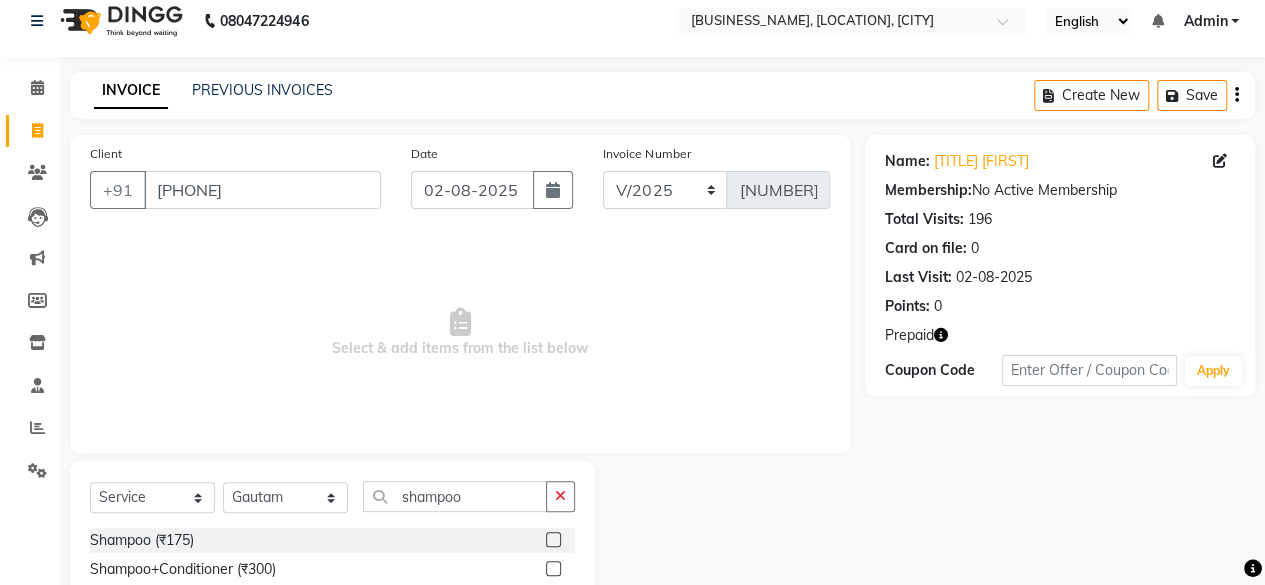 click 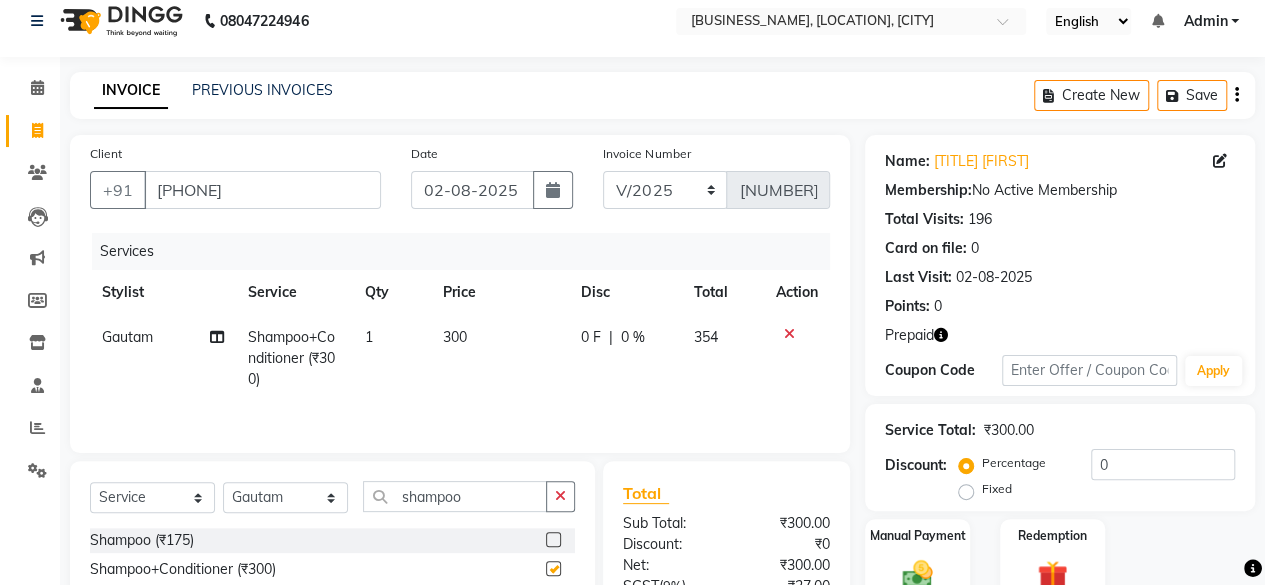 checkbox on "false" 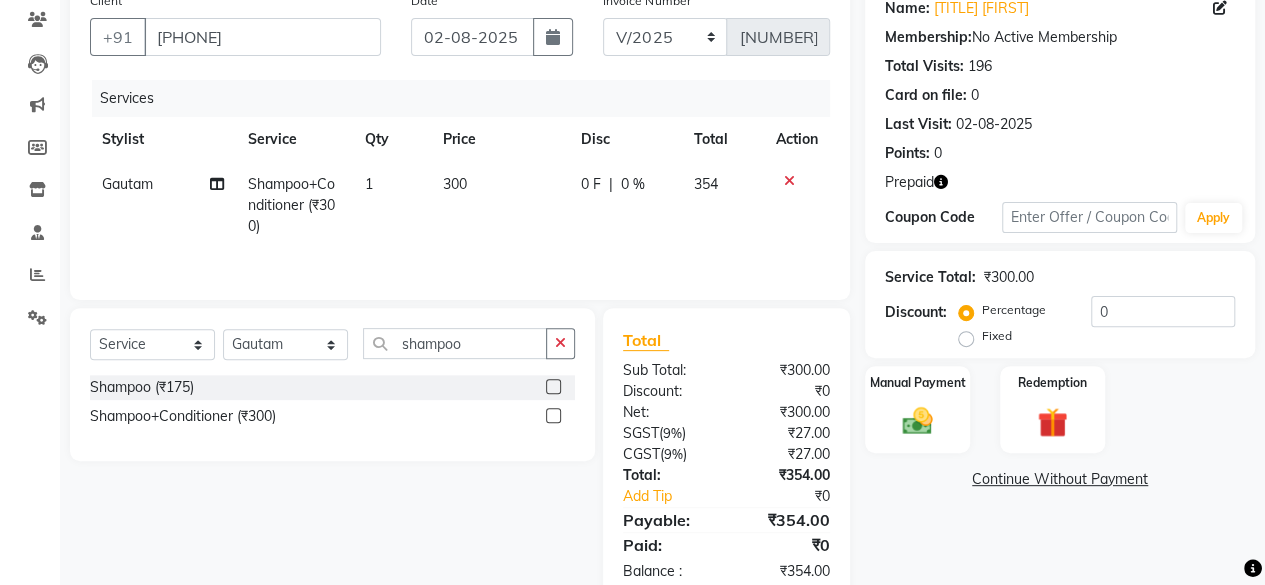 scroll, scrollTop: 214, scrollLeft: 0, axis: vertical 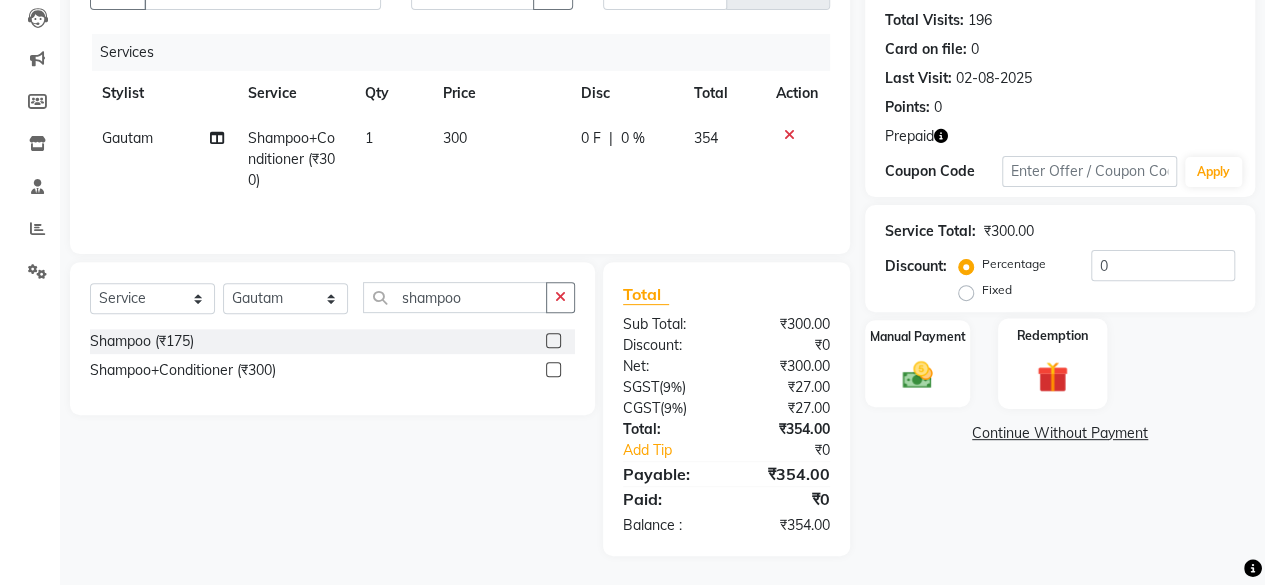 click on "Redemption" 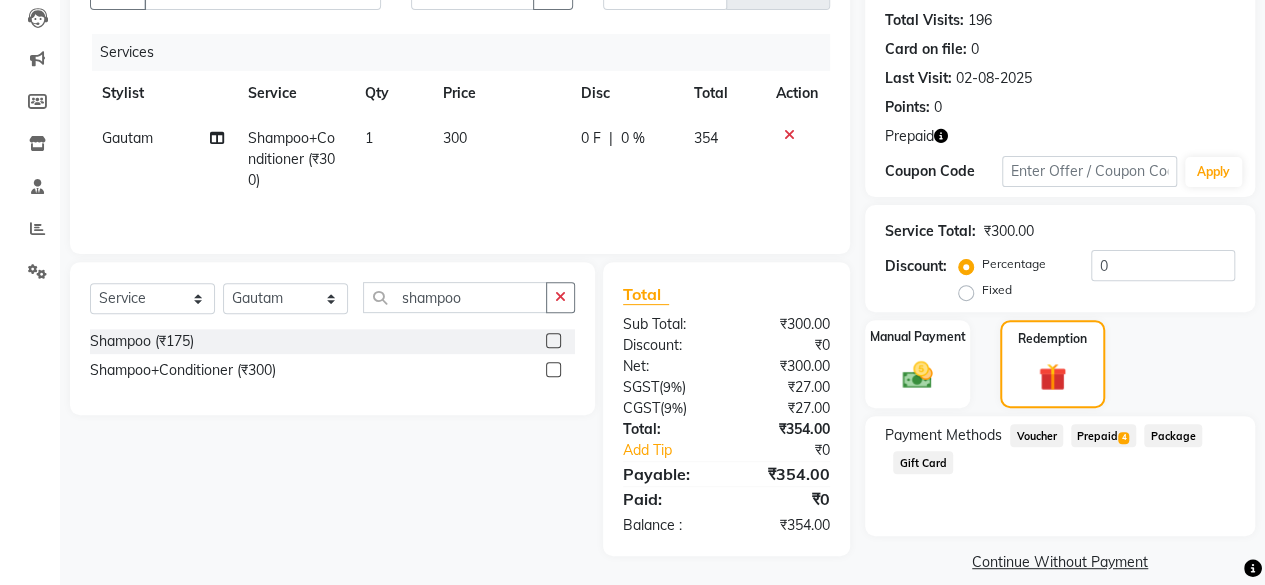 click on "Prepaid  4" 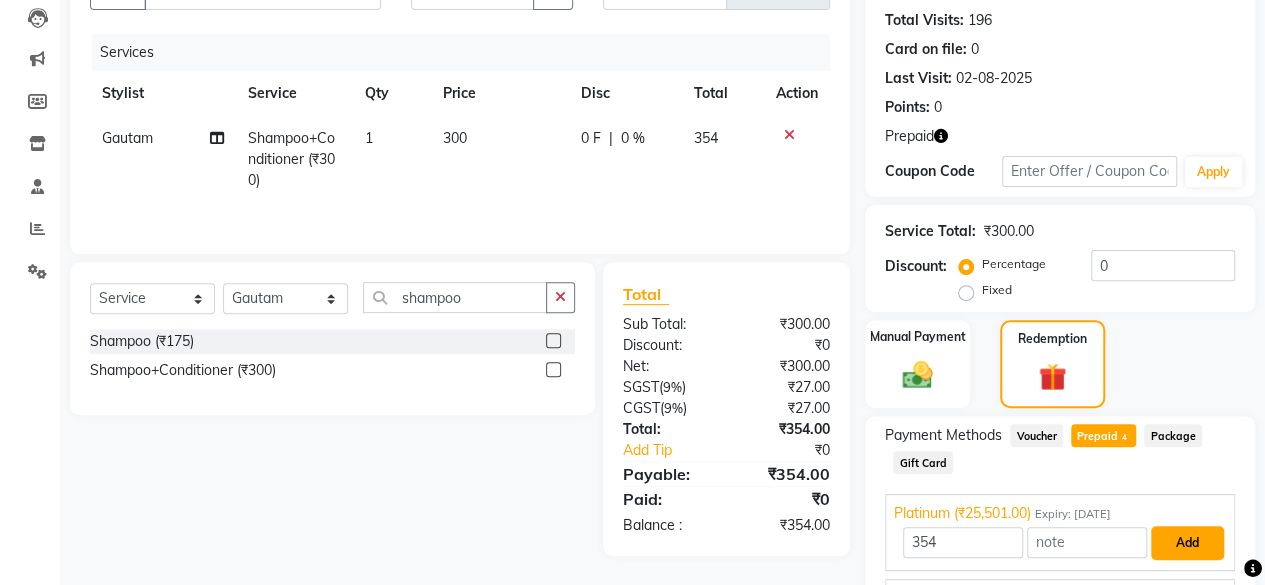 click on "Add" at bounding box center [1187, 543] 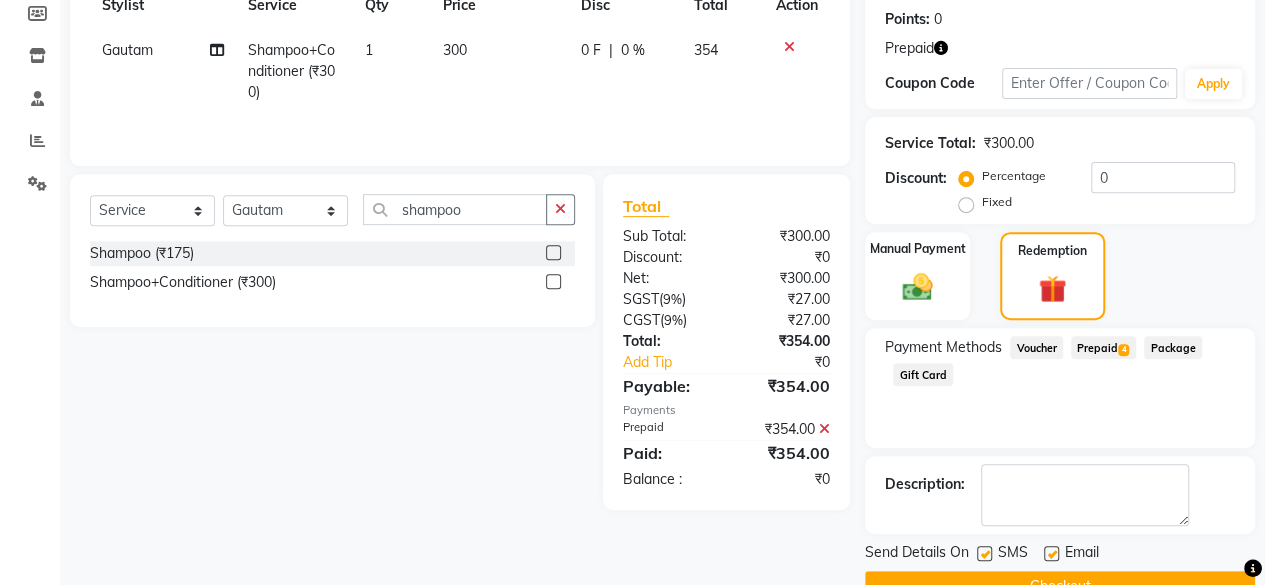 scroll, scrollTop: 347, scrollLeft: 0, axis: vertical 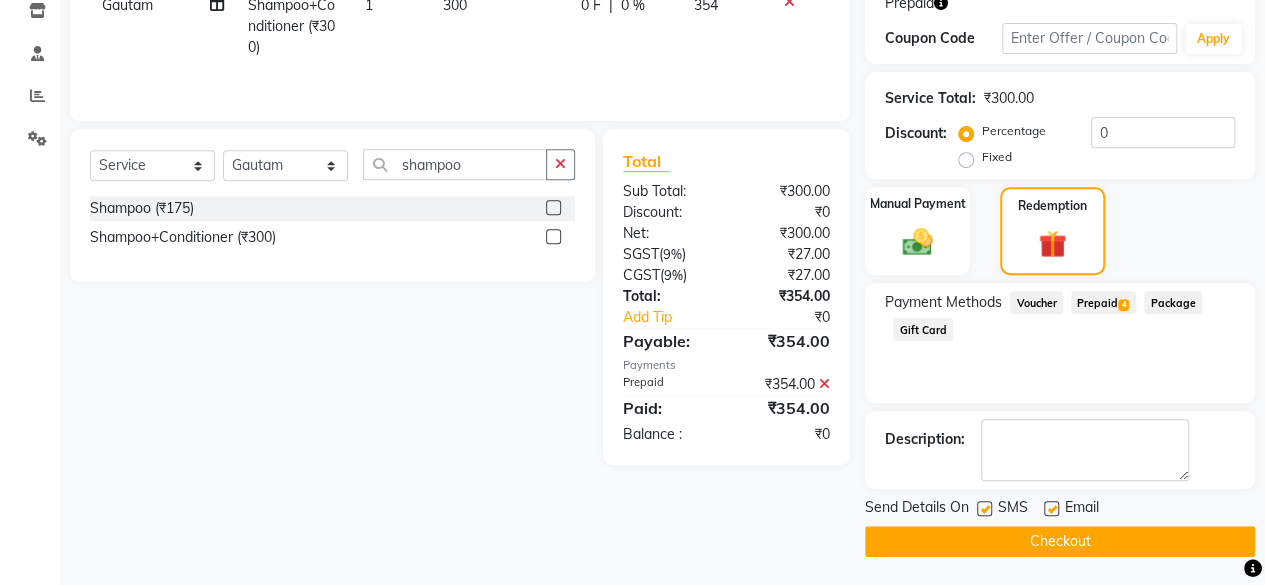 click on "Checkout" 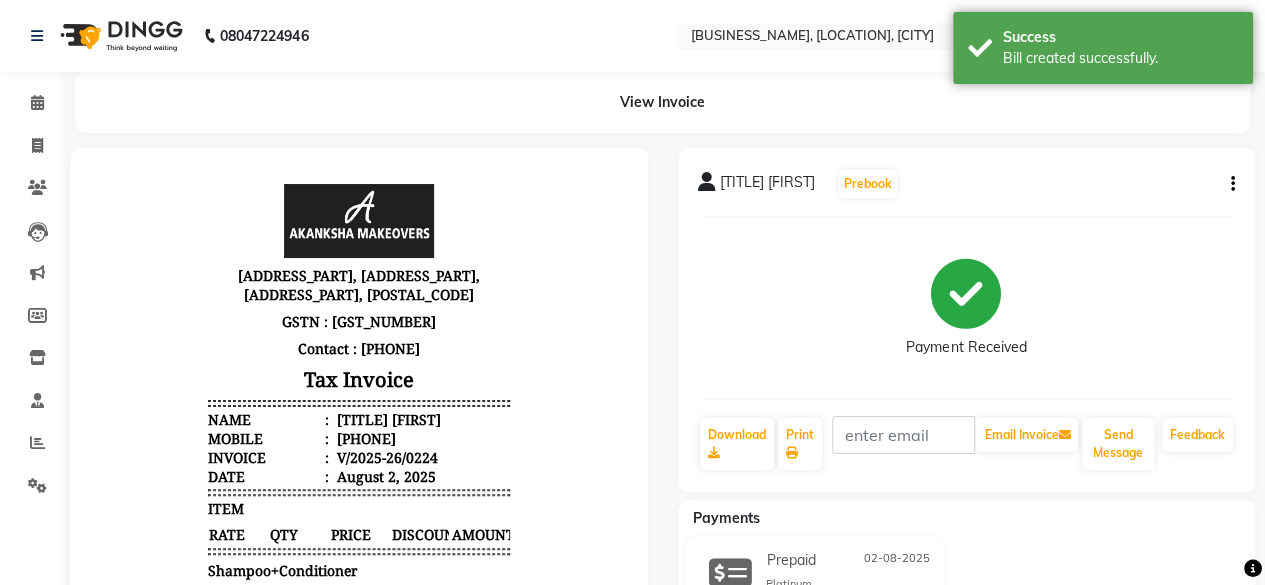scroll, scrollTop: 0, scrollLeft: 0, axis: both 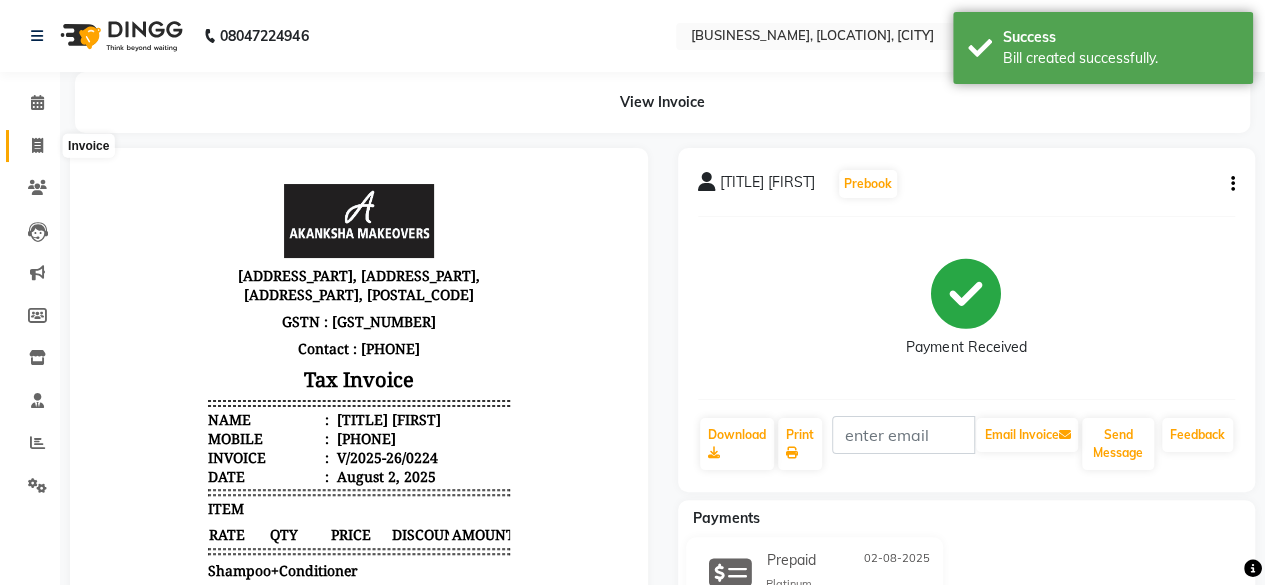 click 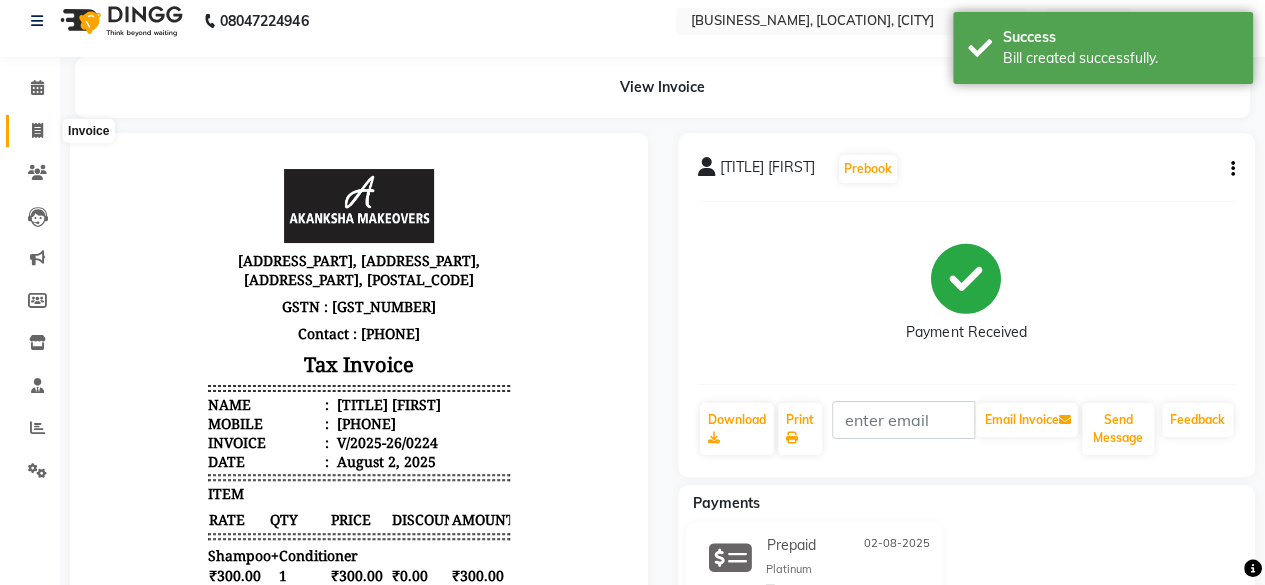 select on "service" 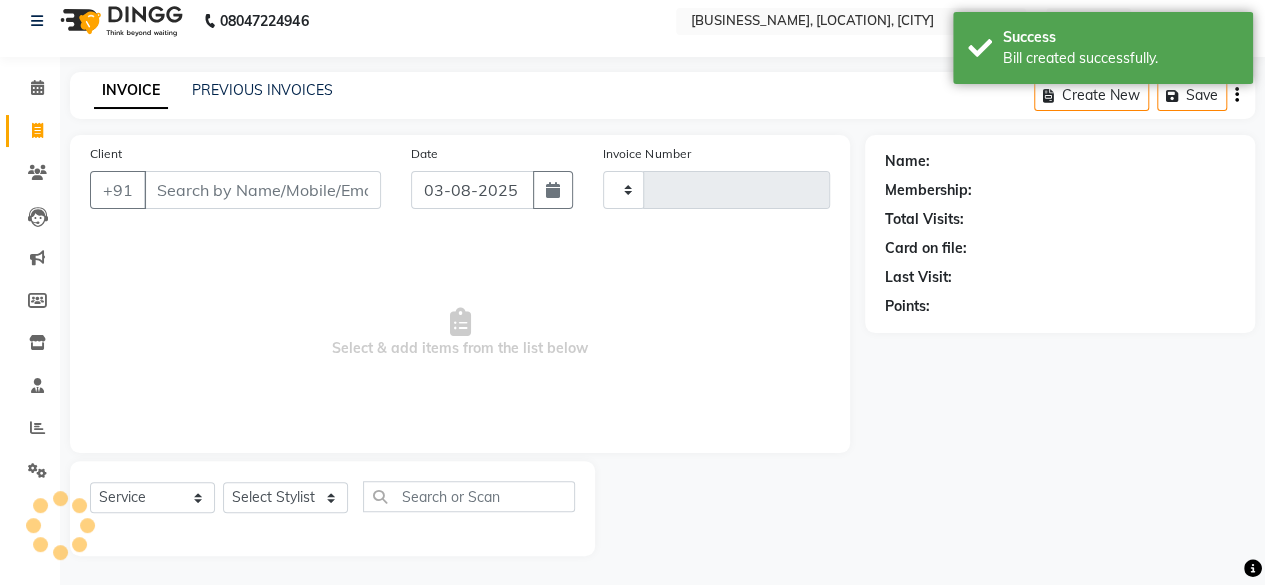 type on "0225" 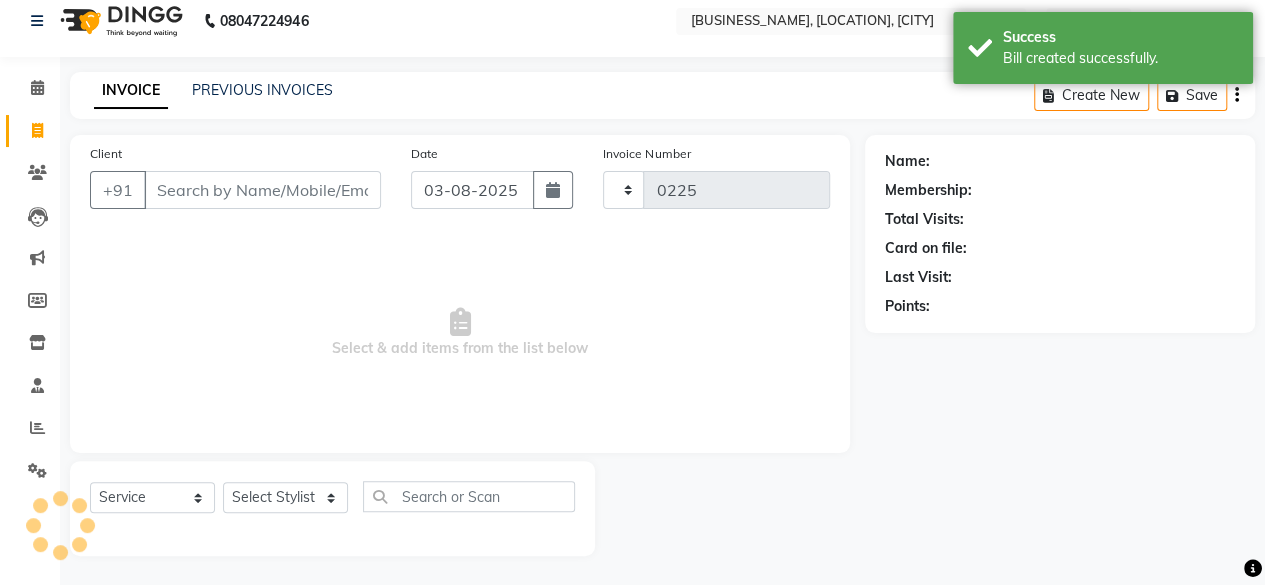 select on "3533" 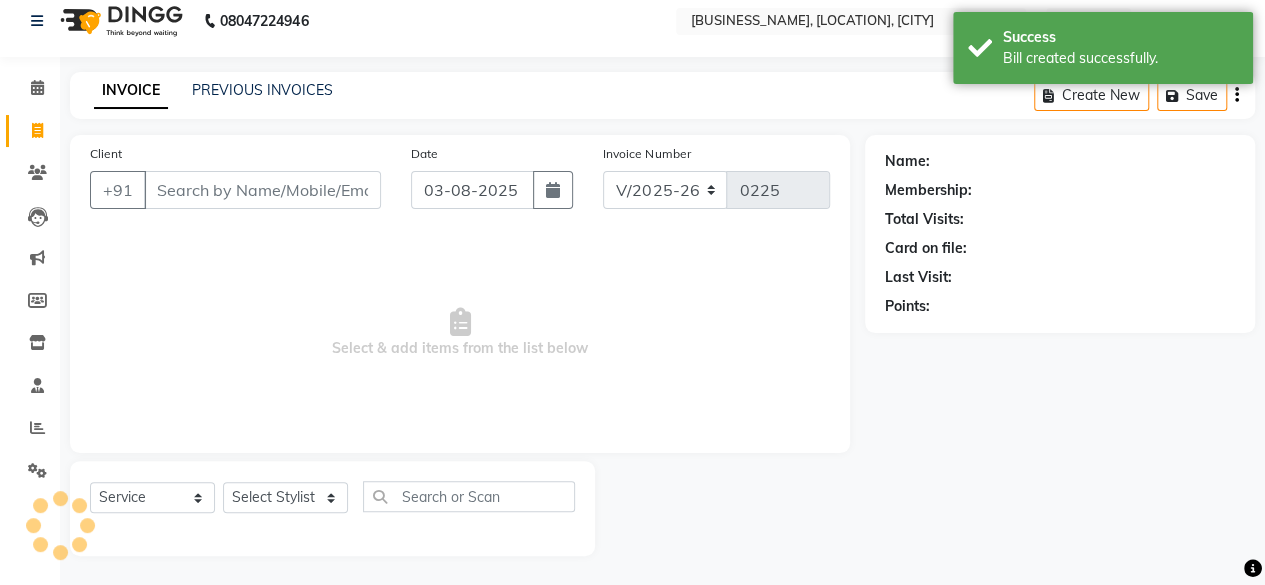 select on "P" 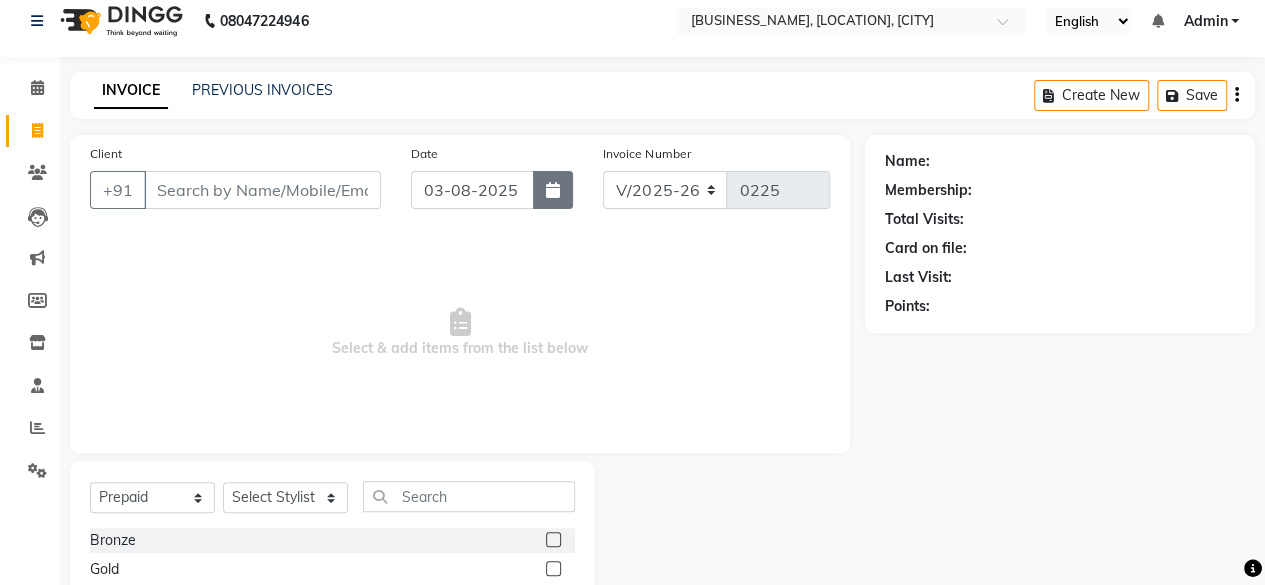 click 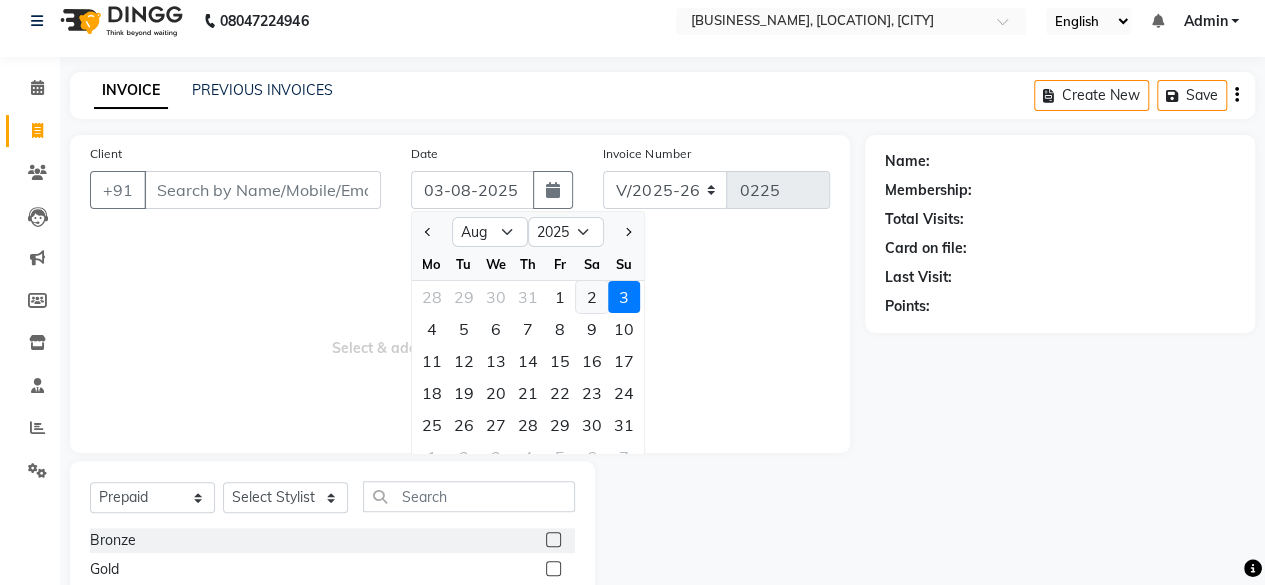 click on "2" 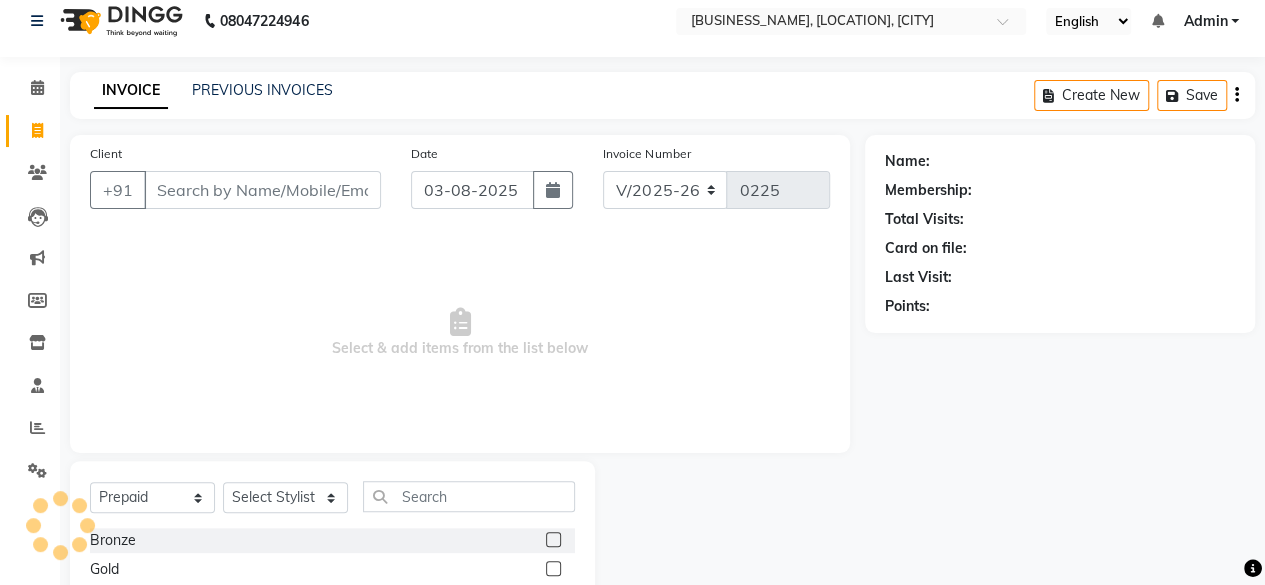 type on "02-08-2025" 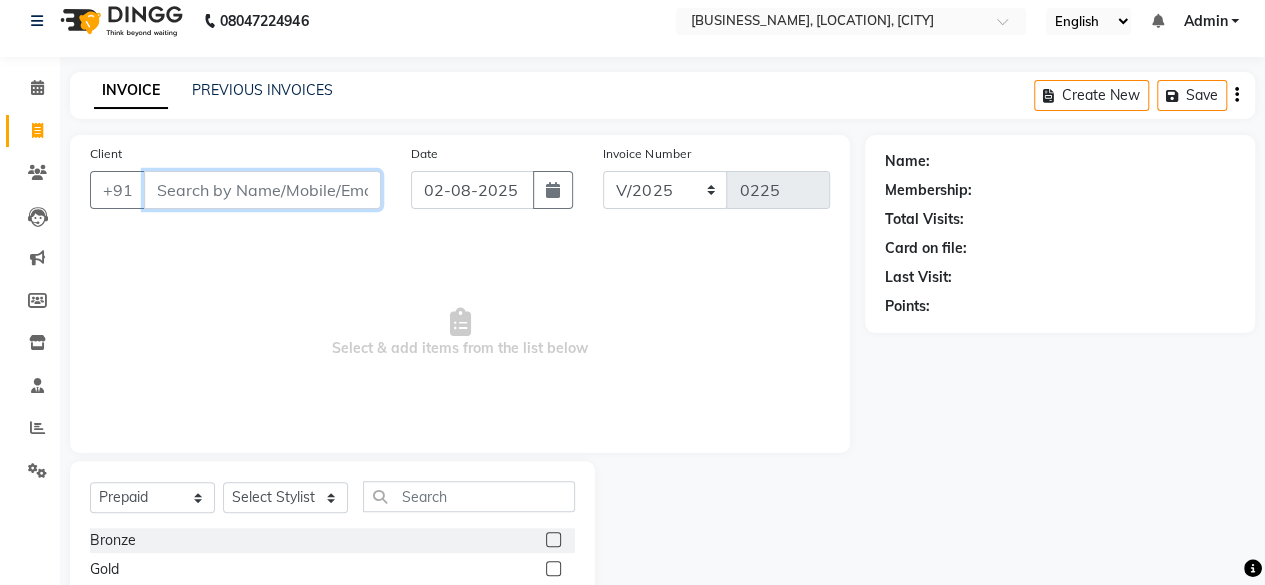 click on "Client" at bounding box center (262, 190) 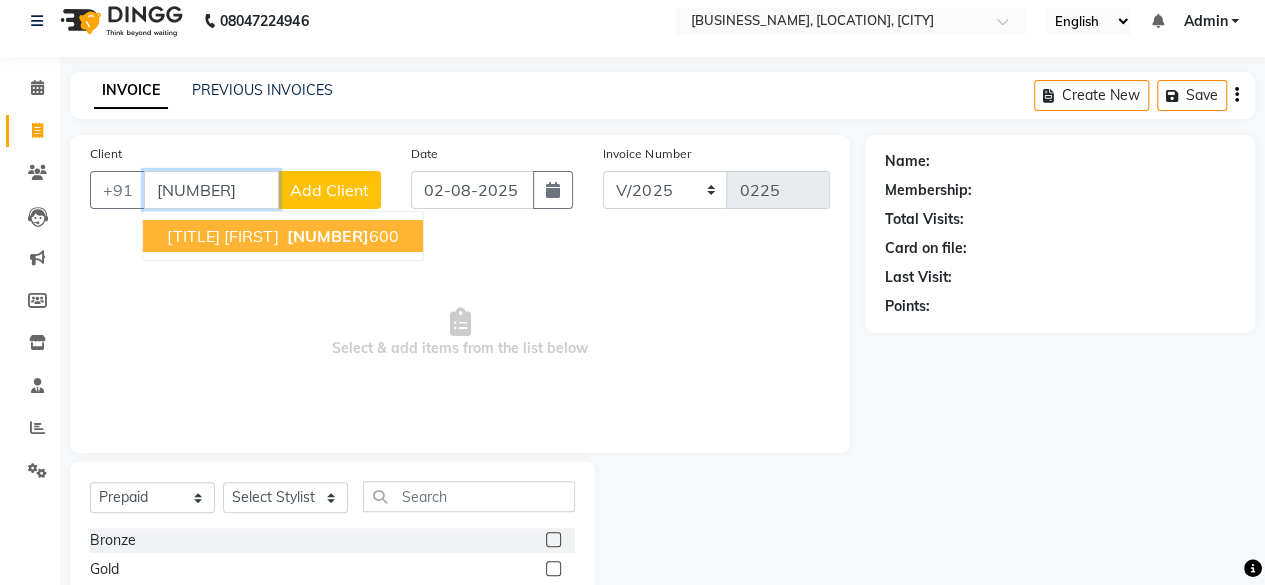 click on "[TITLE] [FIRST] [NUMBER]" at bounding box center (283, 236) 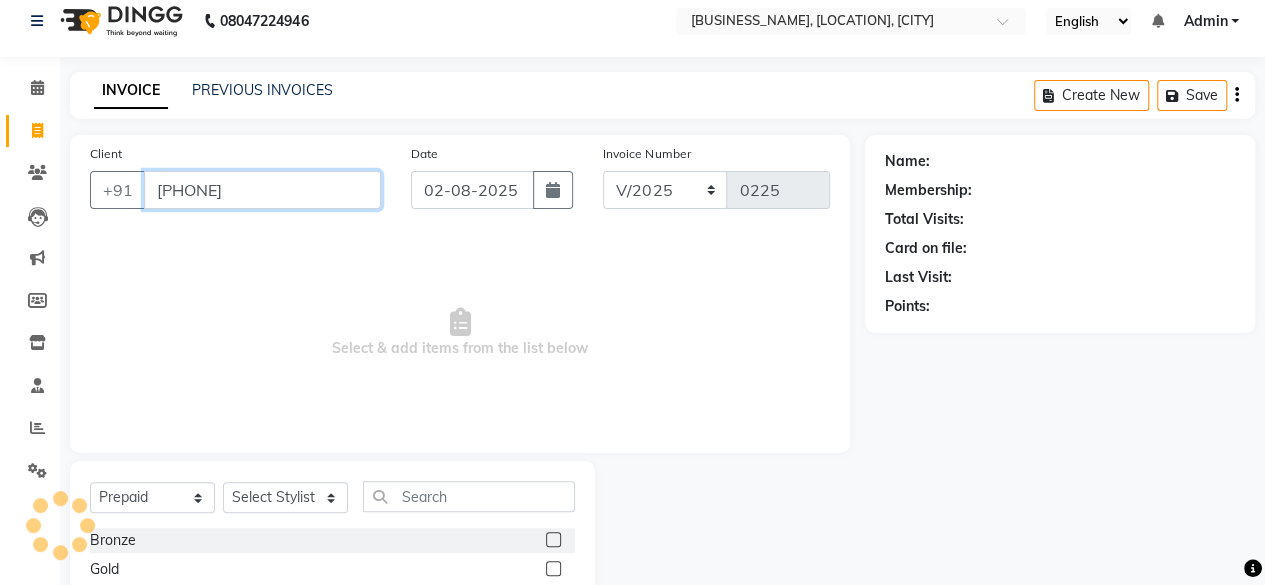 type on "[PHONE]" 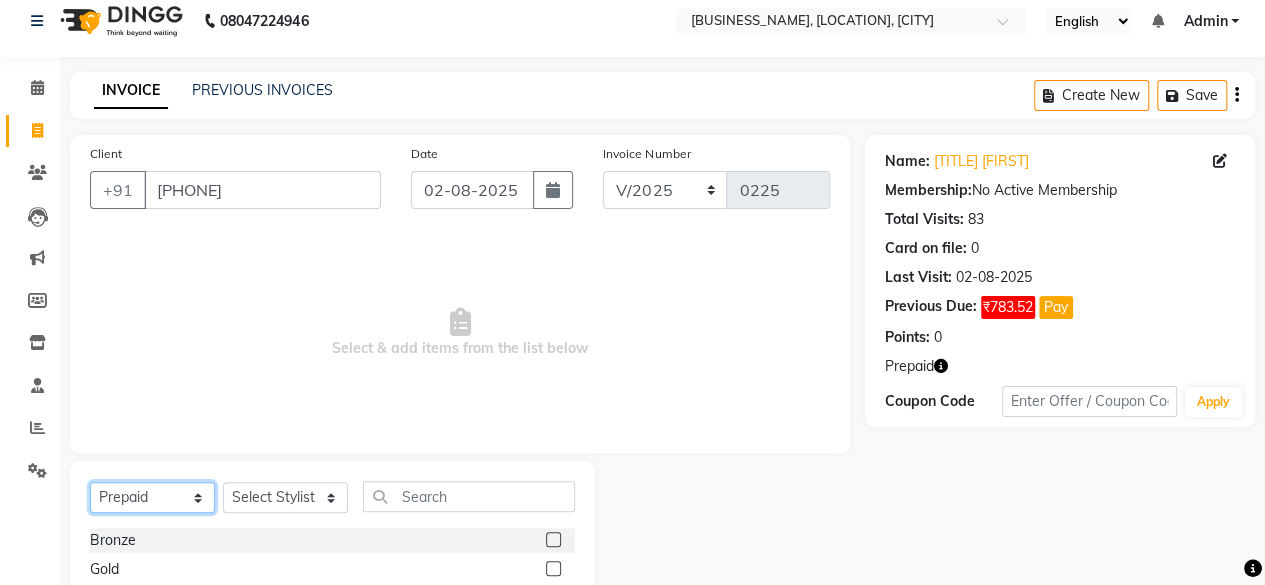 click on "Select  Service  Product  Membership  Package Voucher Prepaid Gift Card" 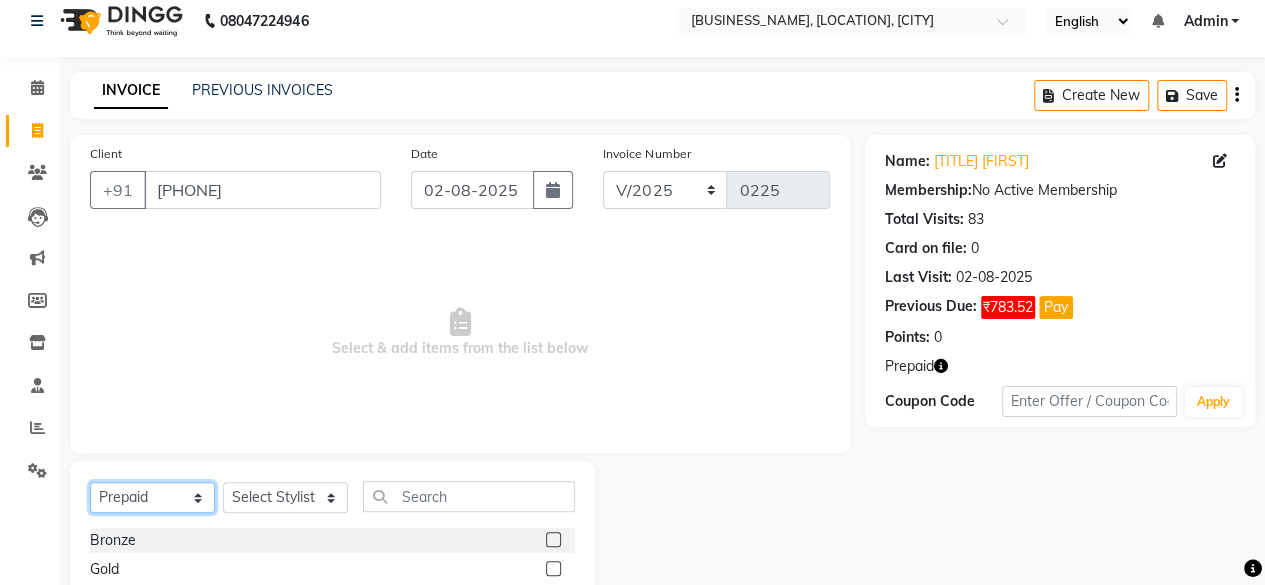 select on "service" 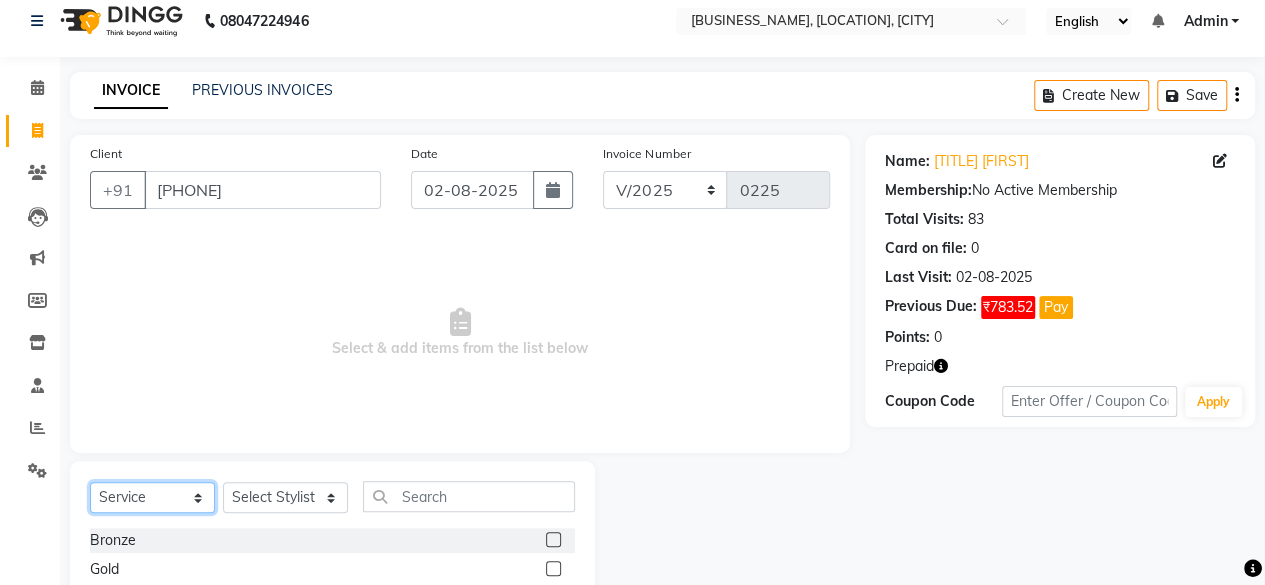 click on "Select  Service  Product  Membership  Package Voucher Prepaid Gift Card" 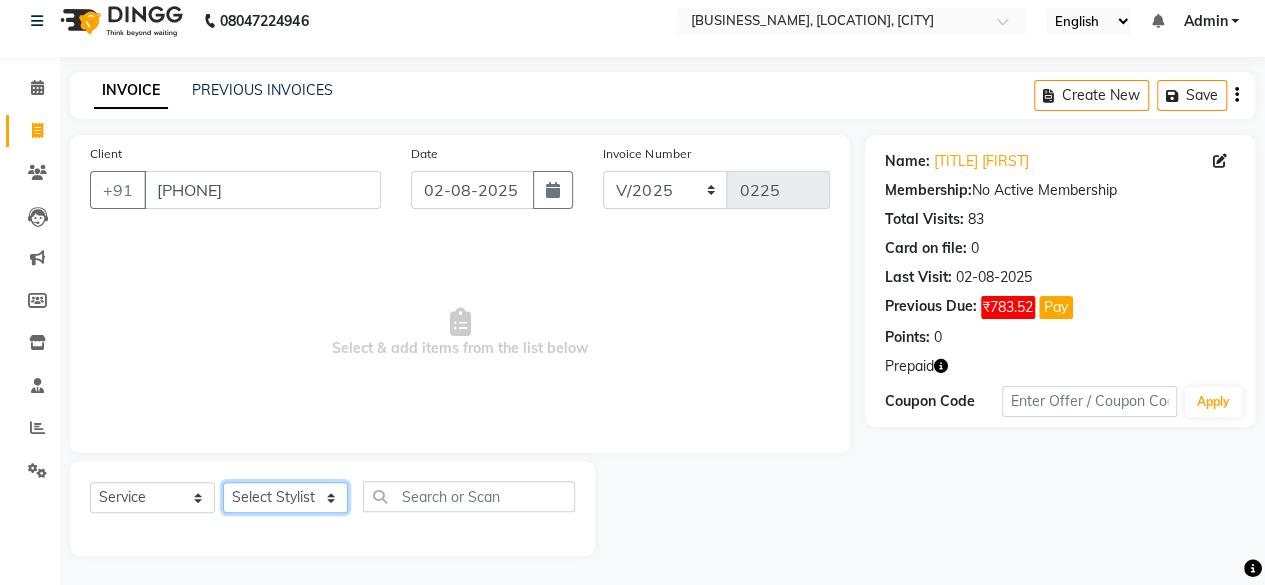 click on "Select Stylist [BUSINESS_NAME] [FIRST] [FIRST] [FIRST] [FIRST] [FIRST] [FIRST] [FIRST] [FIRST] [FIRST] [FIRST] [FIRST]" 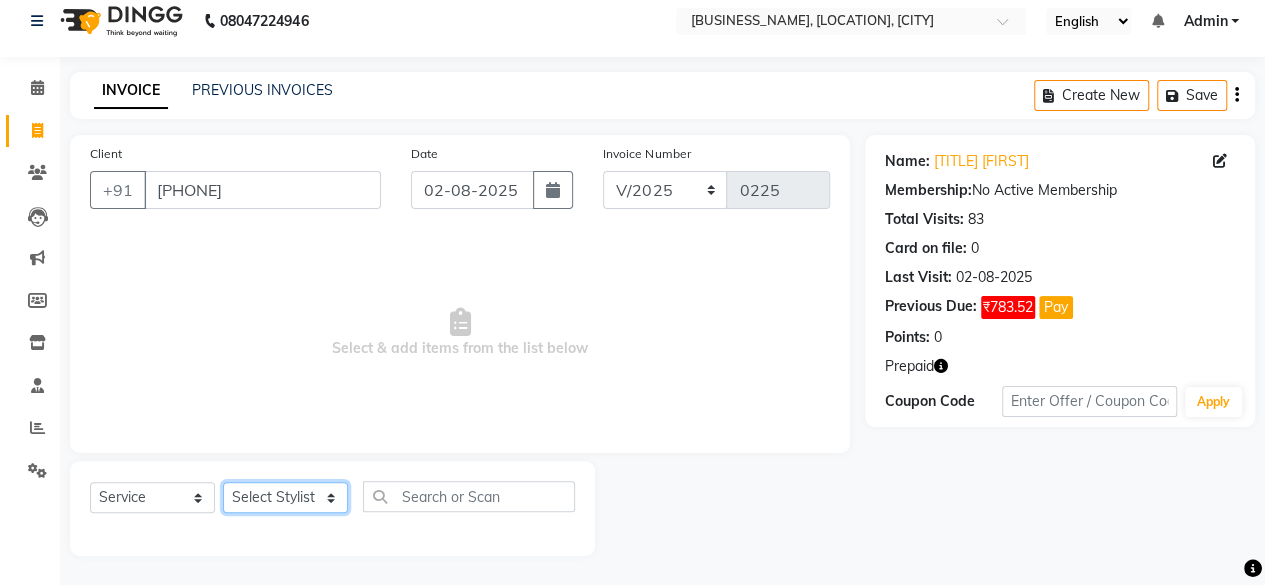 select on "16848" 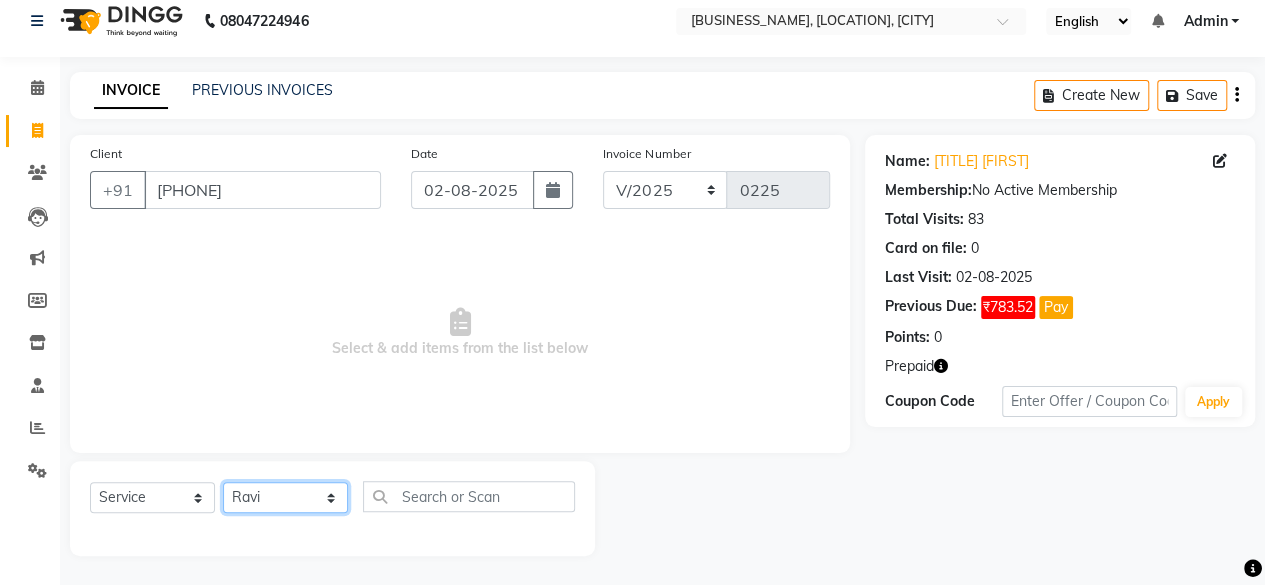 click on "Select Stylist [BUSINESS_NAME] [FIRST] [FIRST] [FIRST] [FIRST] [FIRST] [FIRST] [FIRST] [FIRST] [FIRST] [FIRST] [FIRST]" 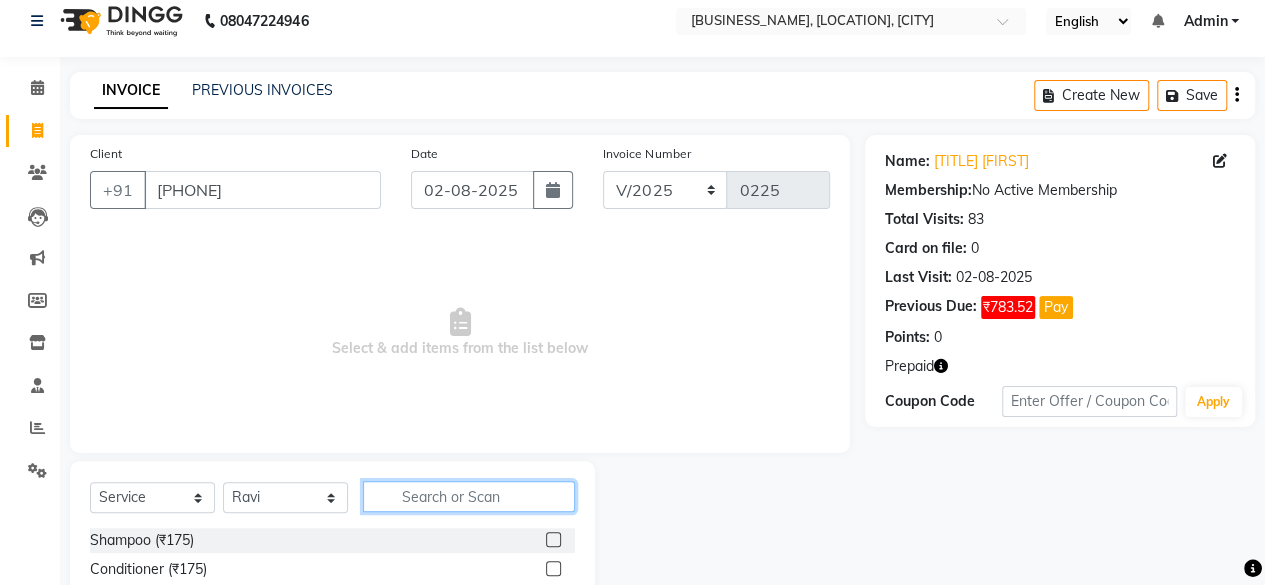 click 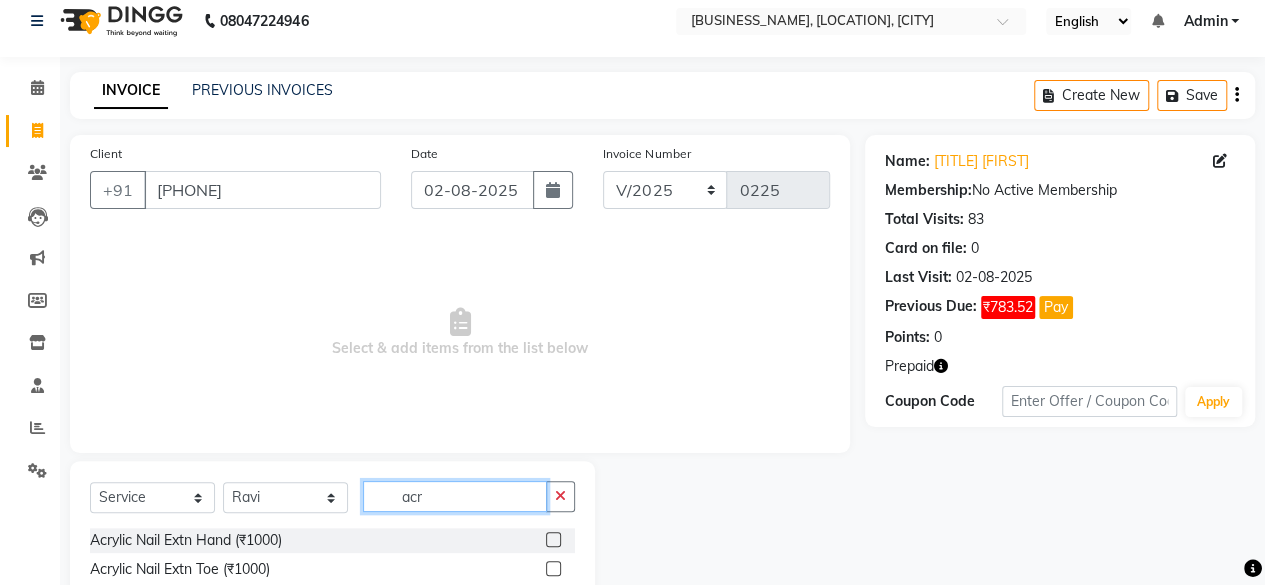 type on "acr" 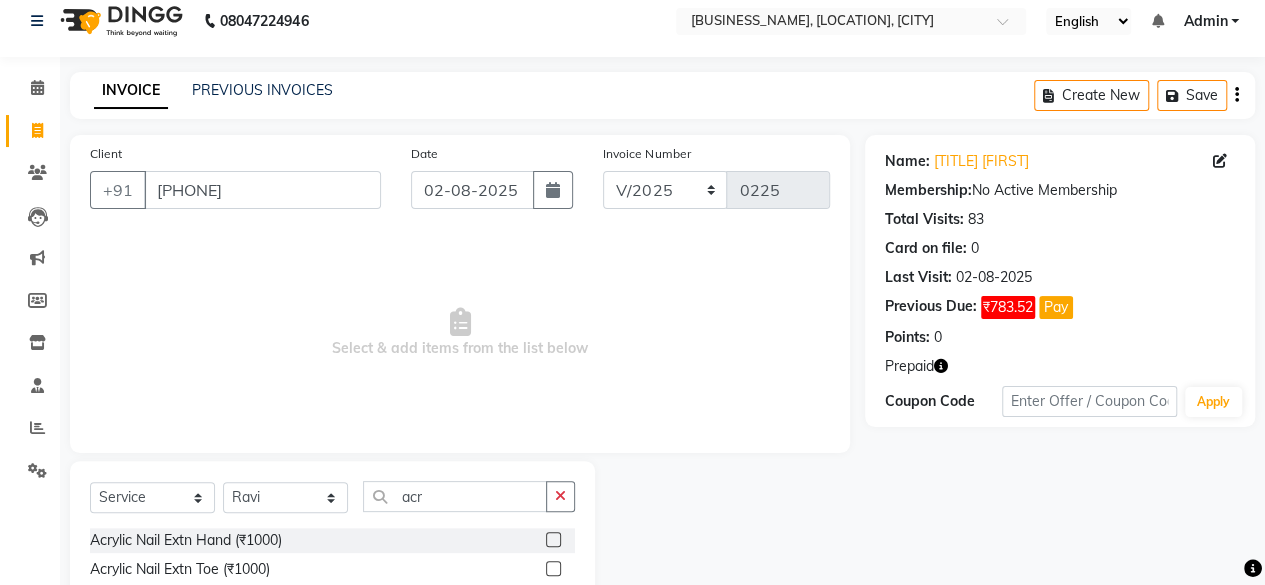click 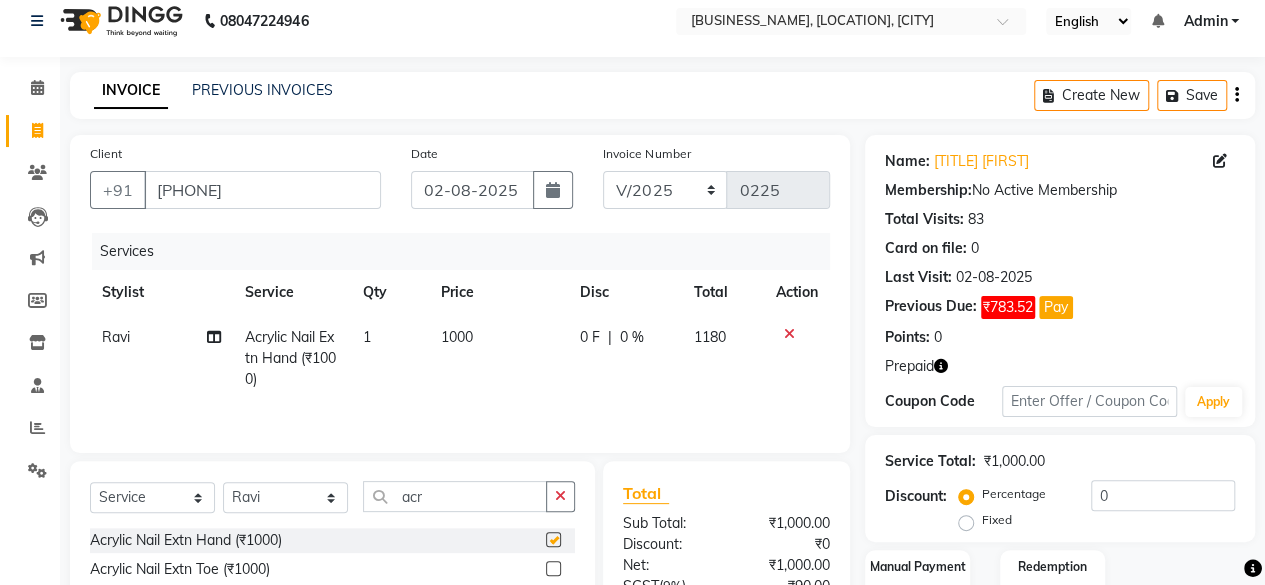 checkbox on "false" 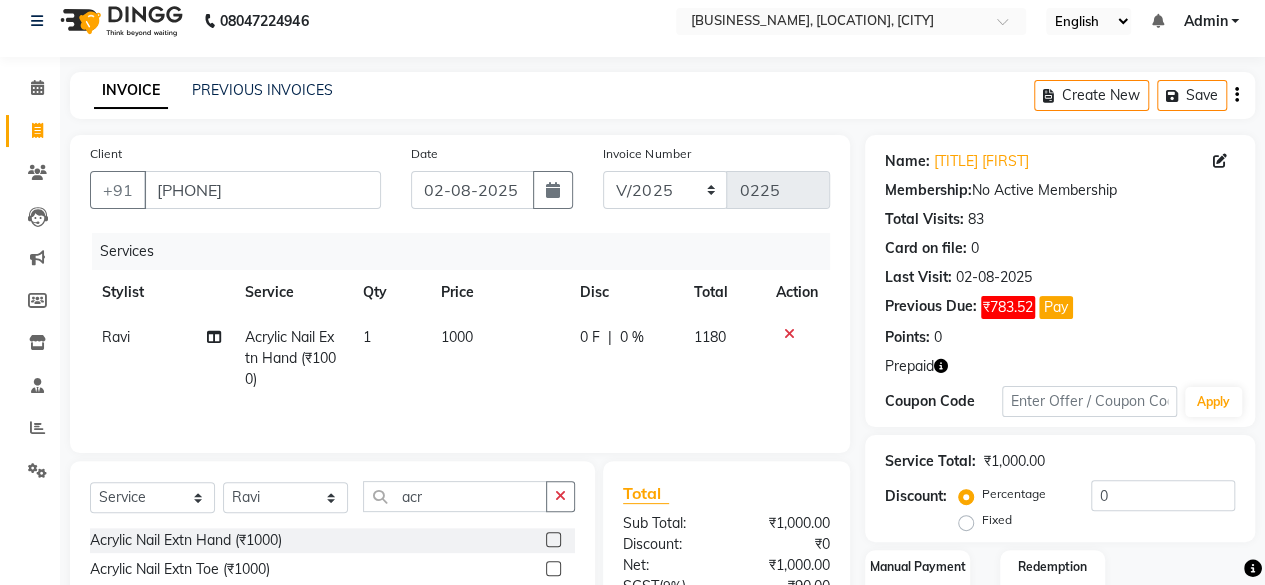click on "1000" 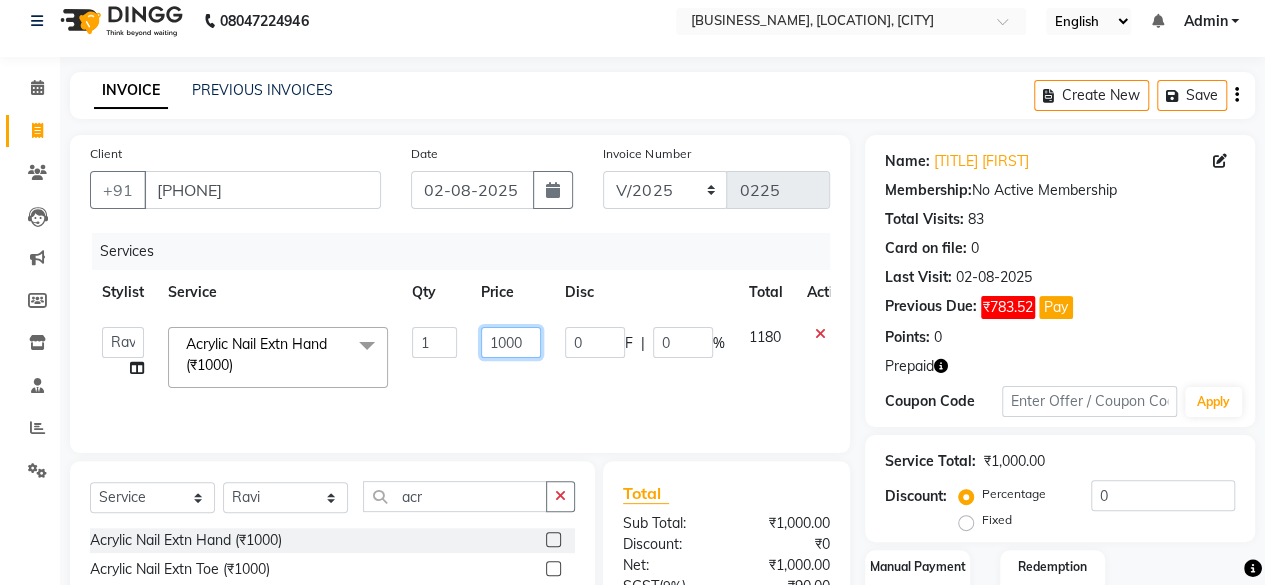 click on "1000" 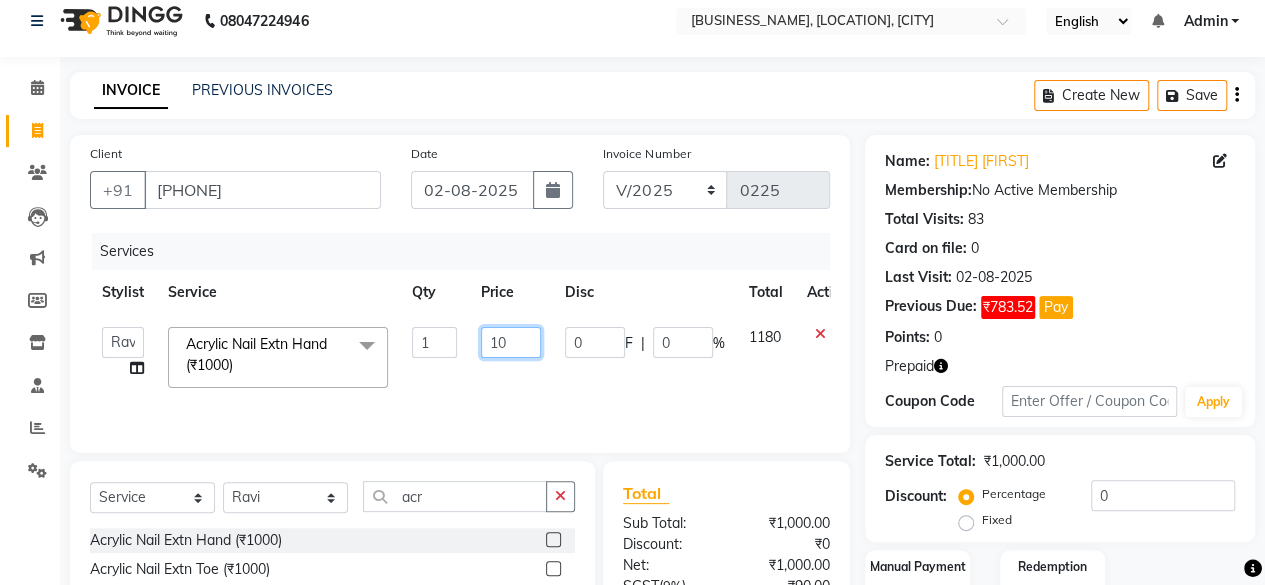 type on "1" 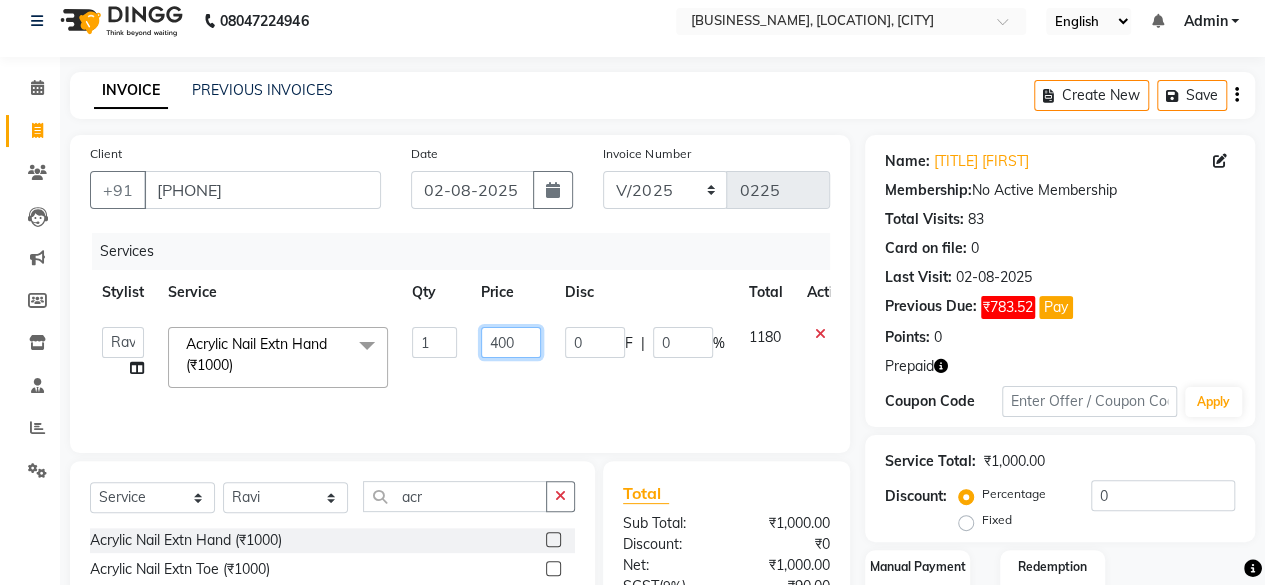 type on "4000" 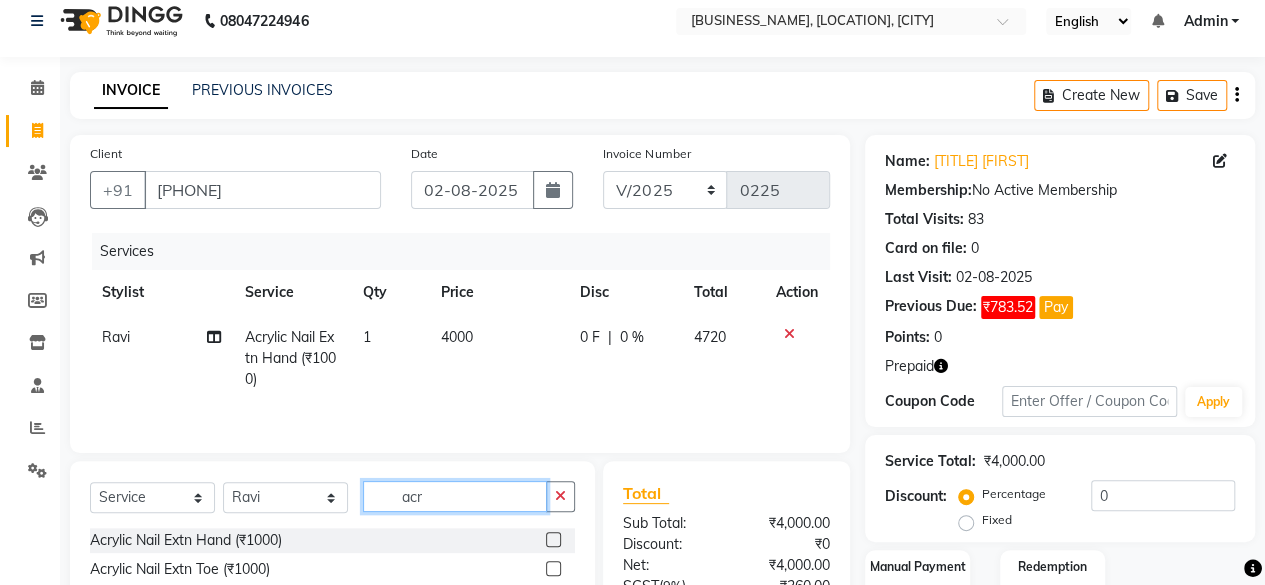 click on "acr" 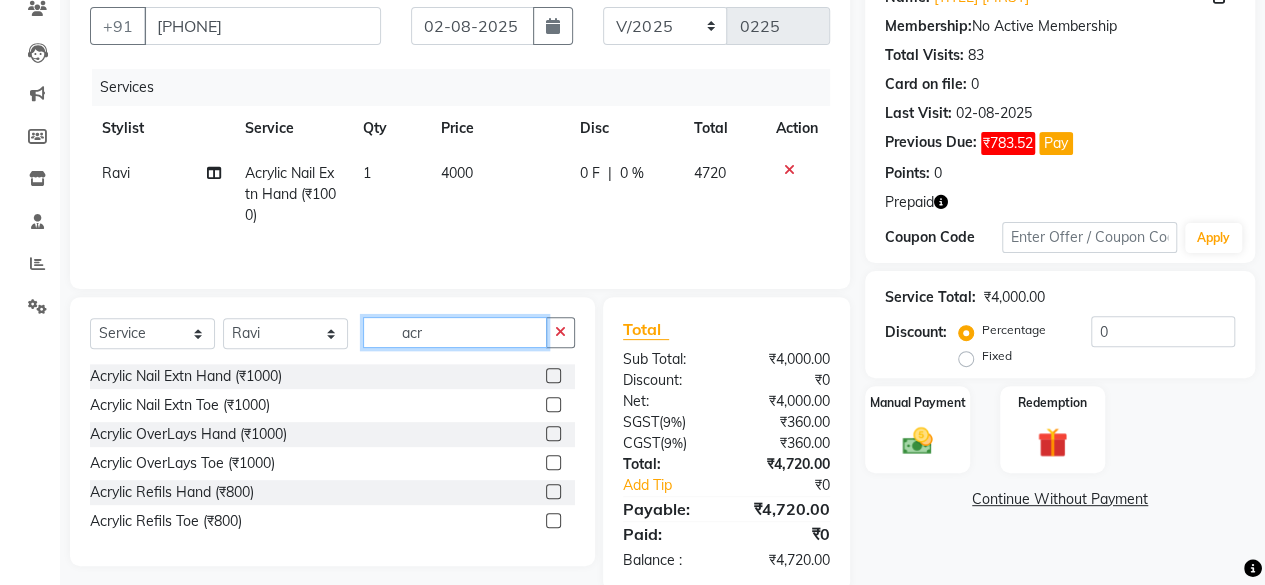 scroll, scrollTop: 214, scrollLeft: 0, axis: vertical 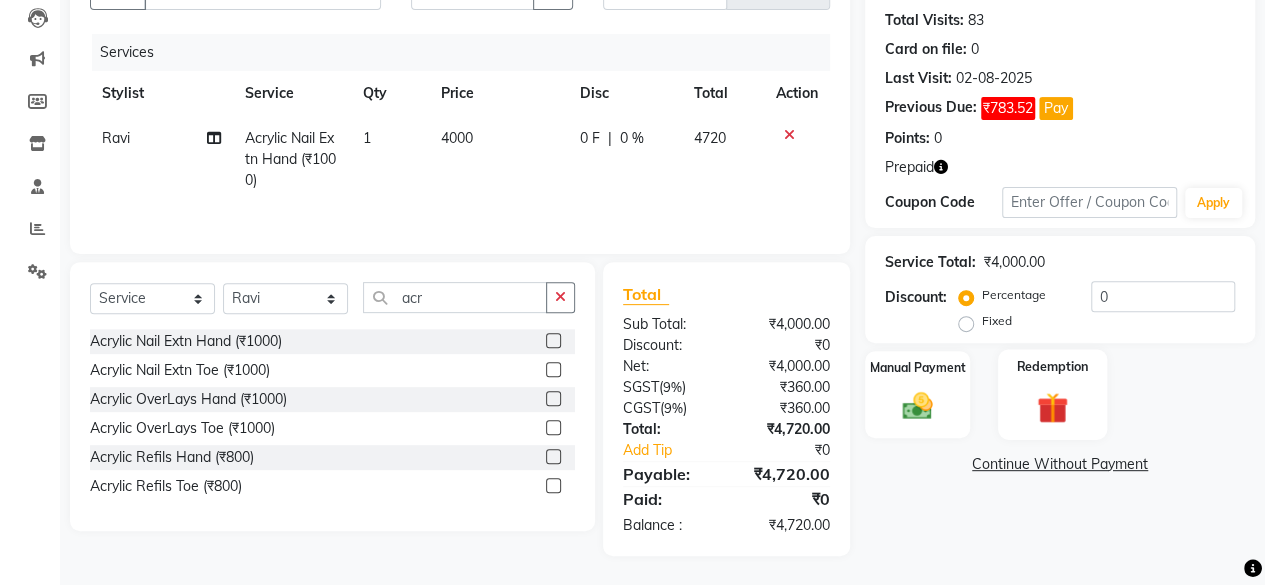 click 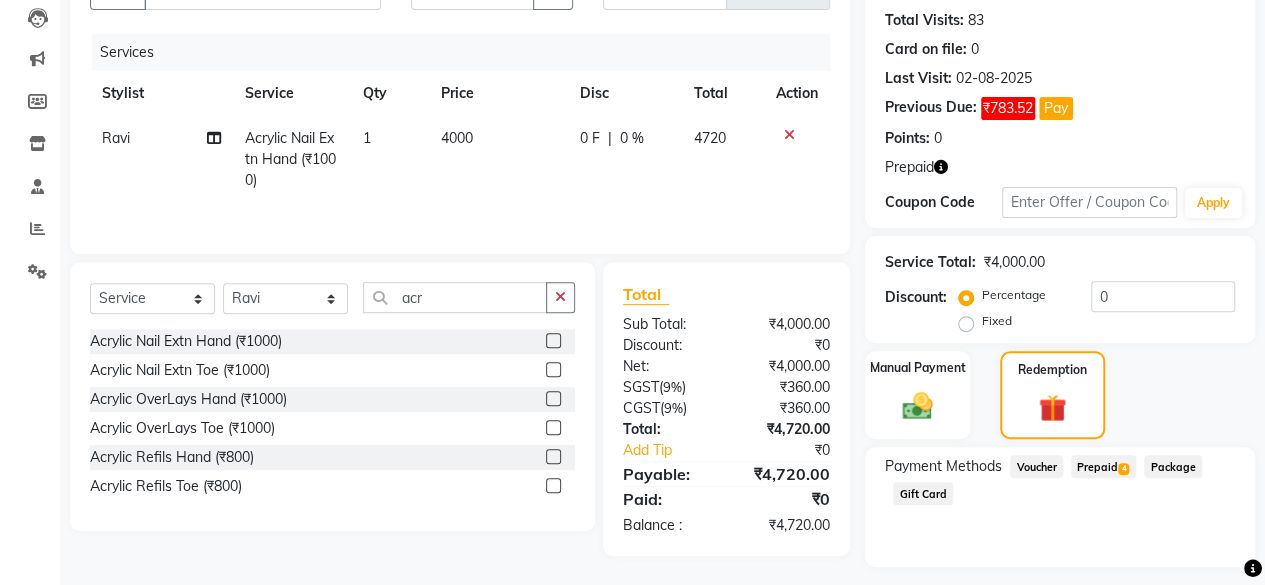 scroll, scrollTop: 0, scrollLeft: 0, axis: both 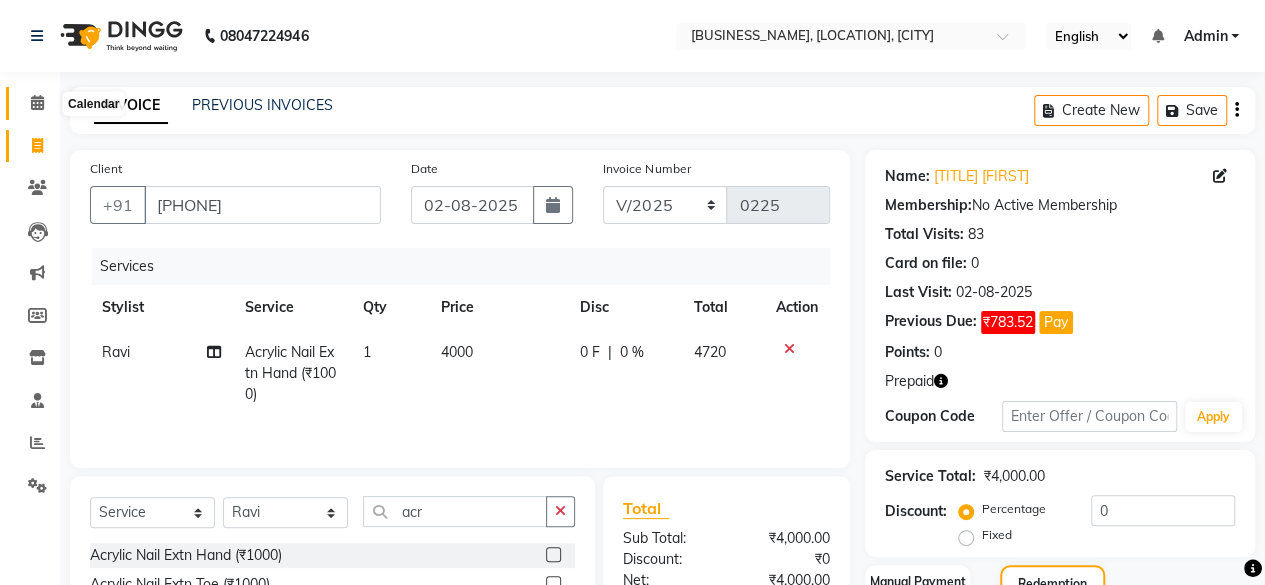 click 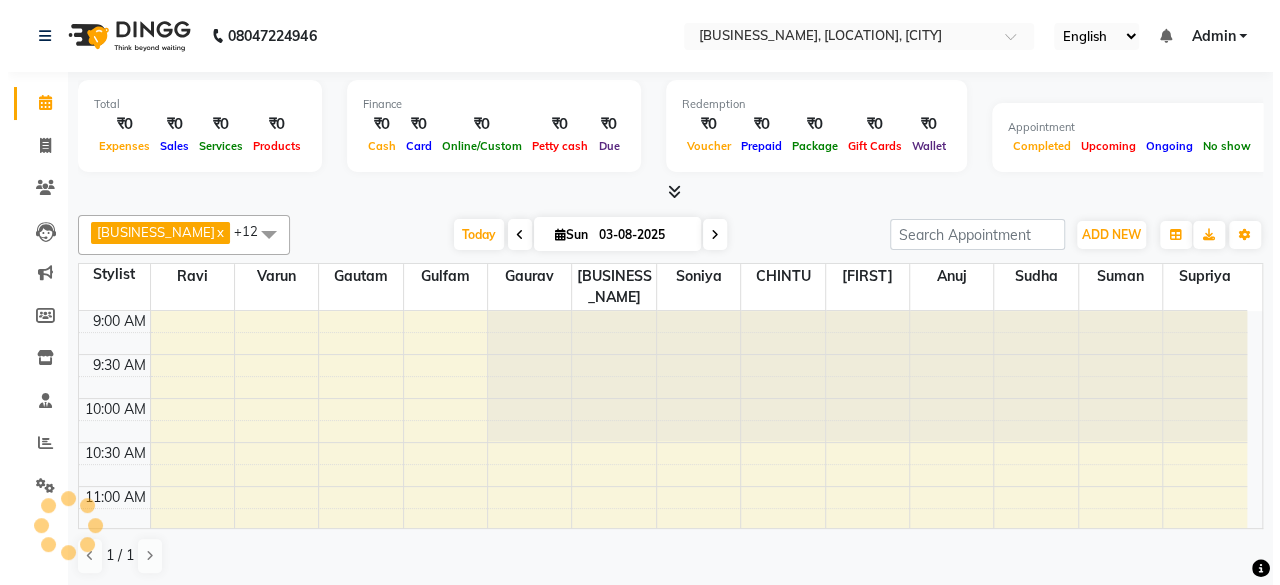 scroll, scrollTop: 0, scrollLeft: 0, axis: both 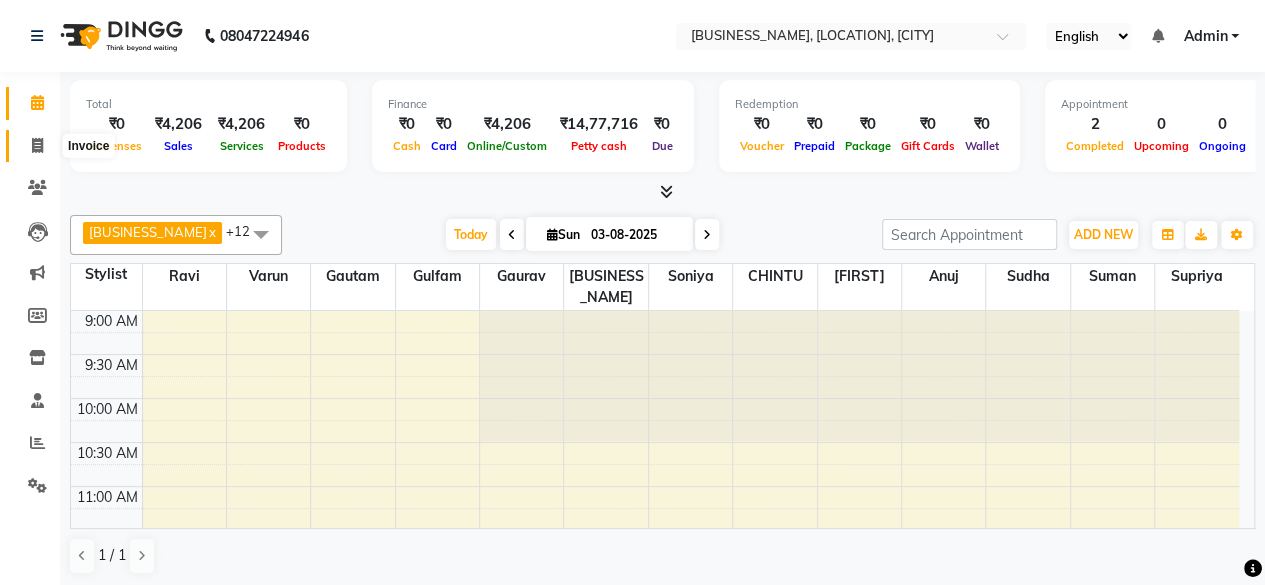 click 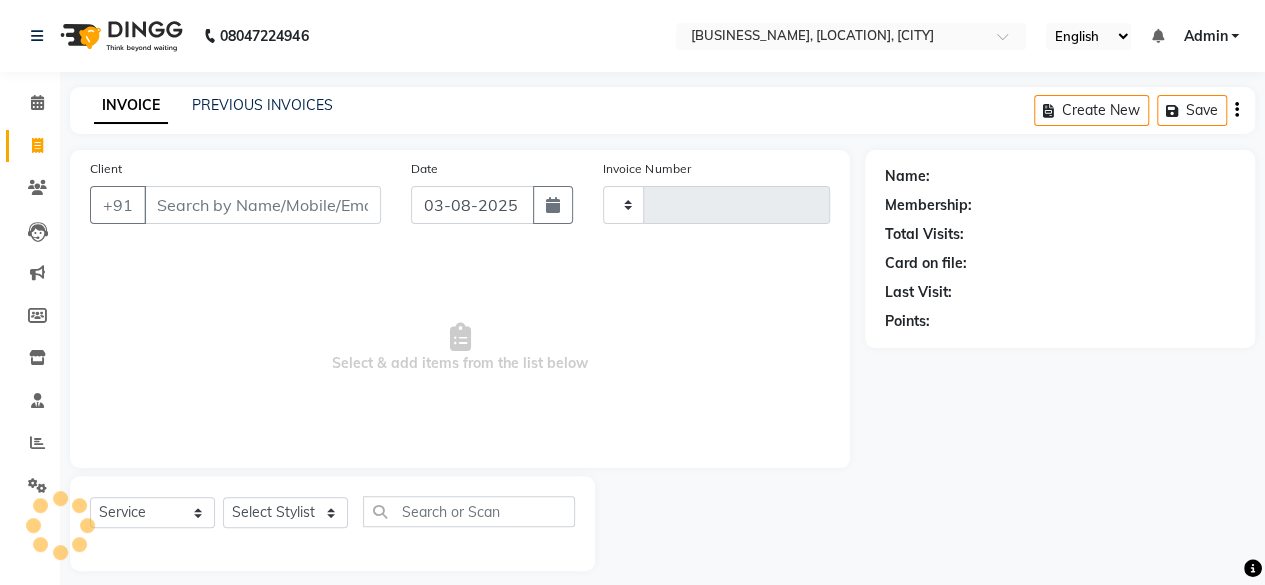 type on "0225" 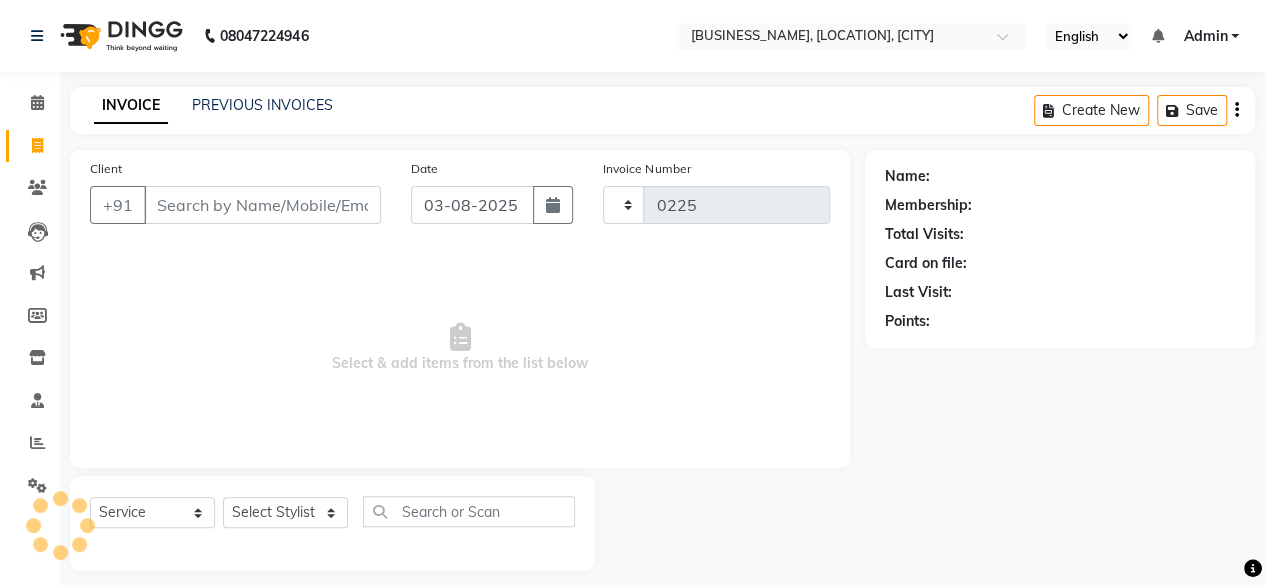 select on "3533" 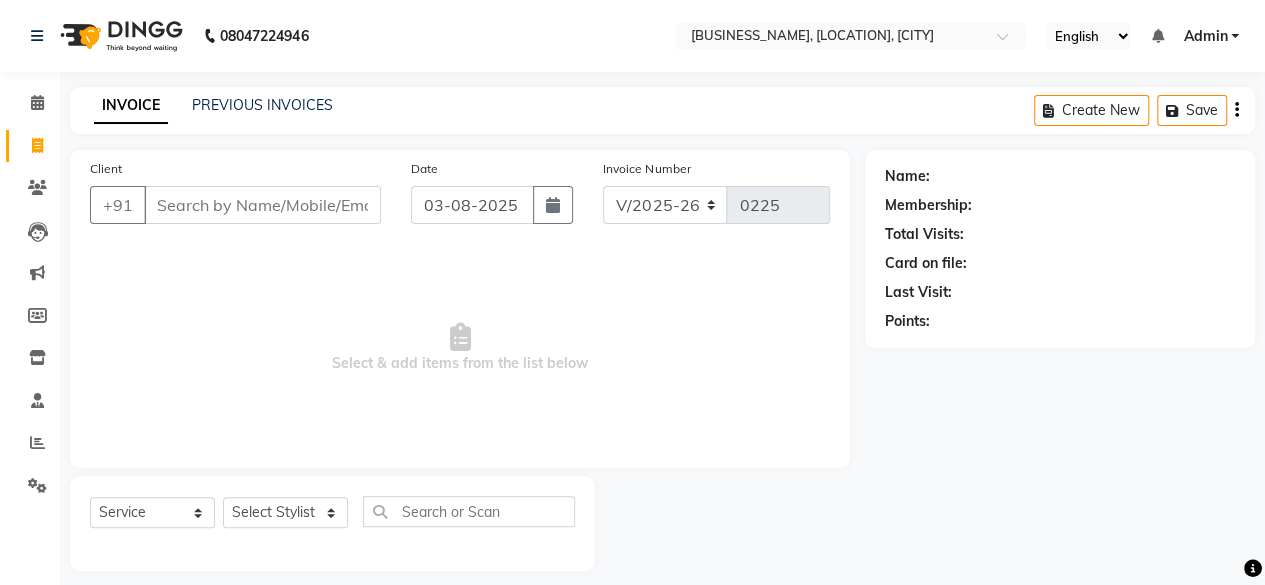 select on "P" 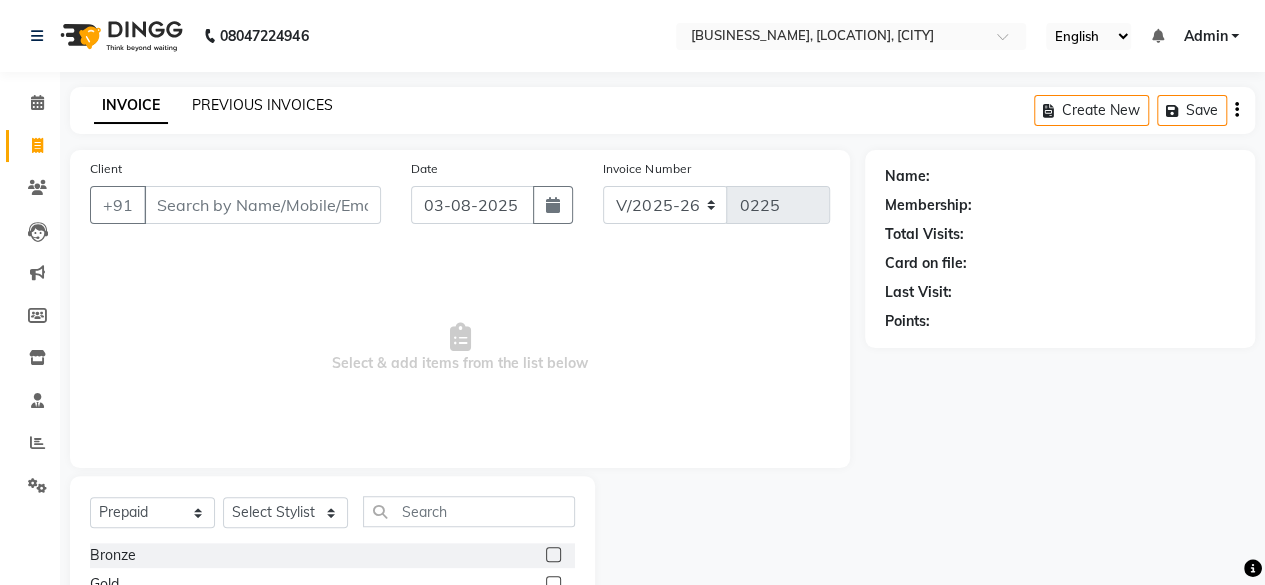 click on "PREVIOUS INVOICES" 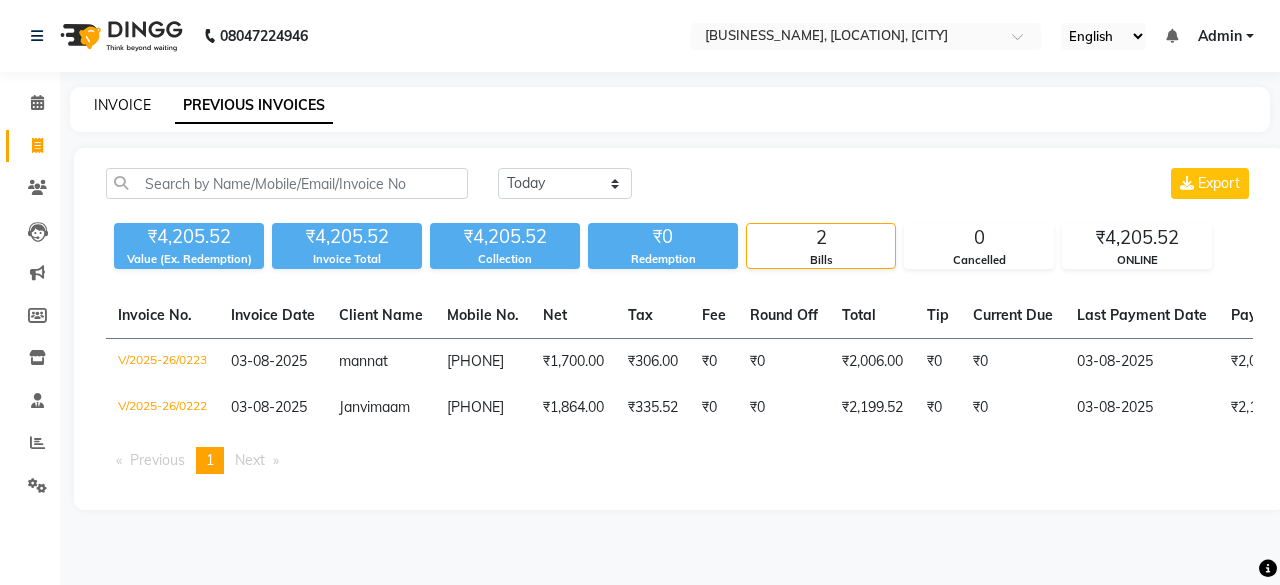 click on "INVOICE" 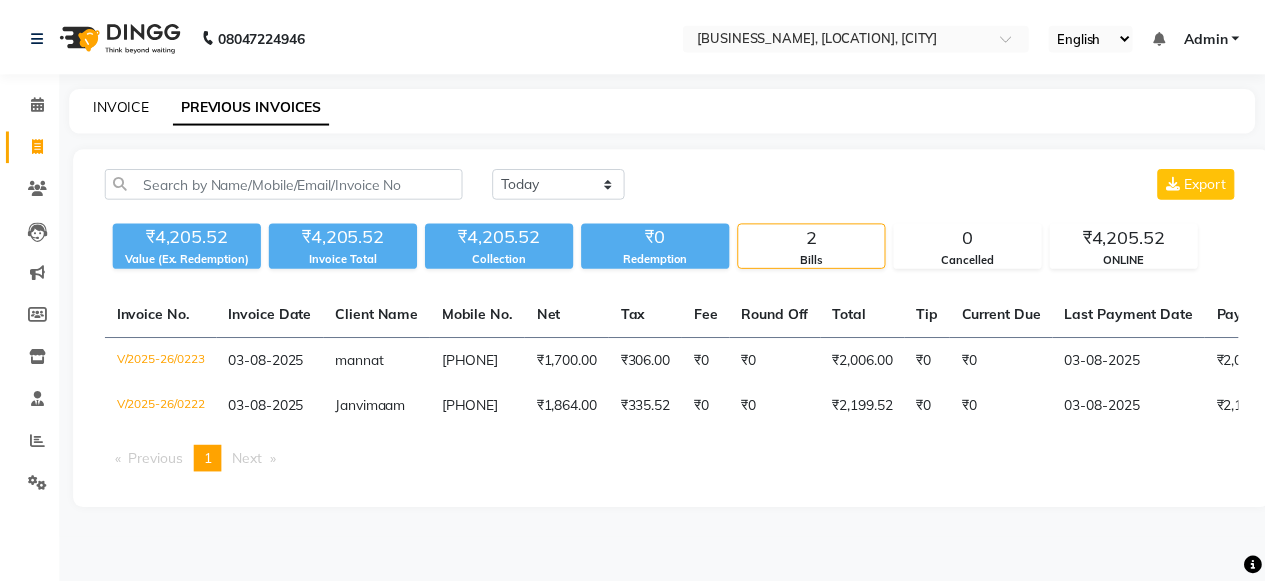 scroll, scrollTop: 15, scrollLeft: 0, axis: vertical 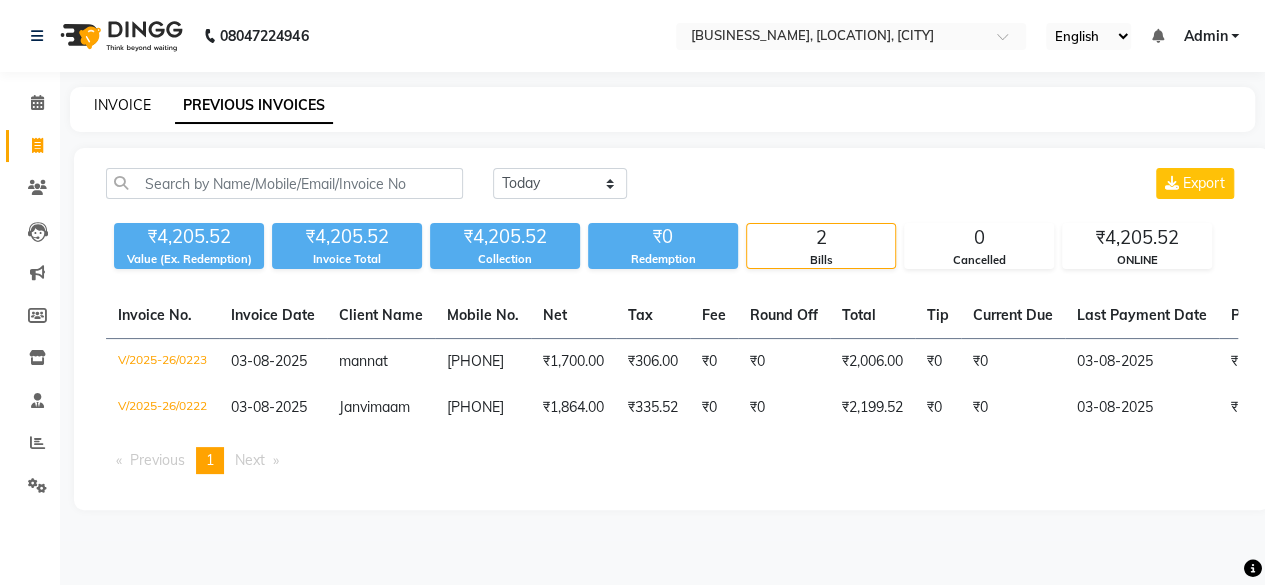 select on "3533" 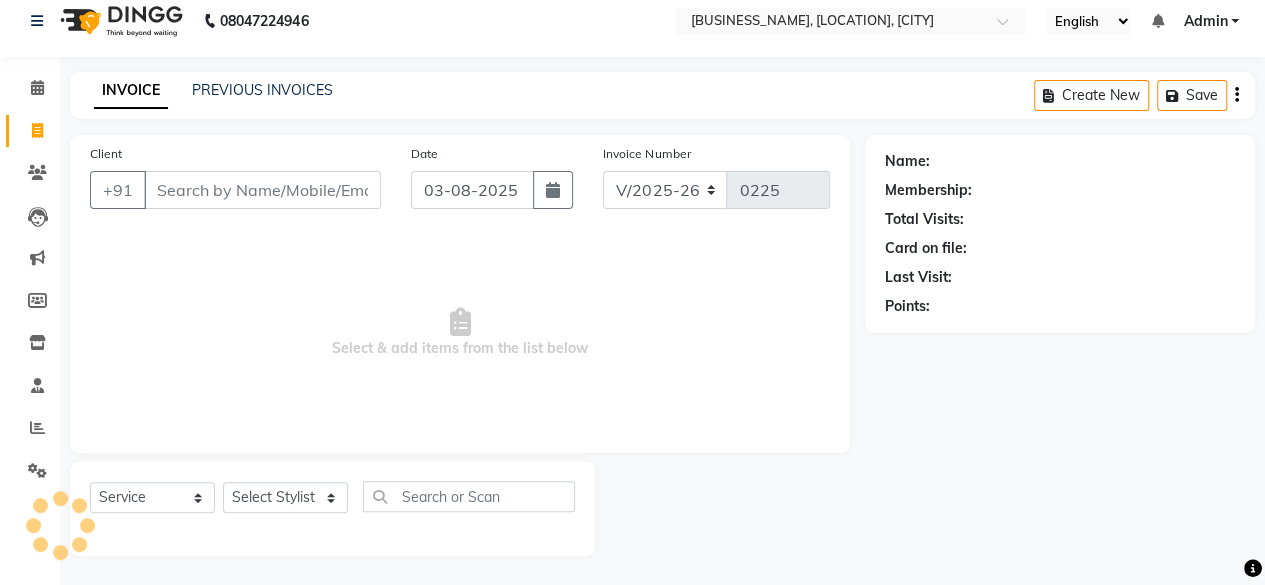 select on "P" 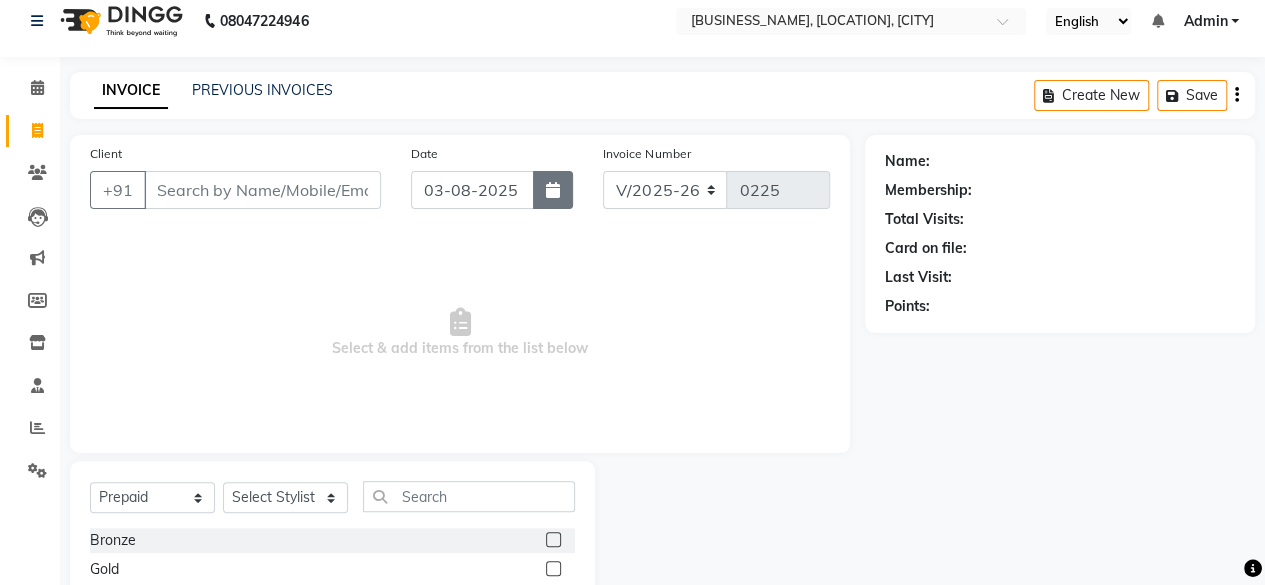 click 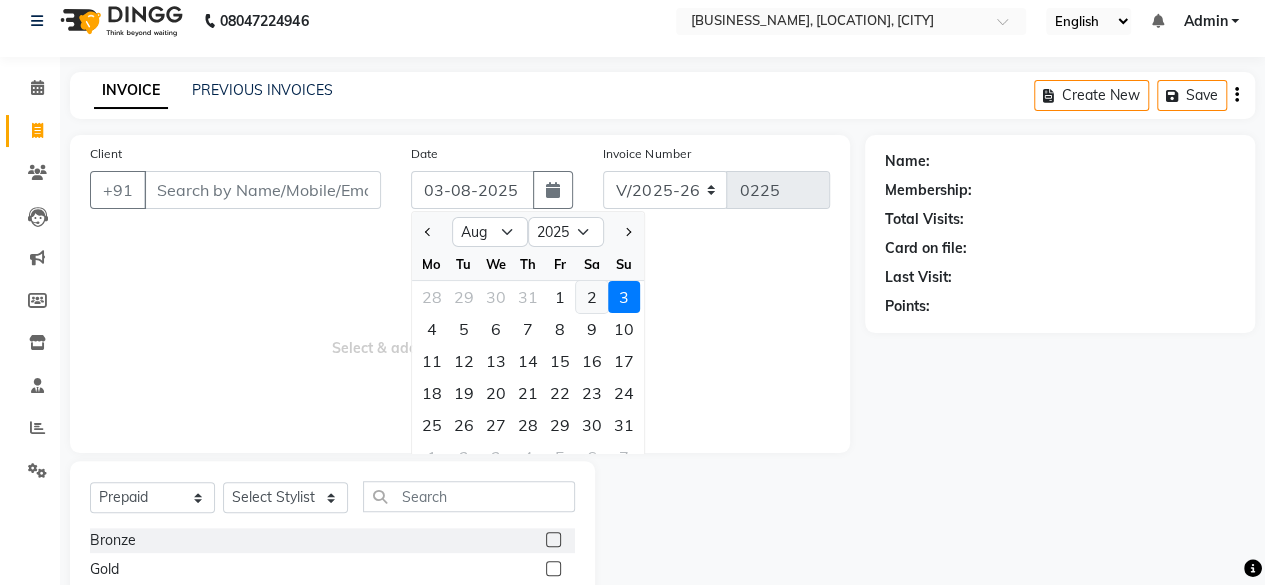 click on "2" 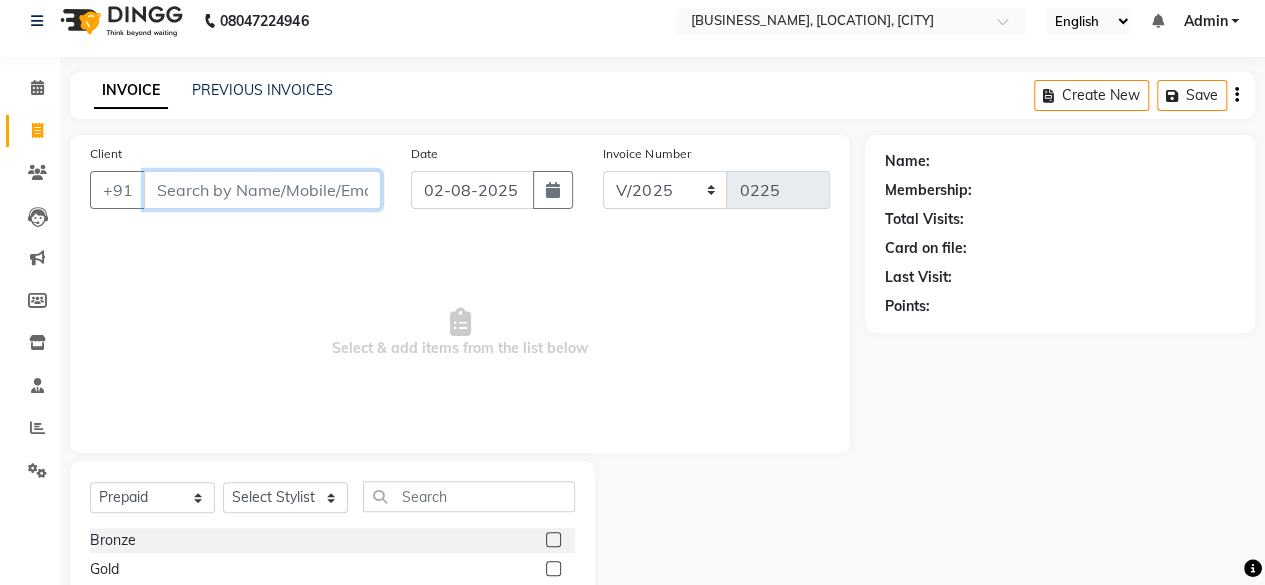 click on "Client" at bounding box center [262, 190] 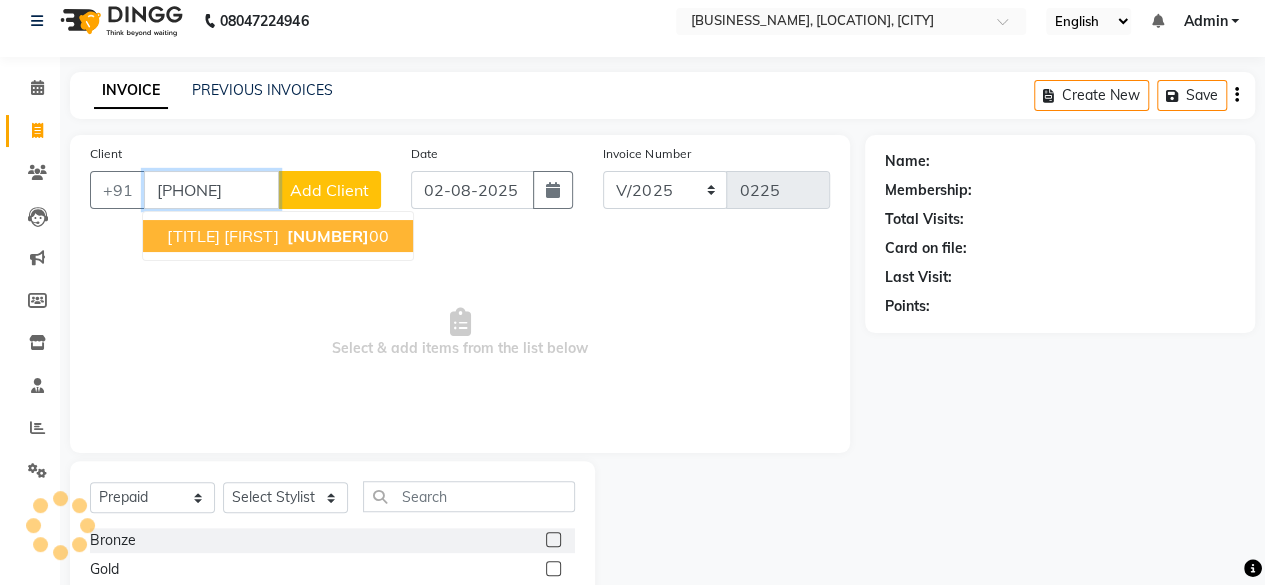 type on "[PHONE]" 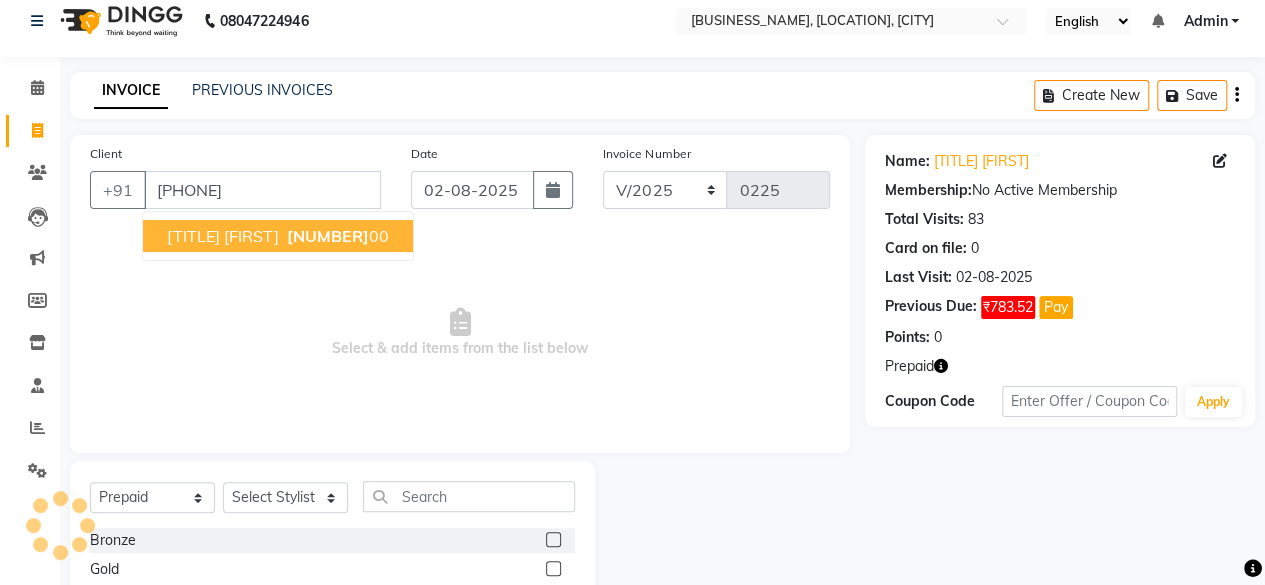click on "[TITLE] [FIRST]" at bounding box center [223, 236] 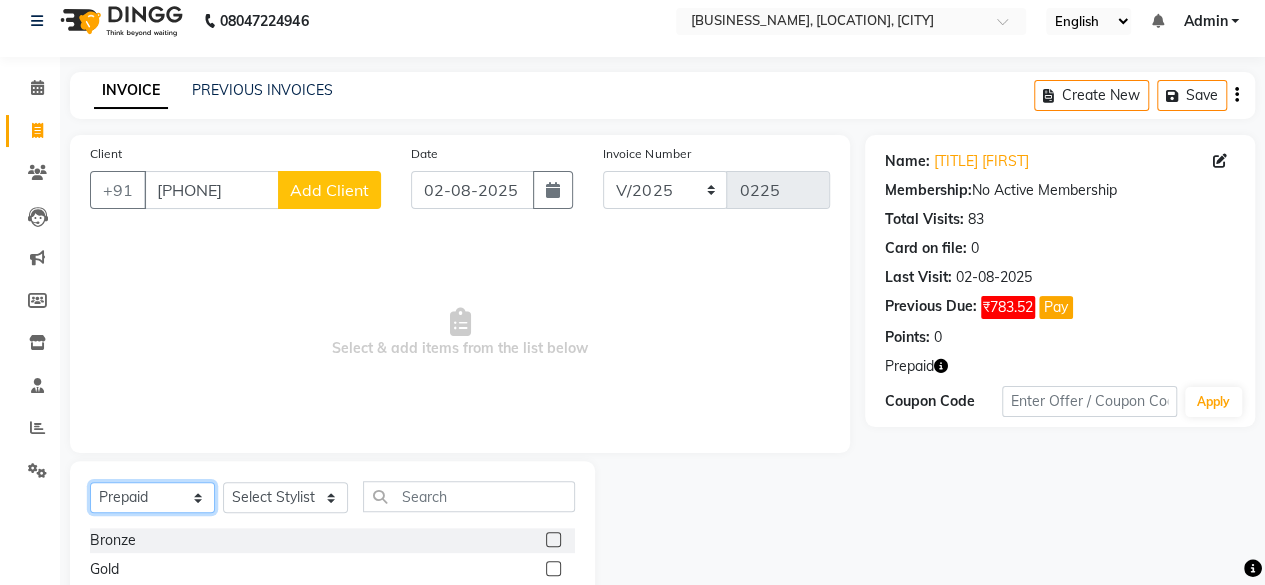 click on "Select  Service  Product  Membership  Package Voucher Prepaid Gift Card" 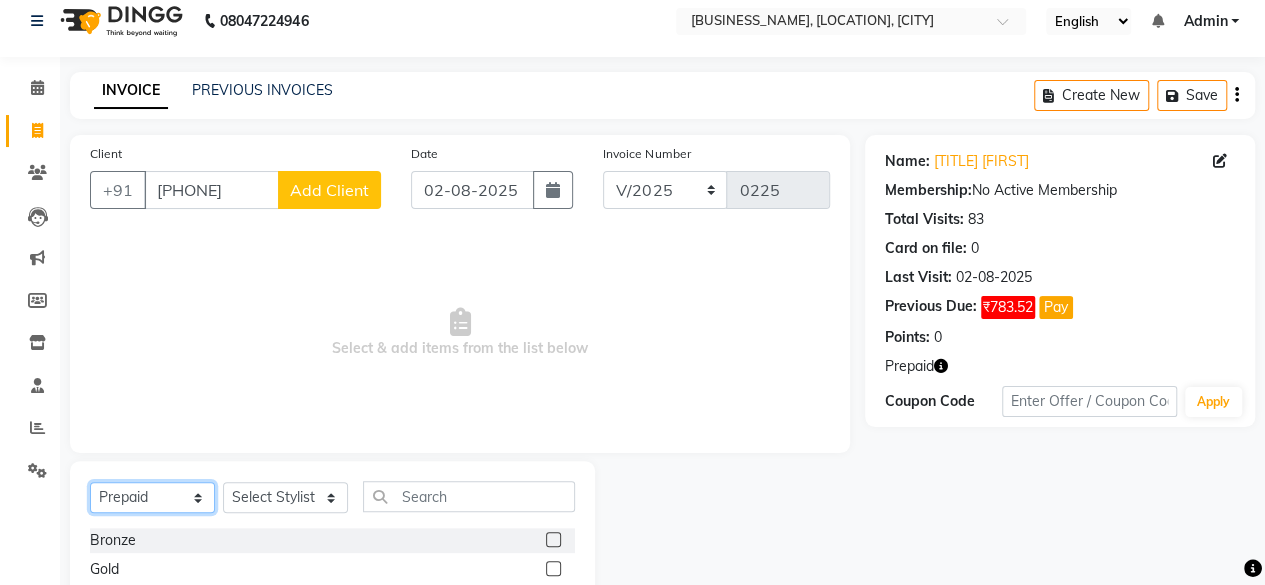 select on "service" 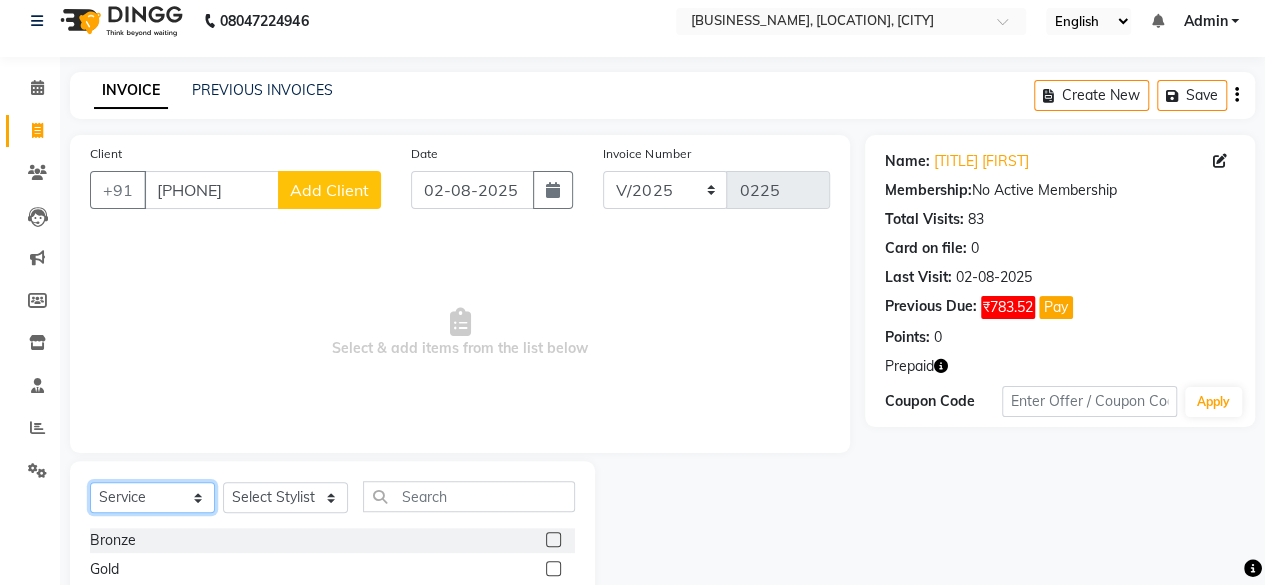 click on "Select  Service  Product  Membership  Package Voucher Prepaid Gift Card" 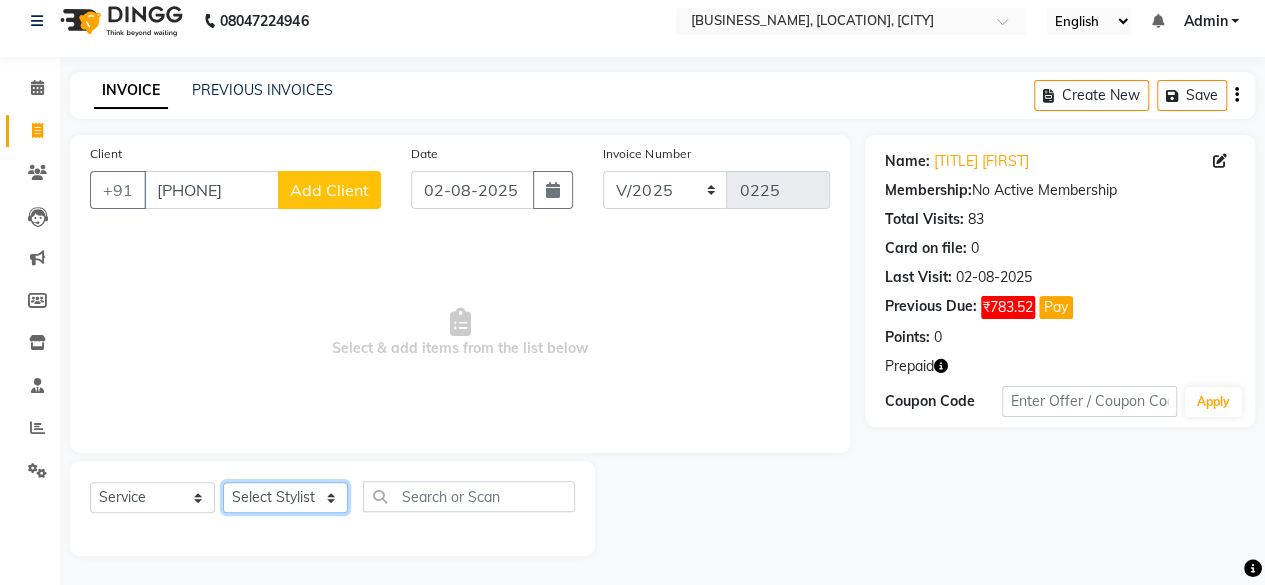 click on "Select Stylist [BUSINESS_NAME] [FIRST] [FIRST] [FIRST] [FIRST] [FIRST] [FIRST] [FIRST] [FIRST] [FIRST] [FIRST] [FIRST]" 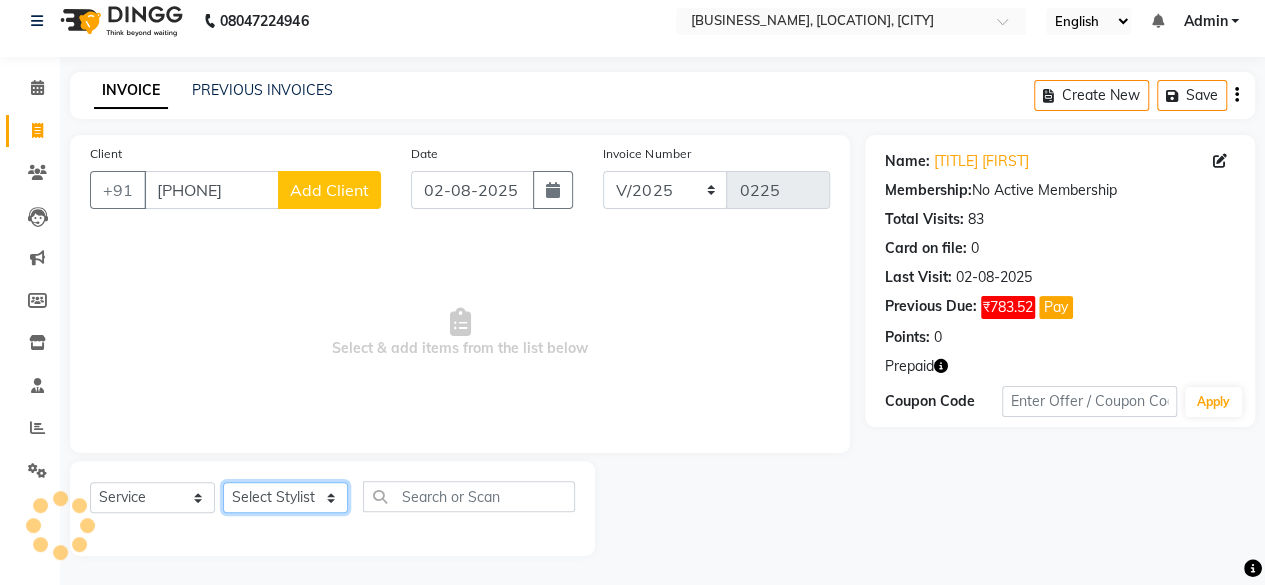 select on "16848" 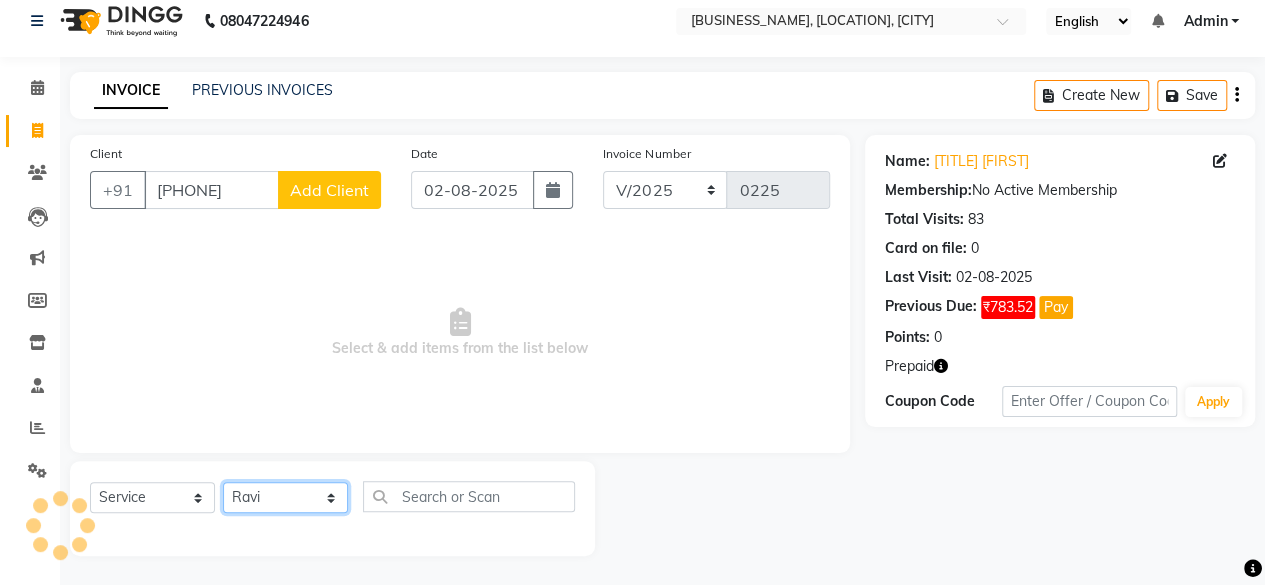 click on "Select Stylist [BUSINESS_NAME] [FIRST] [FIRST] [FIRST] [FIRST] [FIRST] [FIRST] [FIRST] [FIRST] [FIRST] [FIRST] [FIRST]" 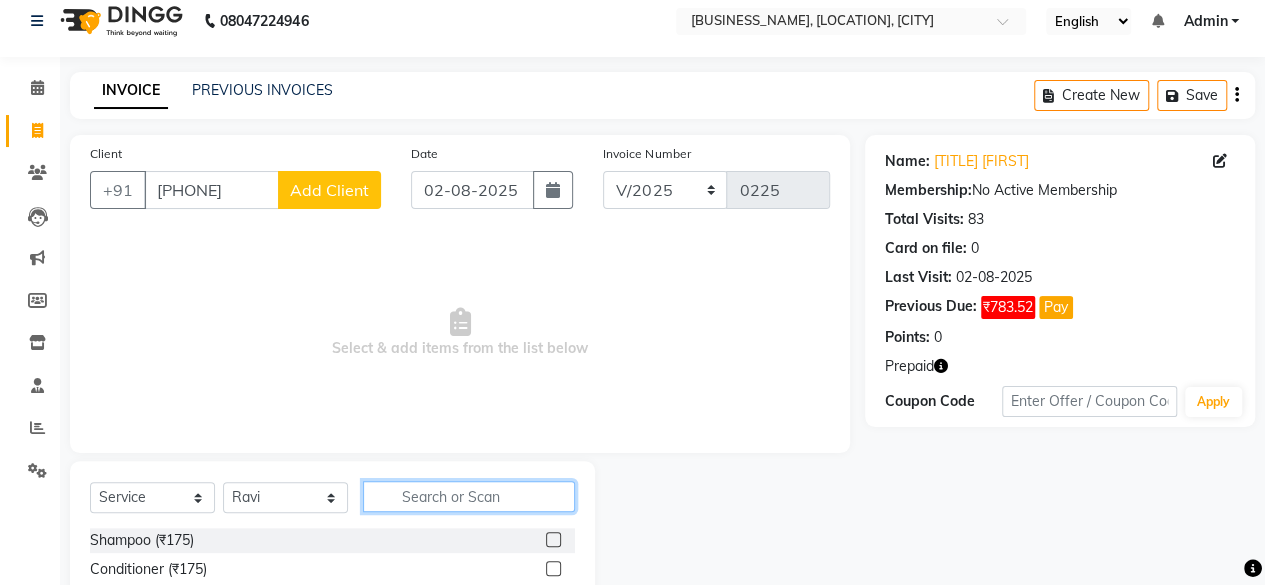 click 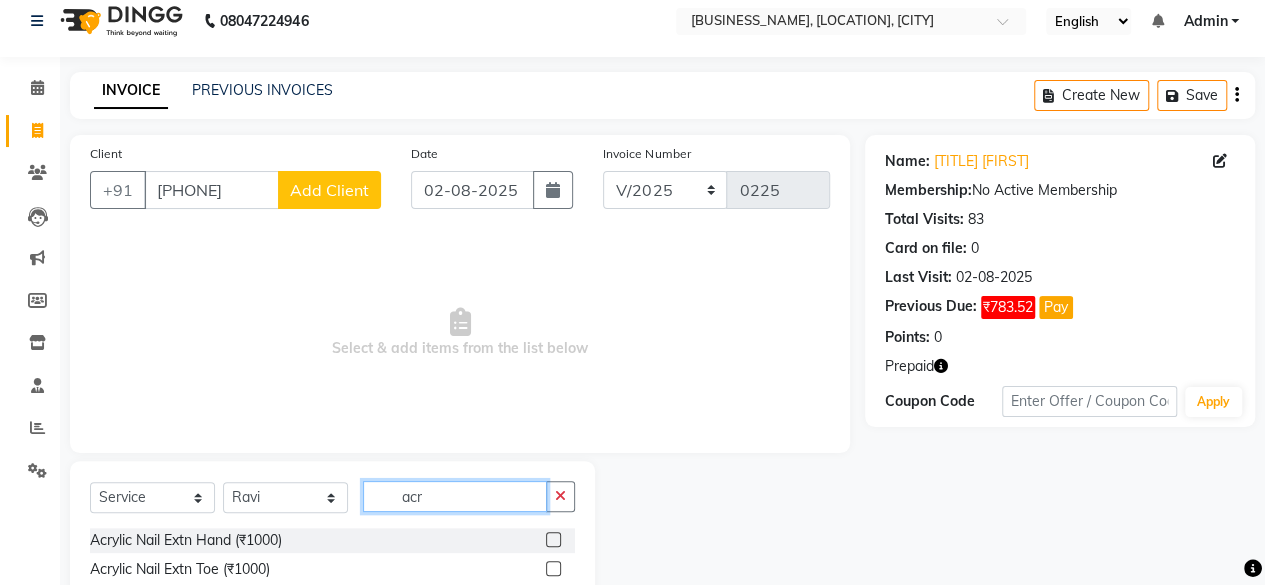 type on "acr" 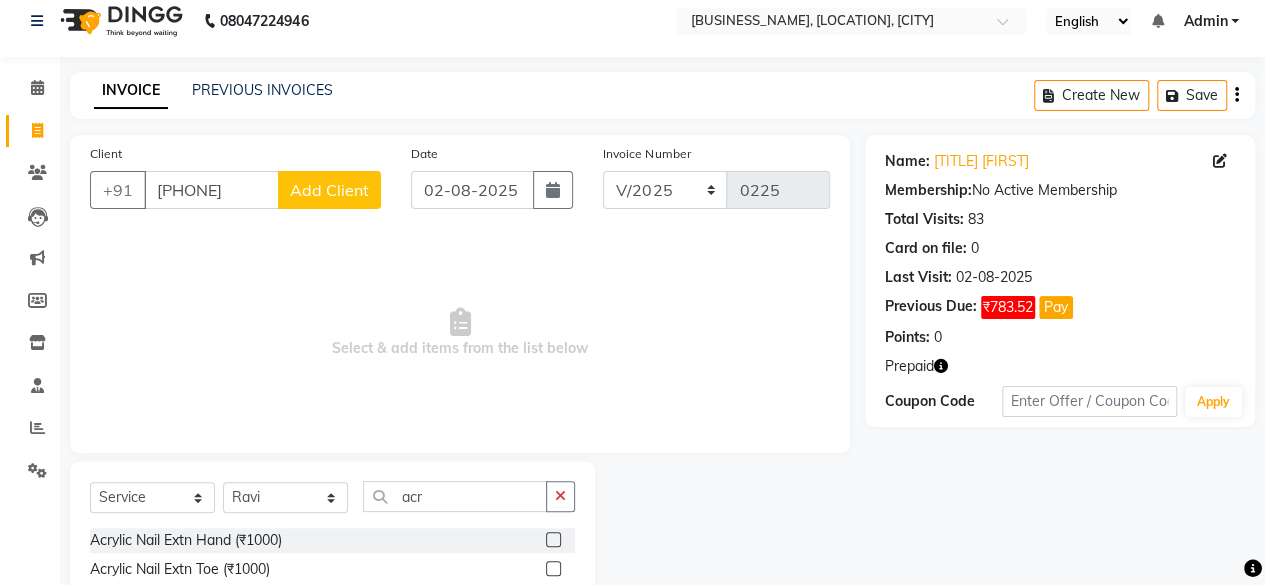 click 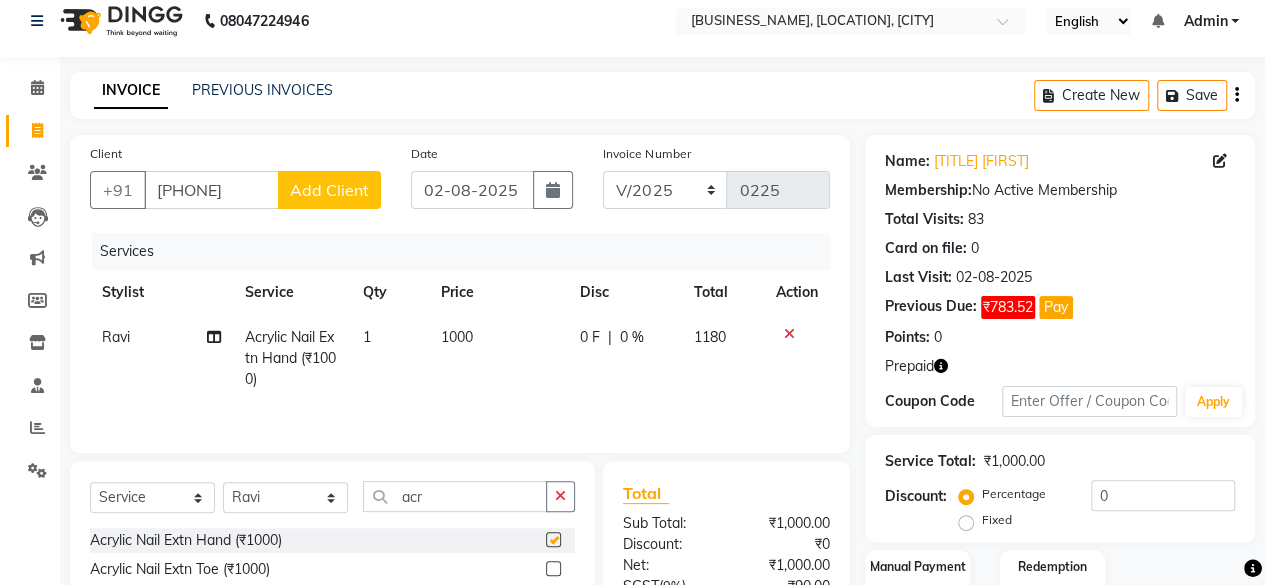 checkbox on "false" 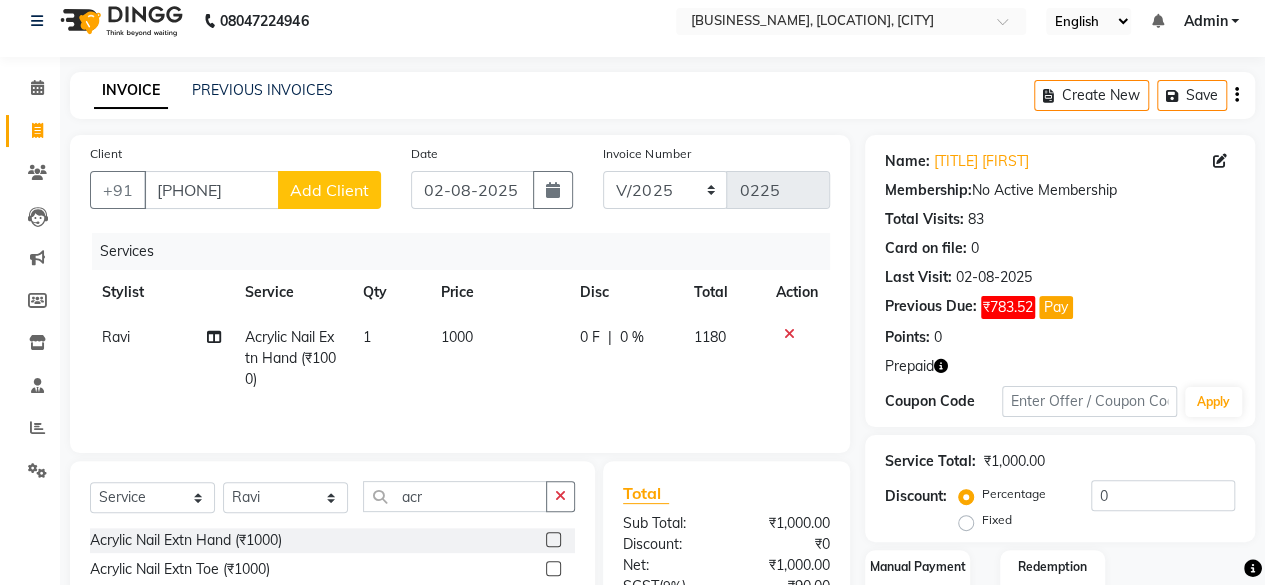 click on "1000" 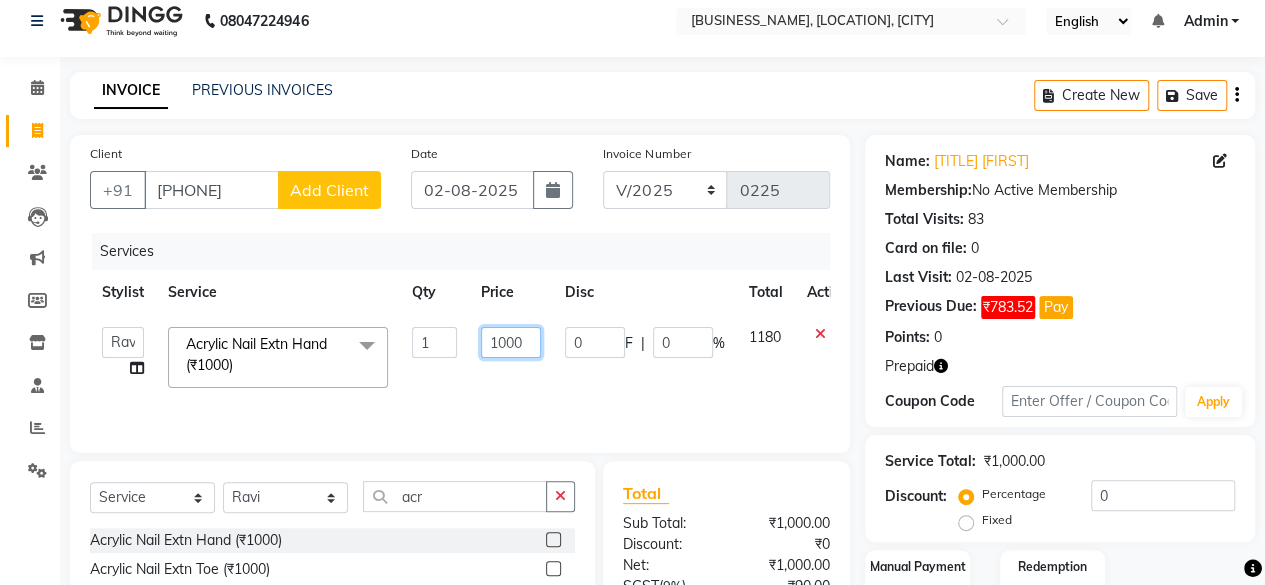 click on "1000" 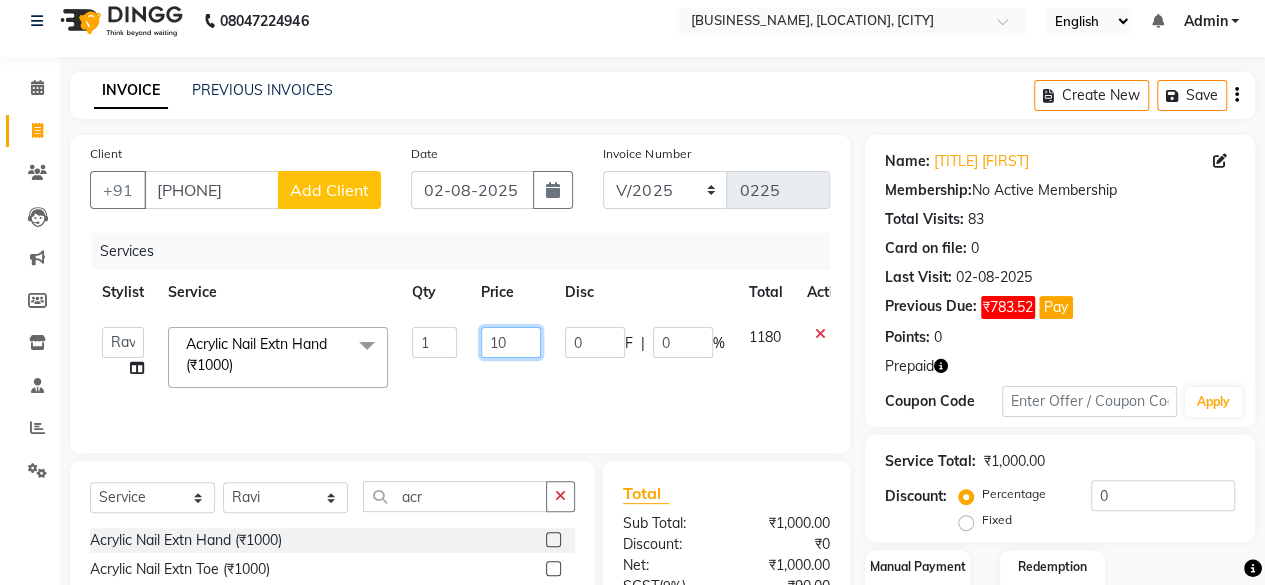 type on "1" 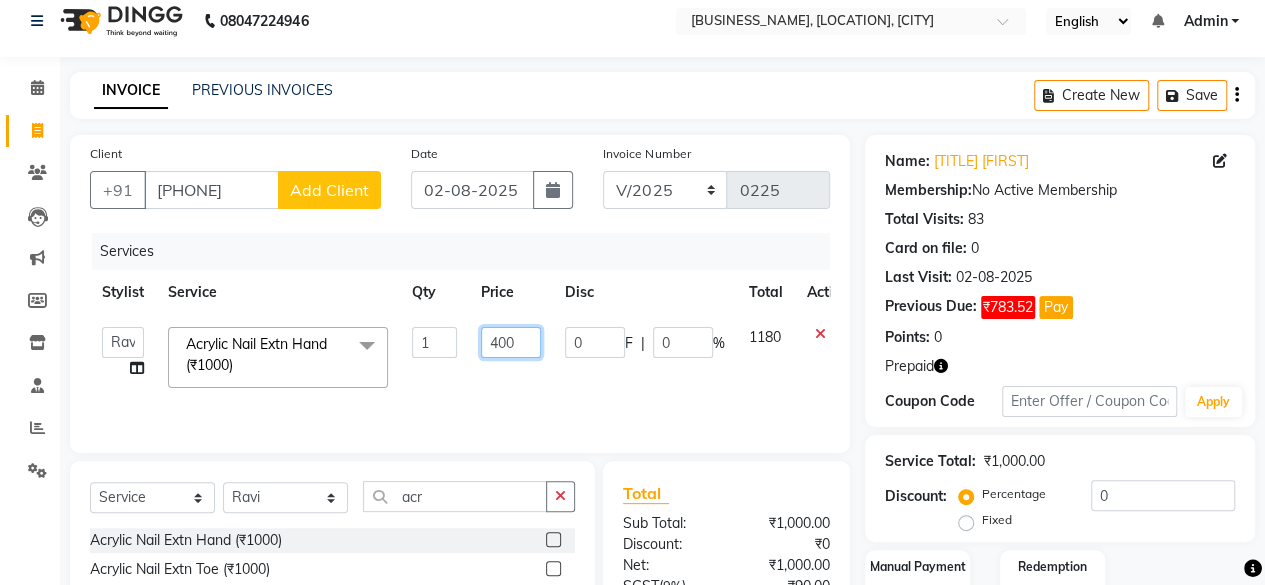 type on "4000" 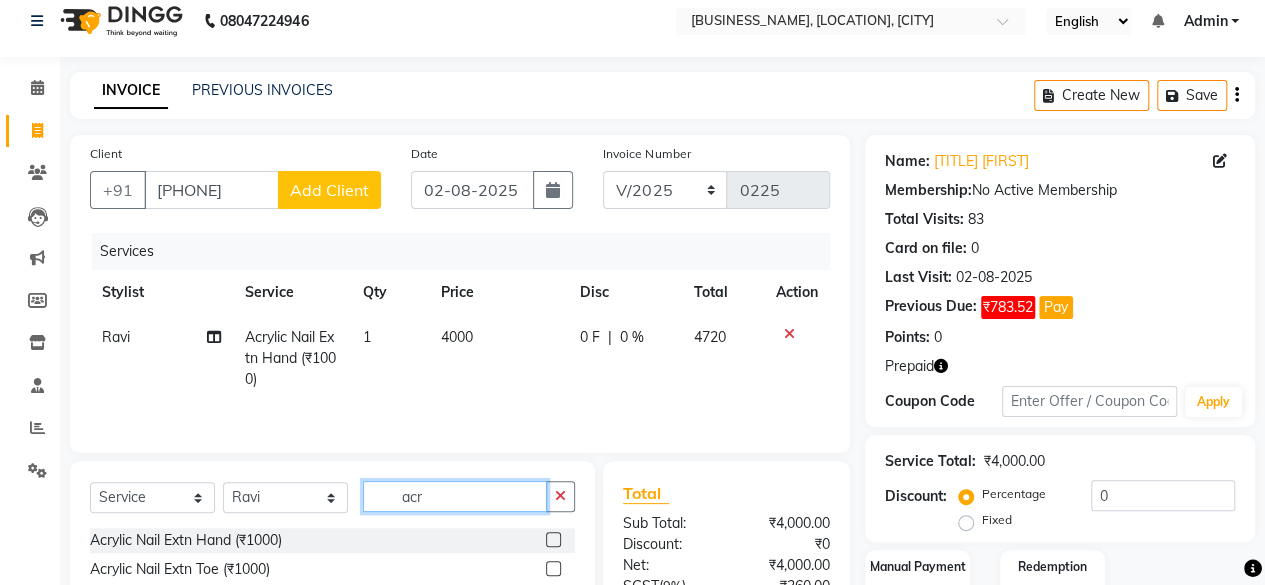 click on "acr" 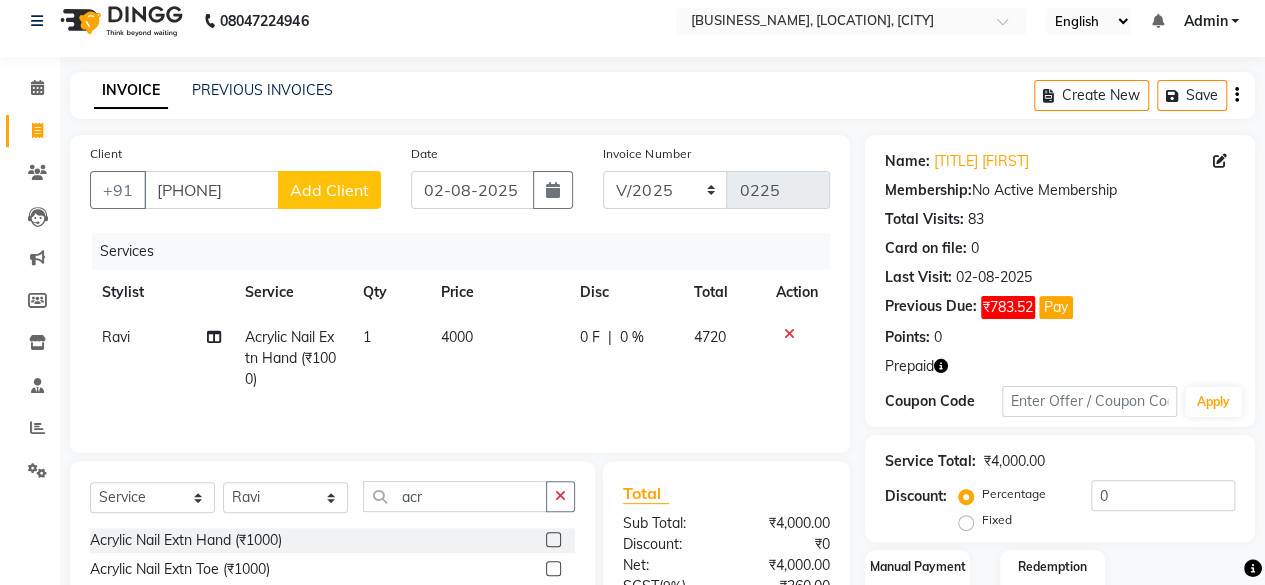 click on "4000" 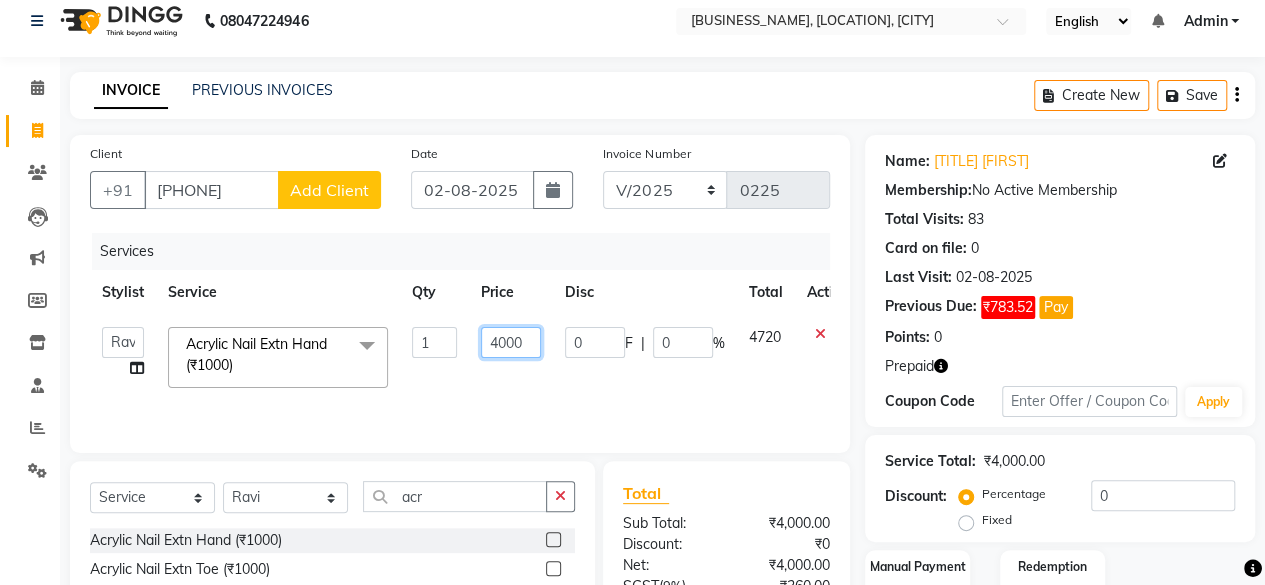 click on "4000" 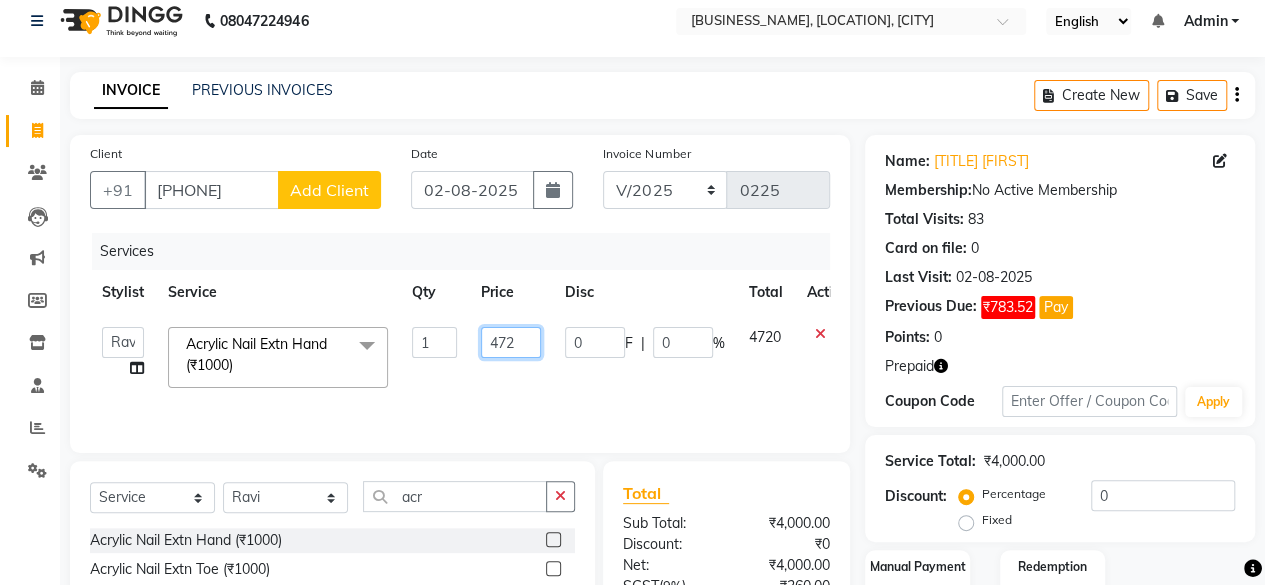 type on "4720" 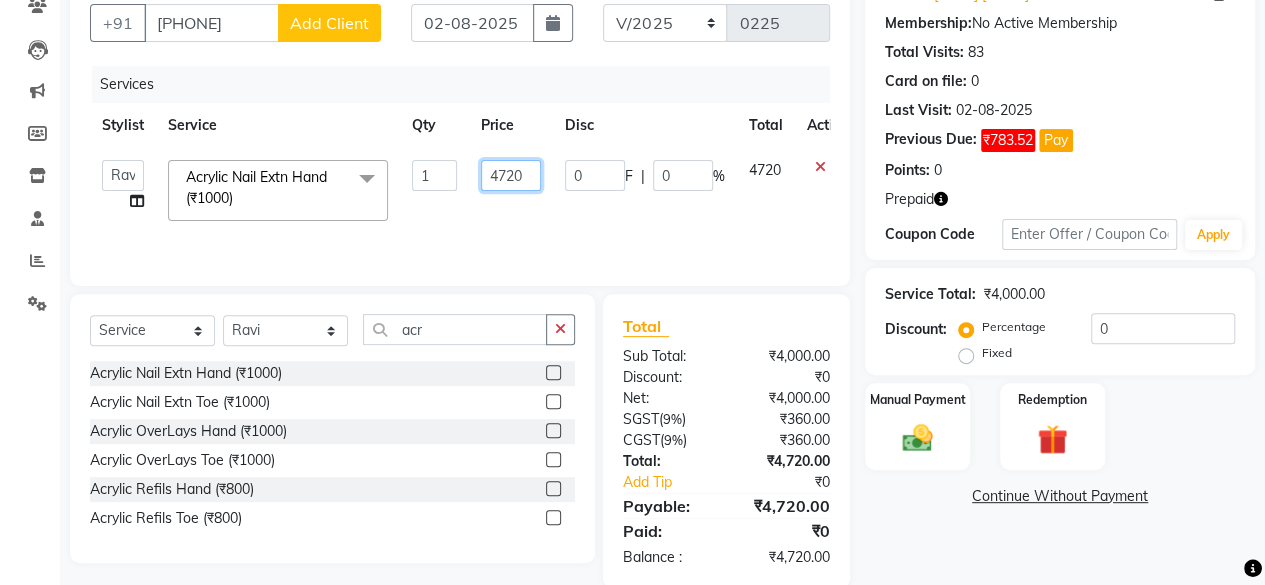 scroll, scrollTop: 213, scrollLeft: 0, axis: vertical 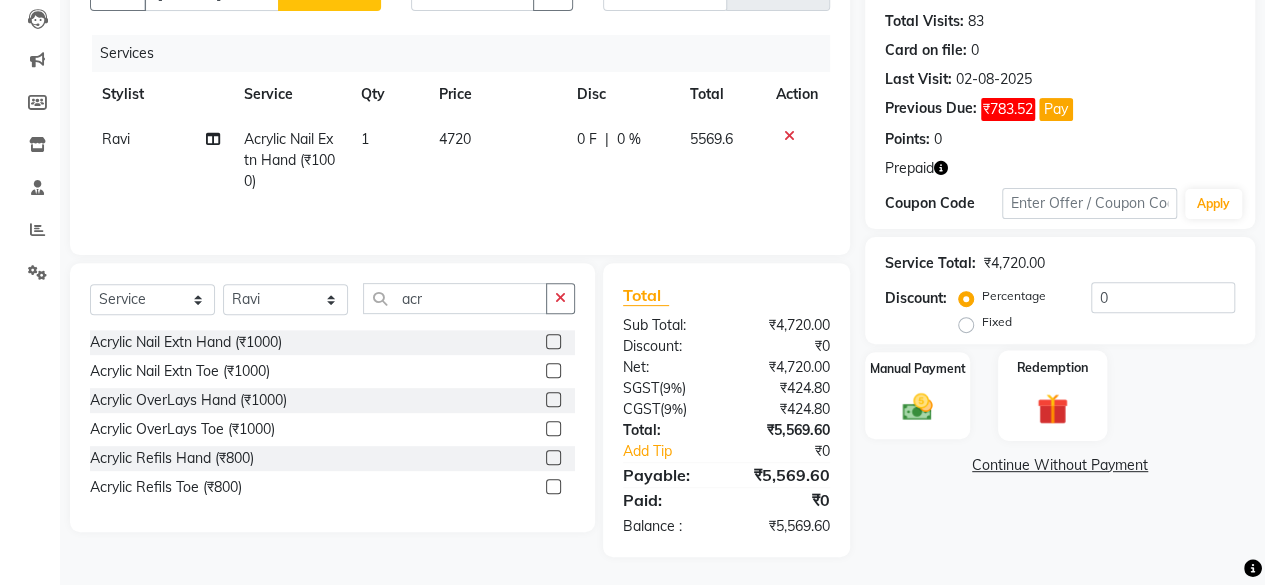 click 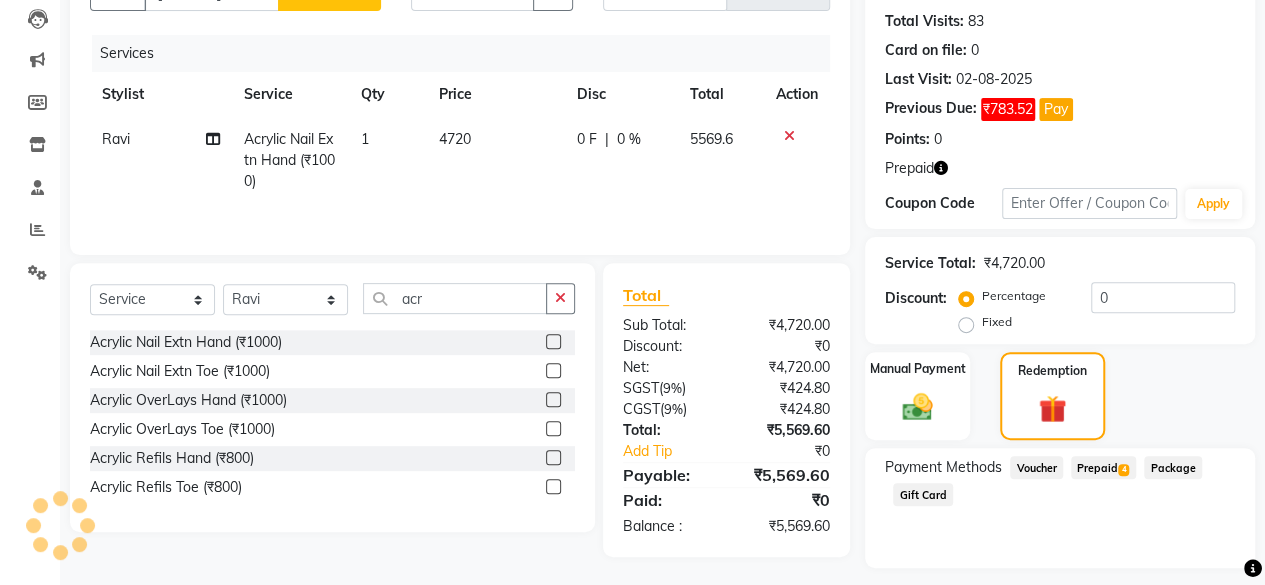 click on "Prepaid  4" 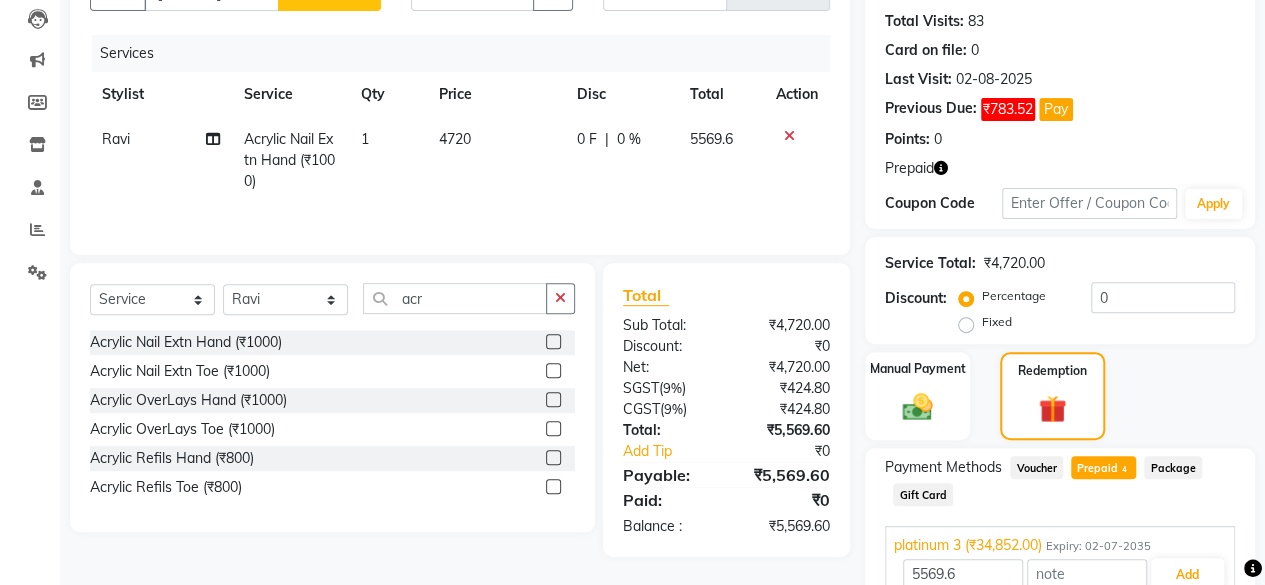 scroll, scrollTop: 448, scrollLeft: 0, axis: vertical 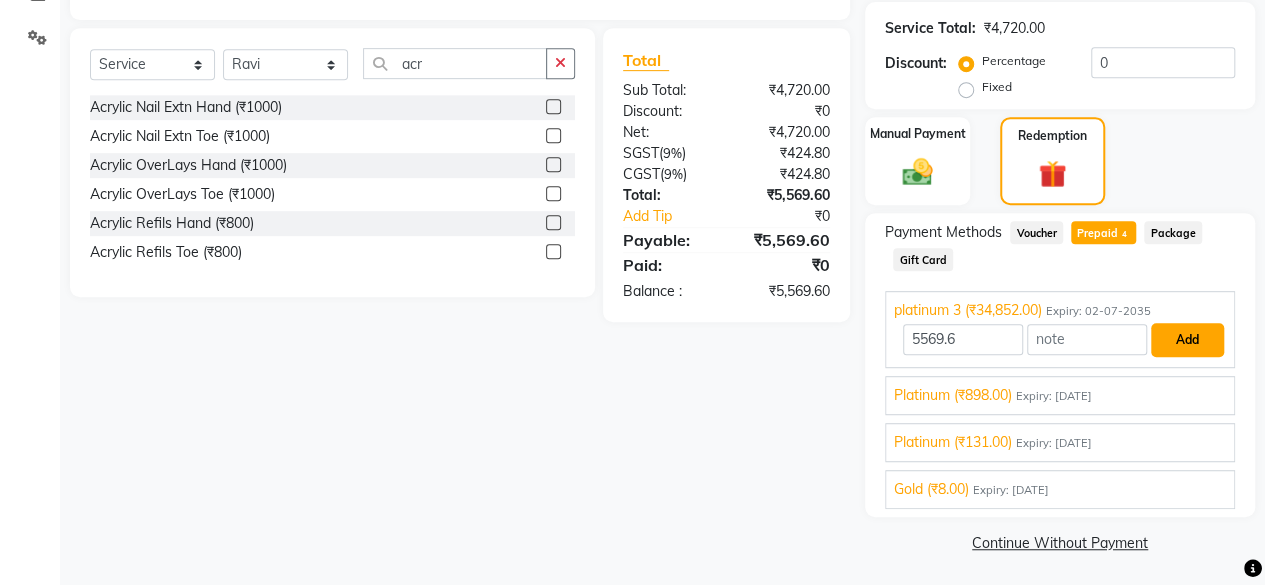 click on "Add" at bounding box center (1187, 340) 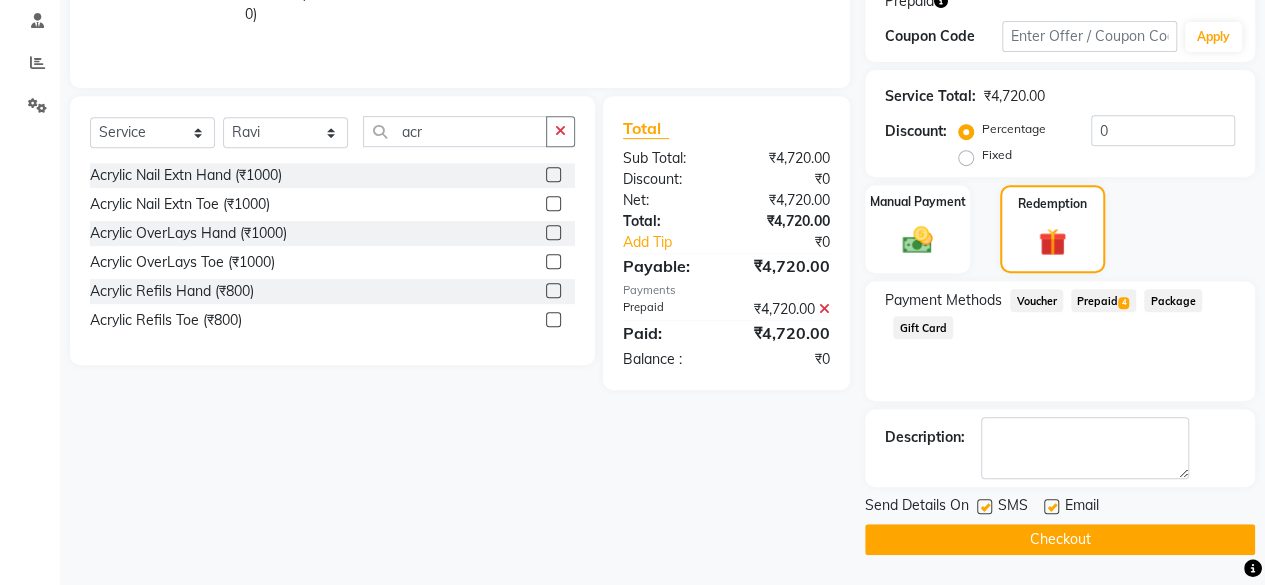 scroll, scrollTop: 378, scrollLeft: 0, axis: vertical 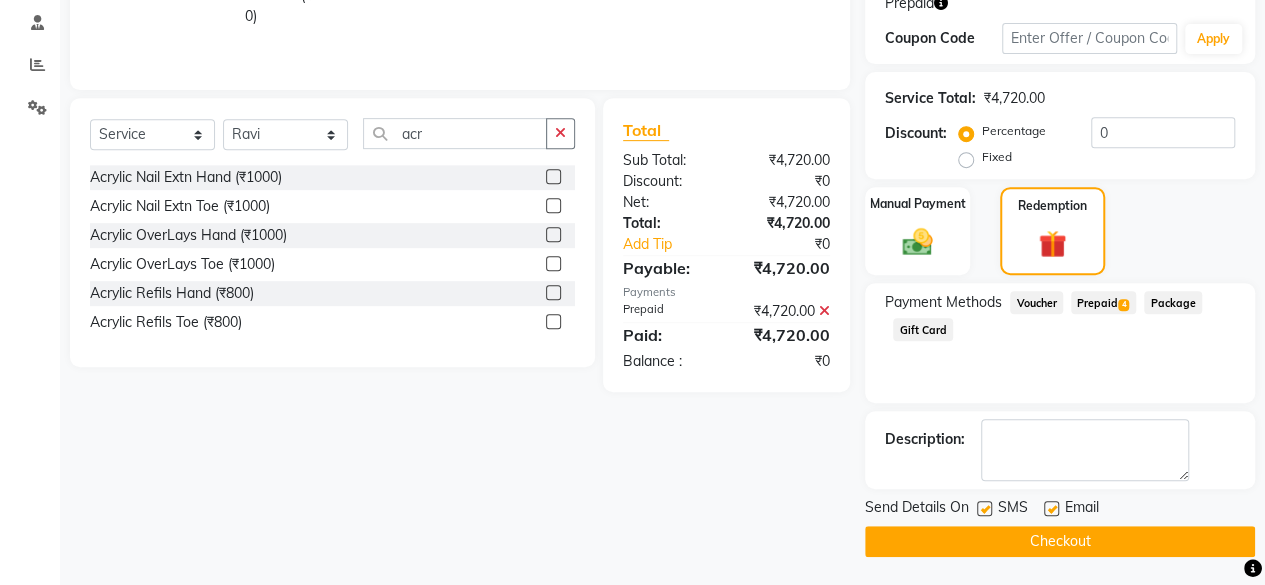 click on "Checkout" 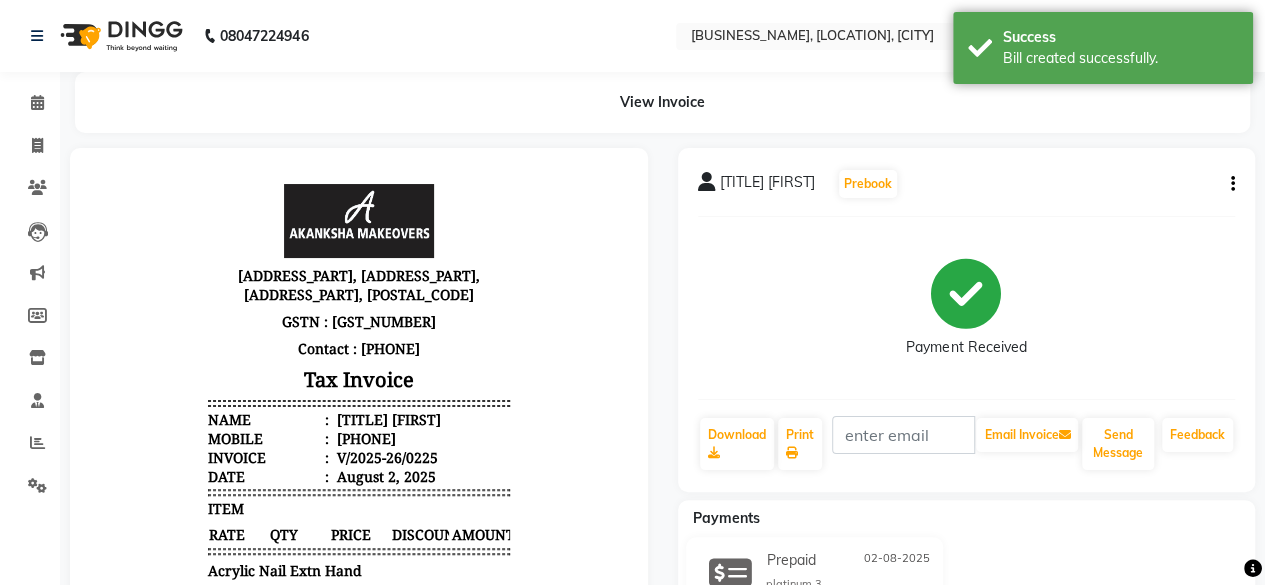 scroll, scrollTop: 0, scrollLeft: 0, axis: both 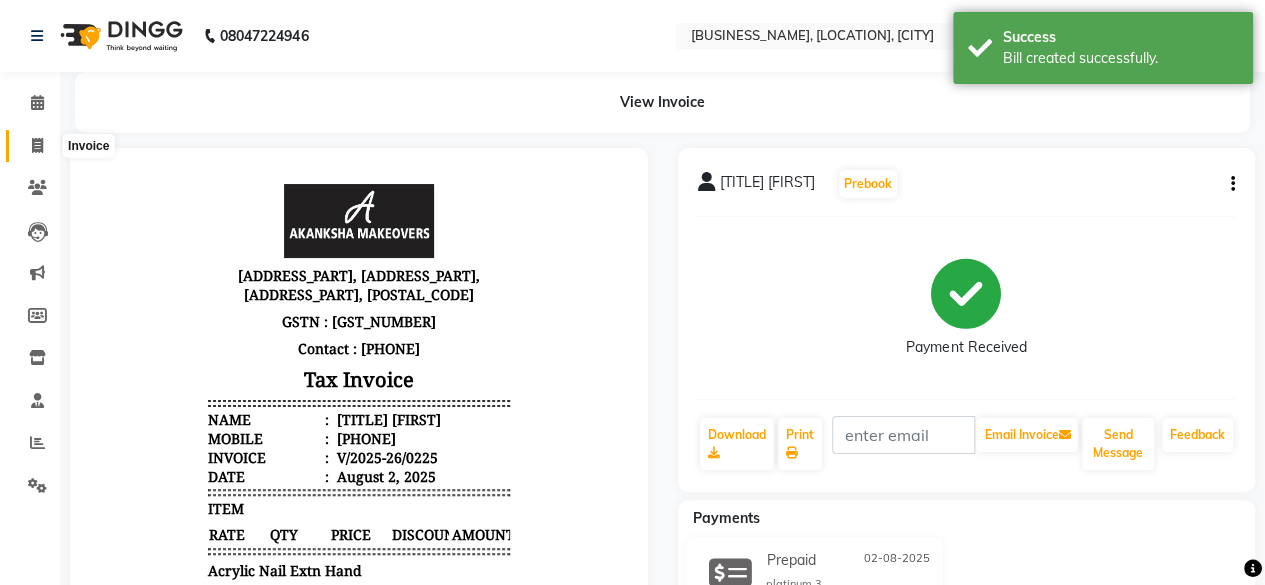 click 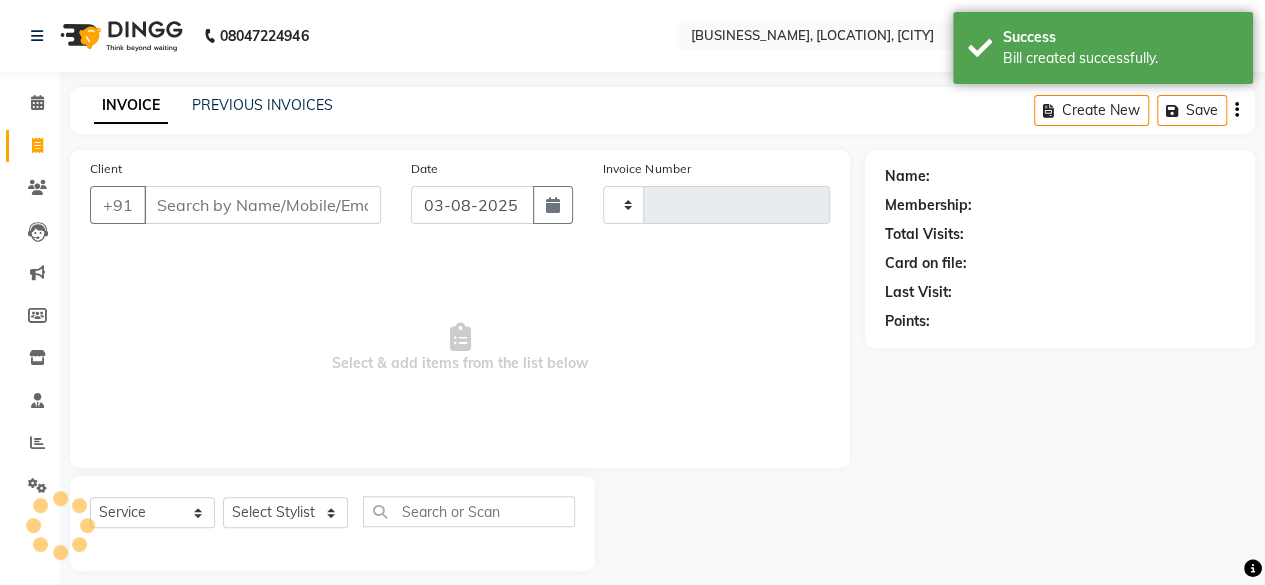 scroll, scrollTop: 15, scrollLeft: 0, axis: vertical 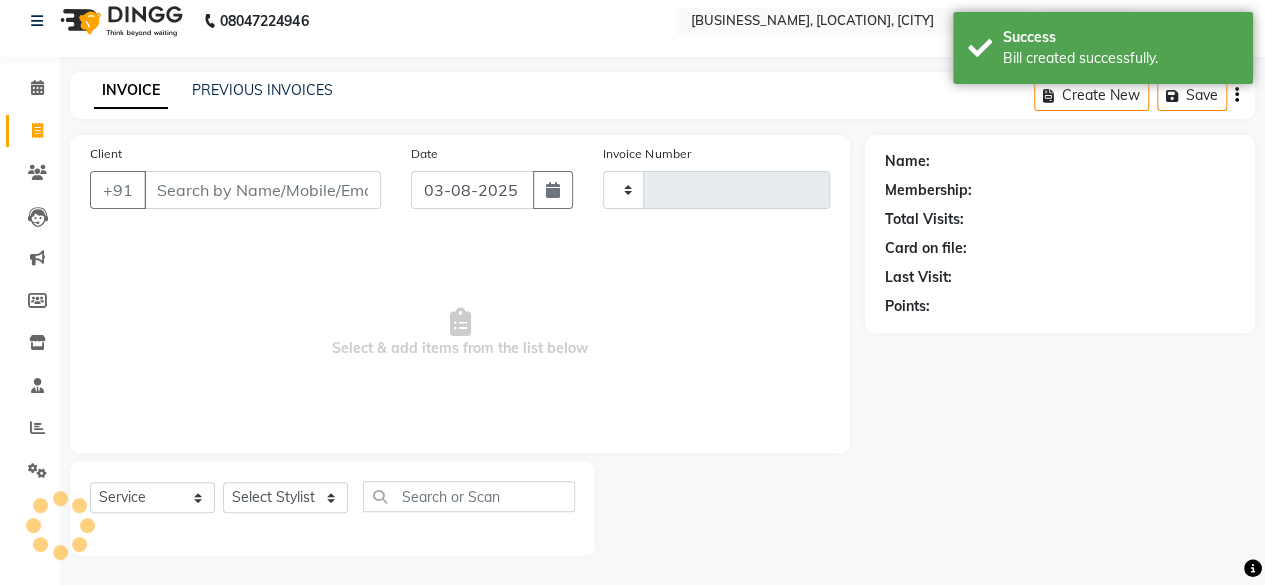 type on "[NUMBER]" 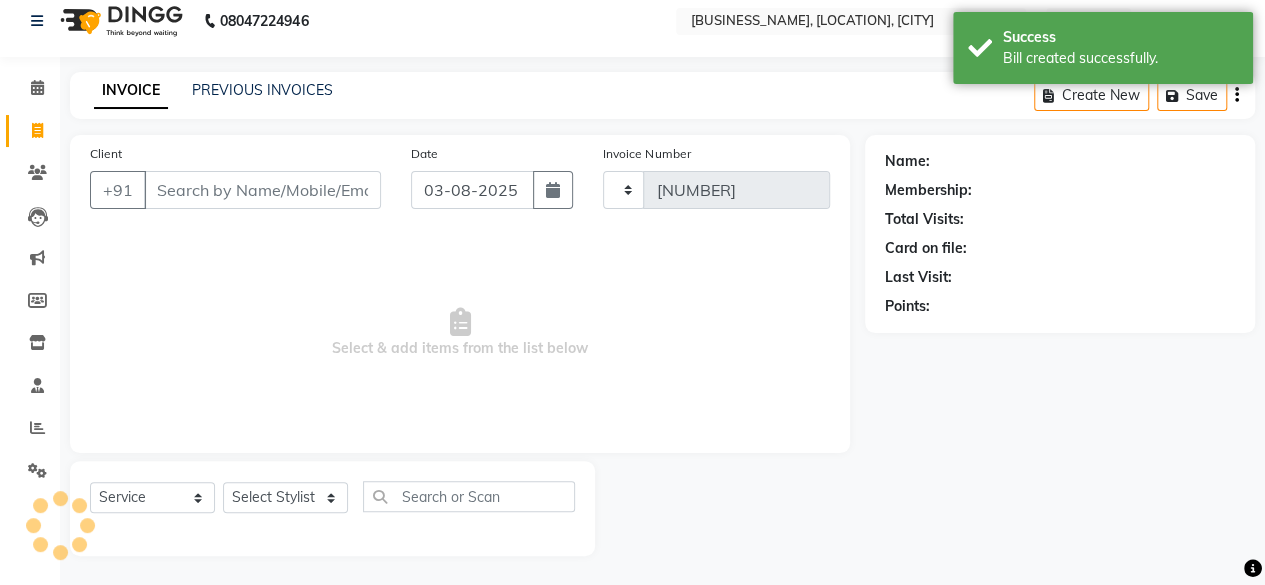 select on "3533" 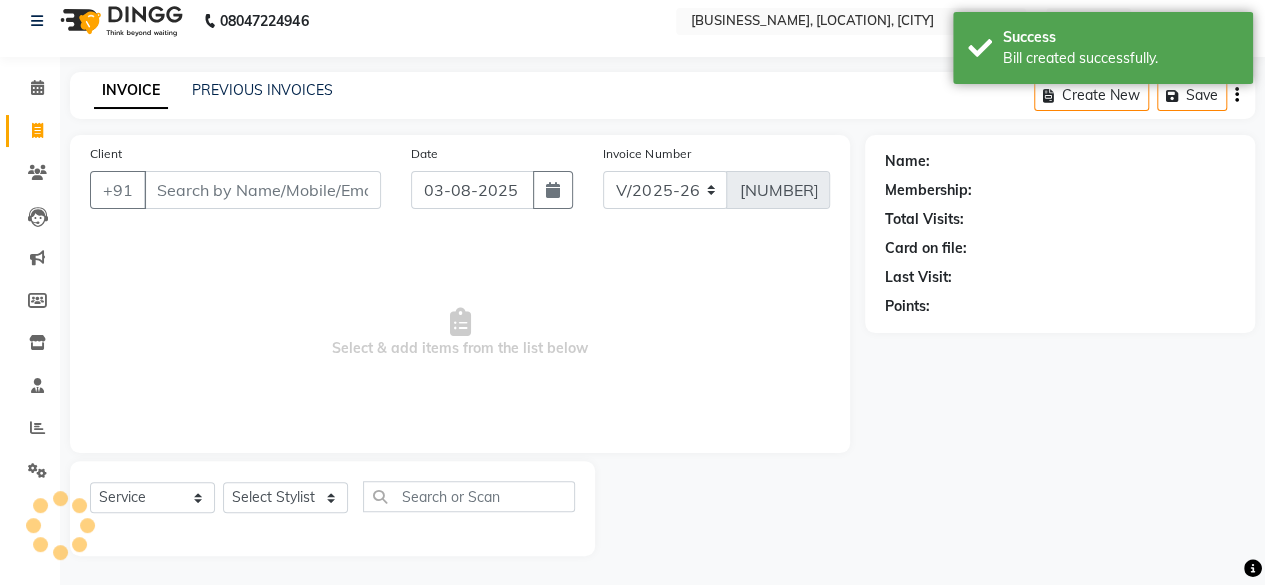 select on "P" 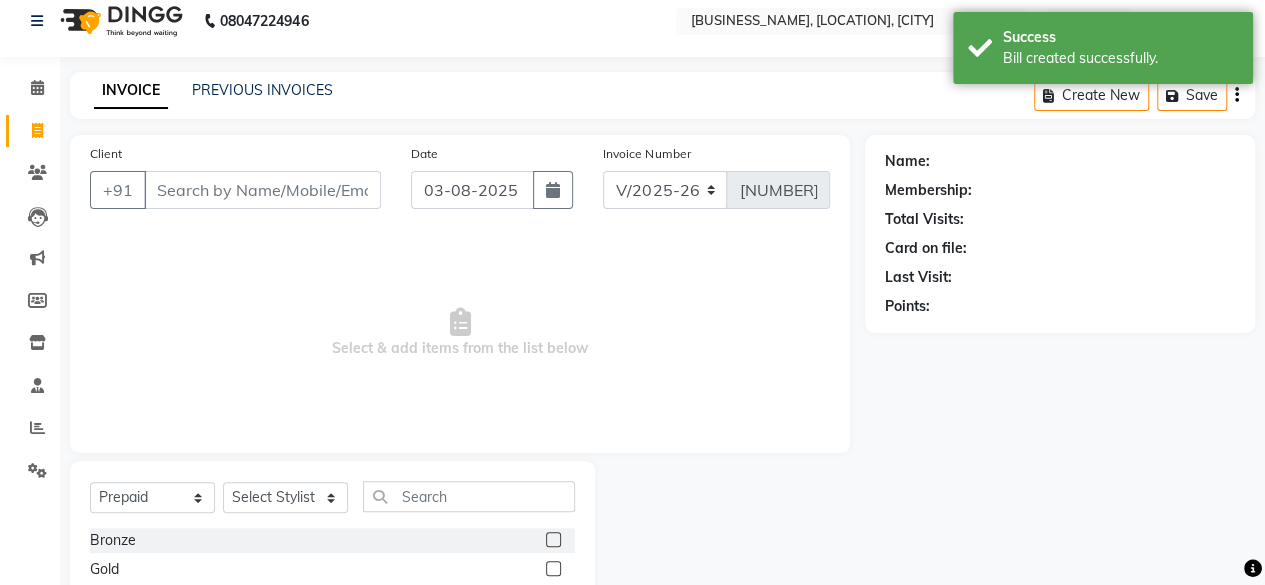 click on "Client" at bounding box center [262, 190] 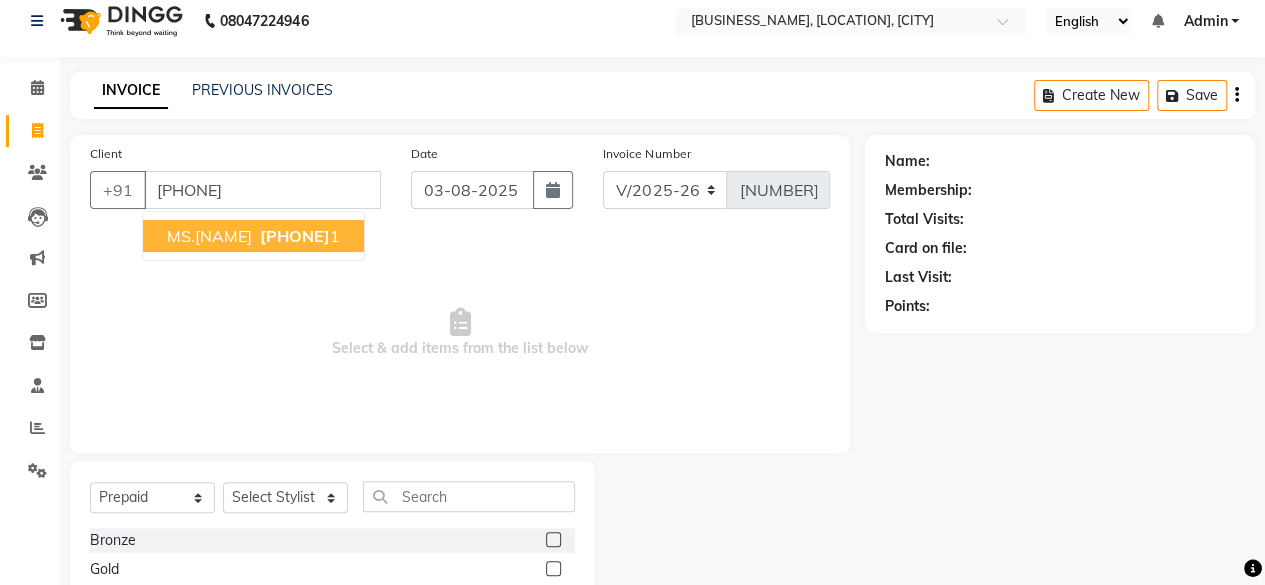 type on "[PHONE]" 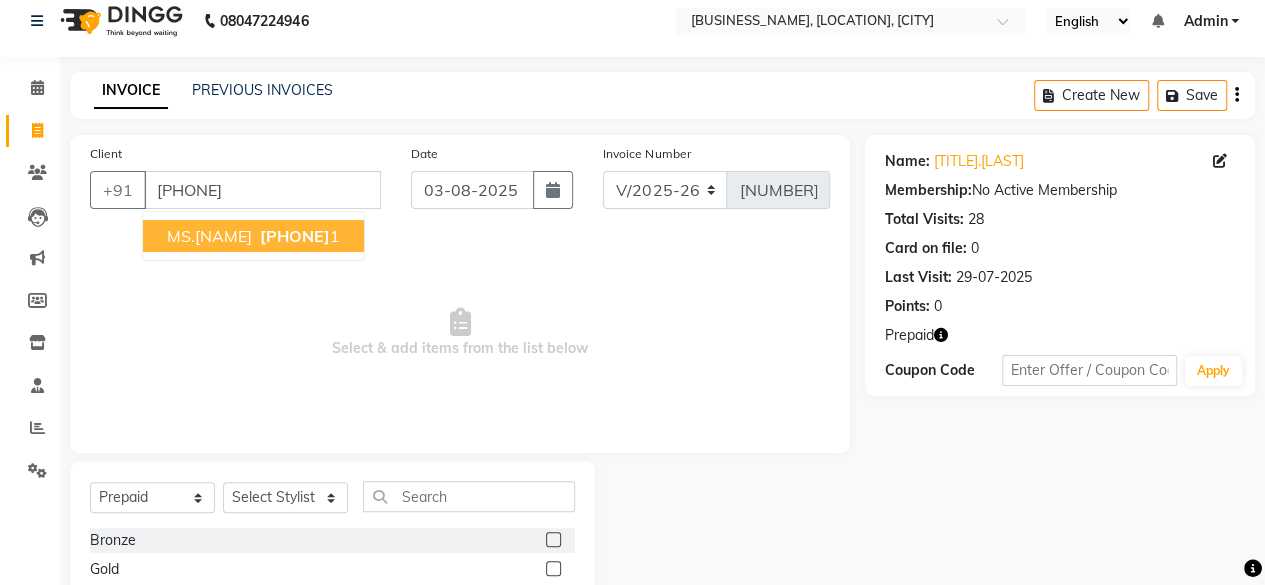 click on "[TITLE].[FIRST] [NUMBER] [NUMBER]" at bounding box center (253, 236) 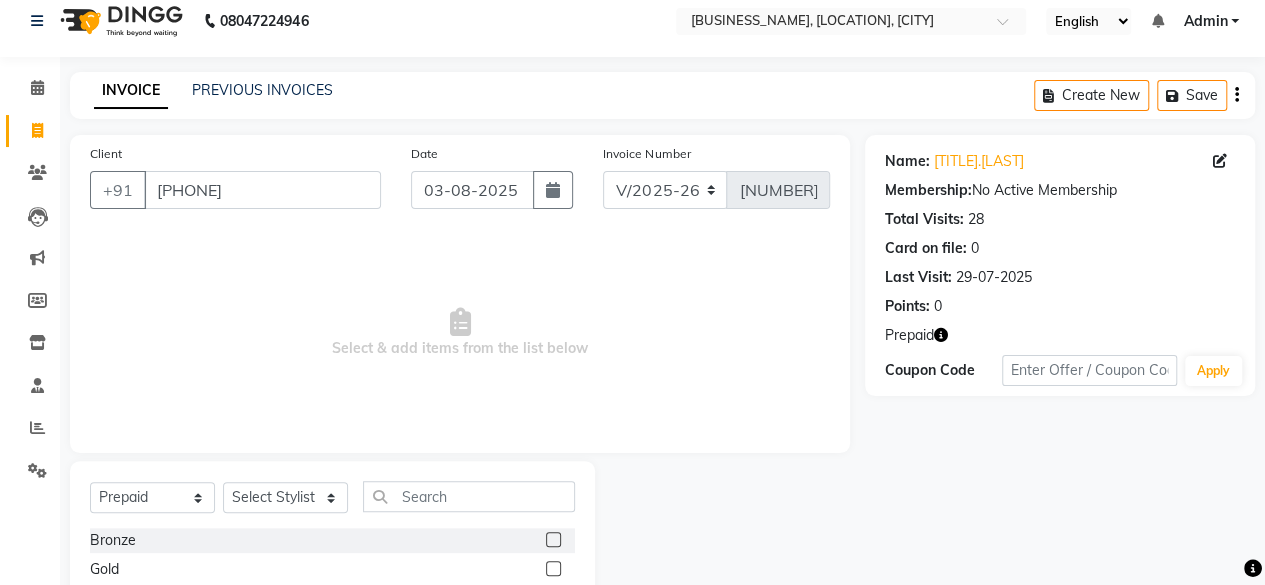 click 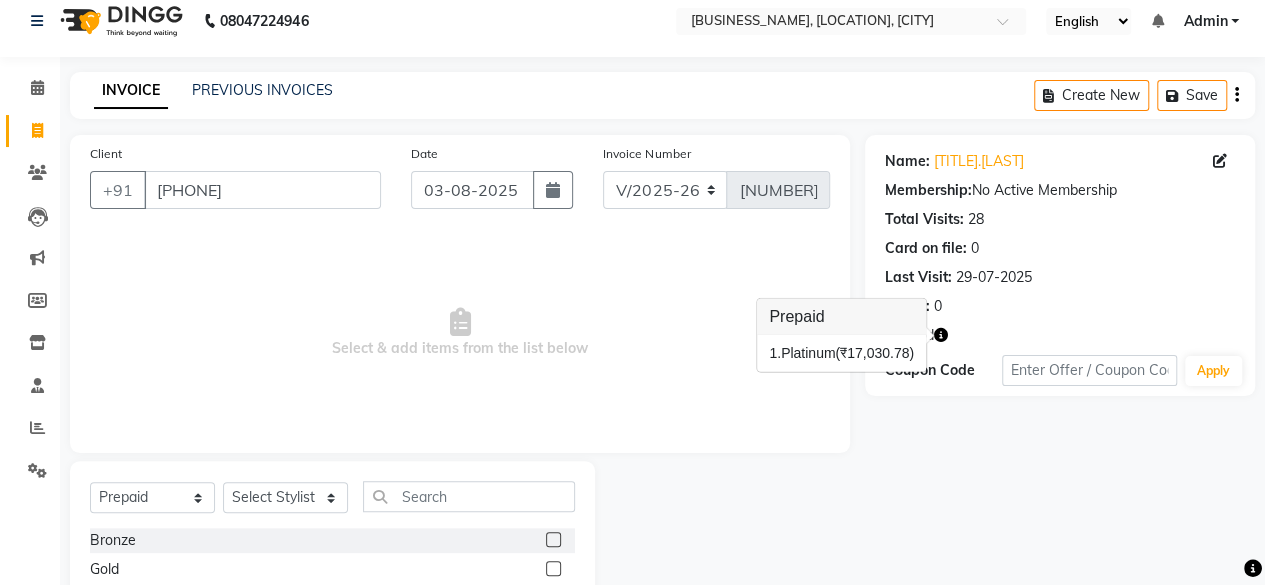 click on "Select & add items from the list below" at bounding box center (460, 333) 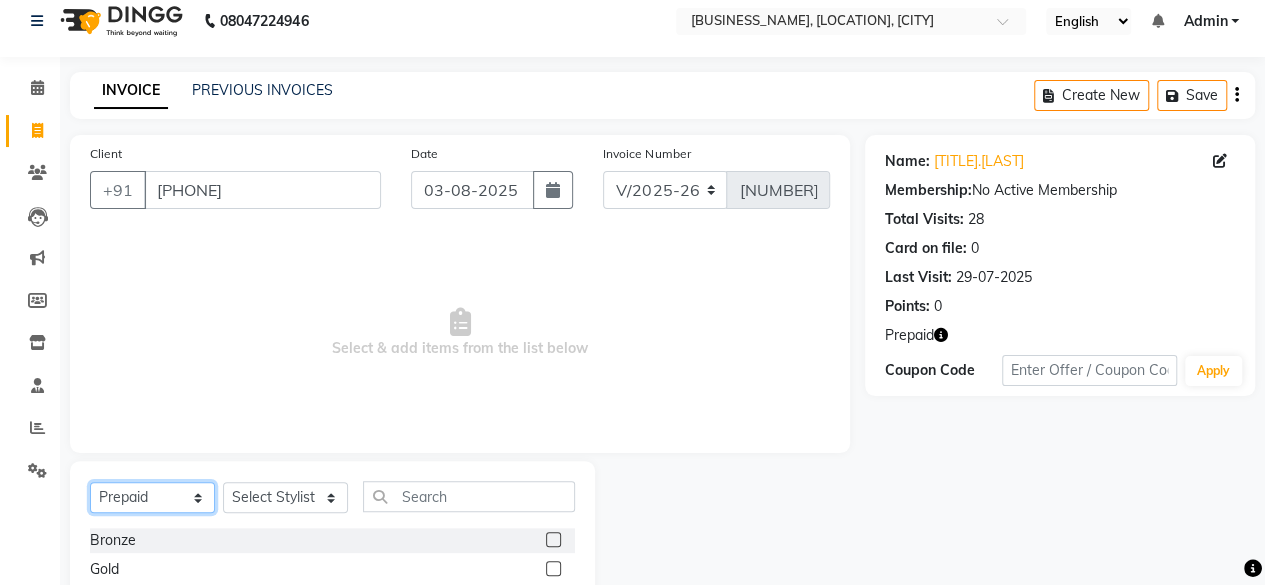 click on "Select  Service  Product  Membership  Package Voucher Prepaid Gift Card" 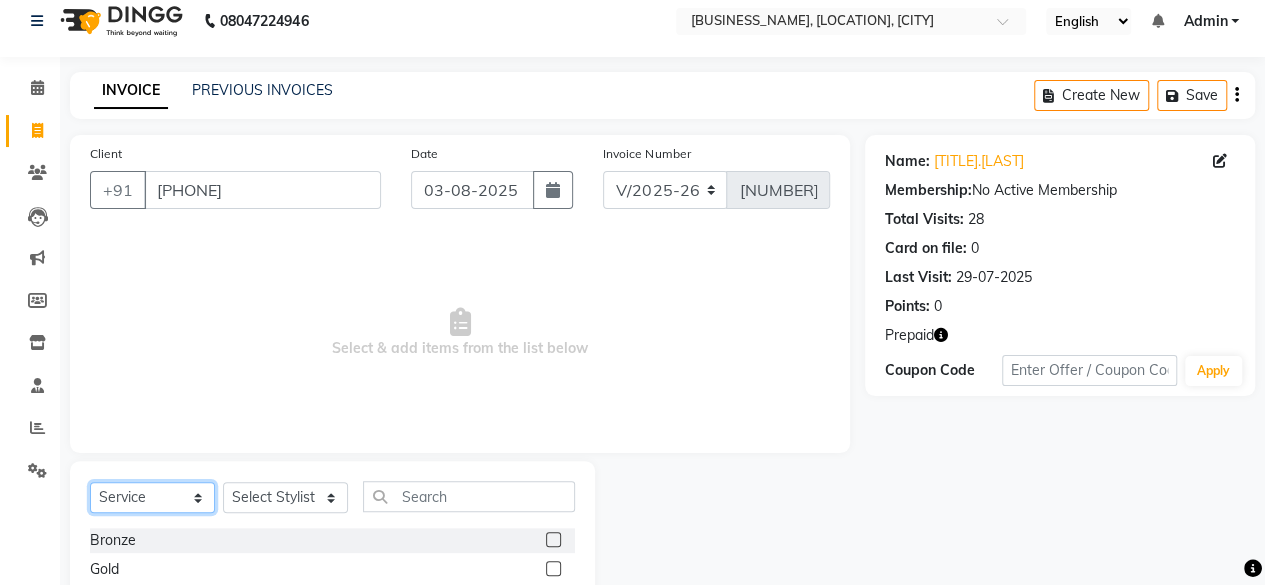 click on "Select  Service  Product  Membership  Package Voucher Prepaid Gift Card" 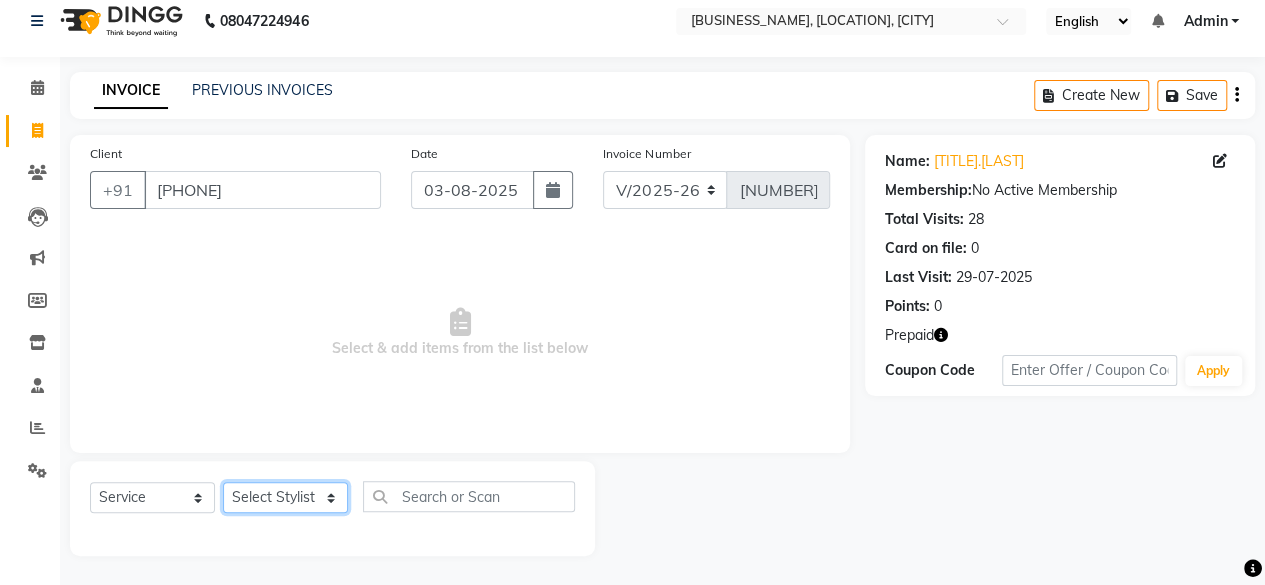click on "Select Stylist [BUSINESS_NAME] [FIRST] [FIRST] [FIRST] [FIRST] [FIRST] [FIRST] [FIRST] [FIRST] [FIRST] [FIRST] [FIRST]" 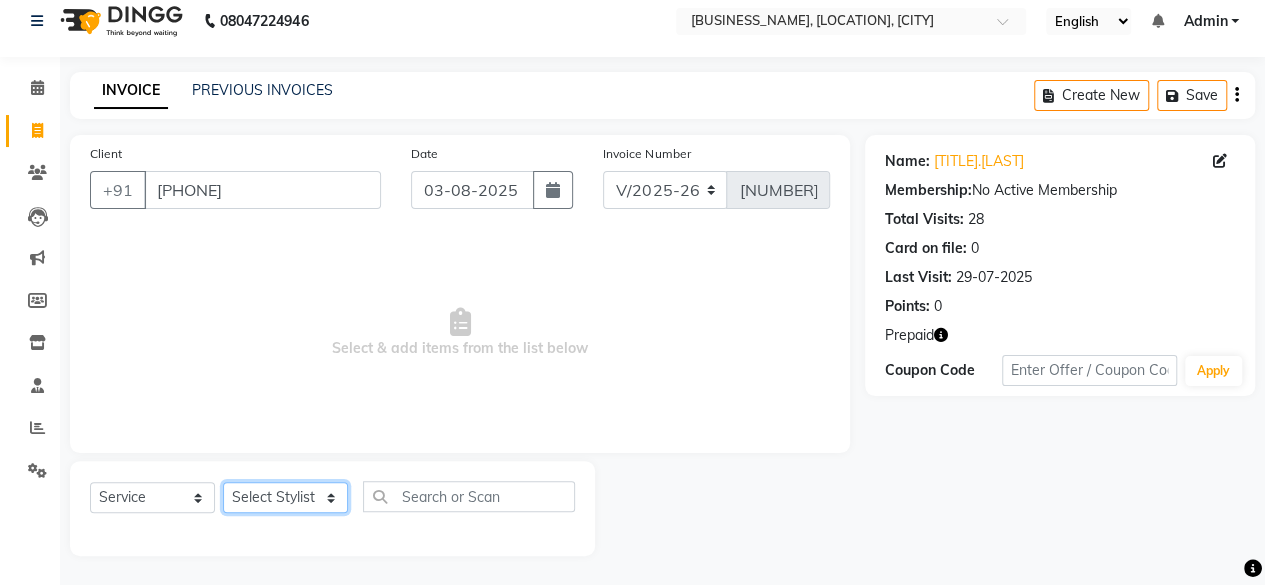 select on "16851" 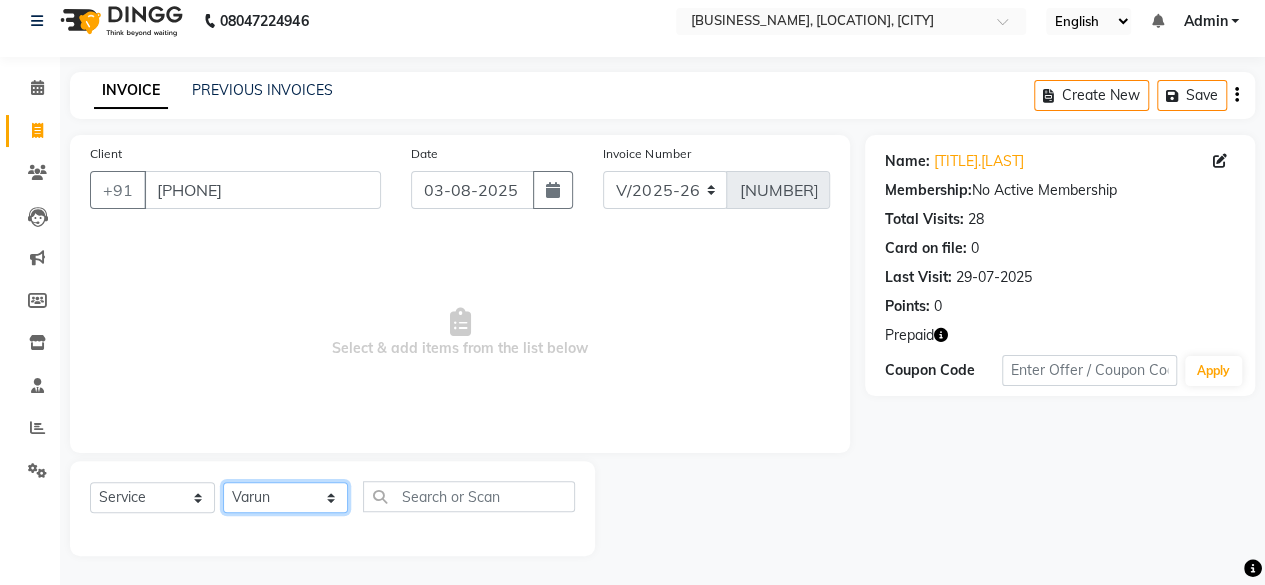click on "Select Stylist [BUSINESS_NAME] [FIRST] [FIRST] [FIRST] [FIRST] [FIRST] [FIRST] [FIRST] [FIRST] [FIRST] [FIRST] [FIRST]" 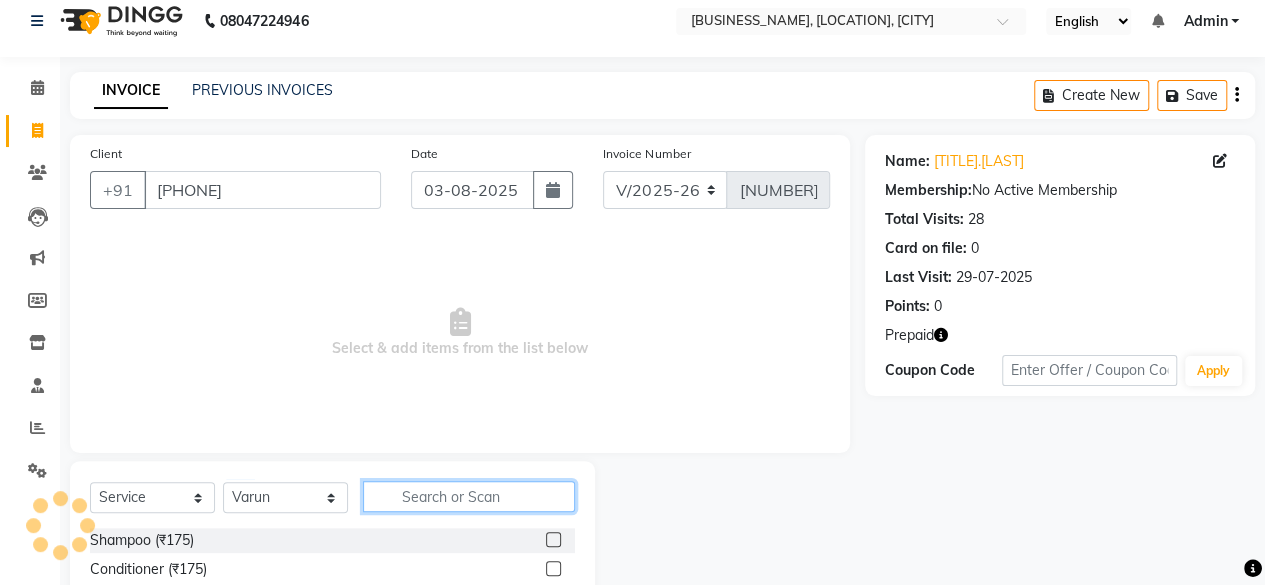 click 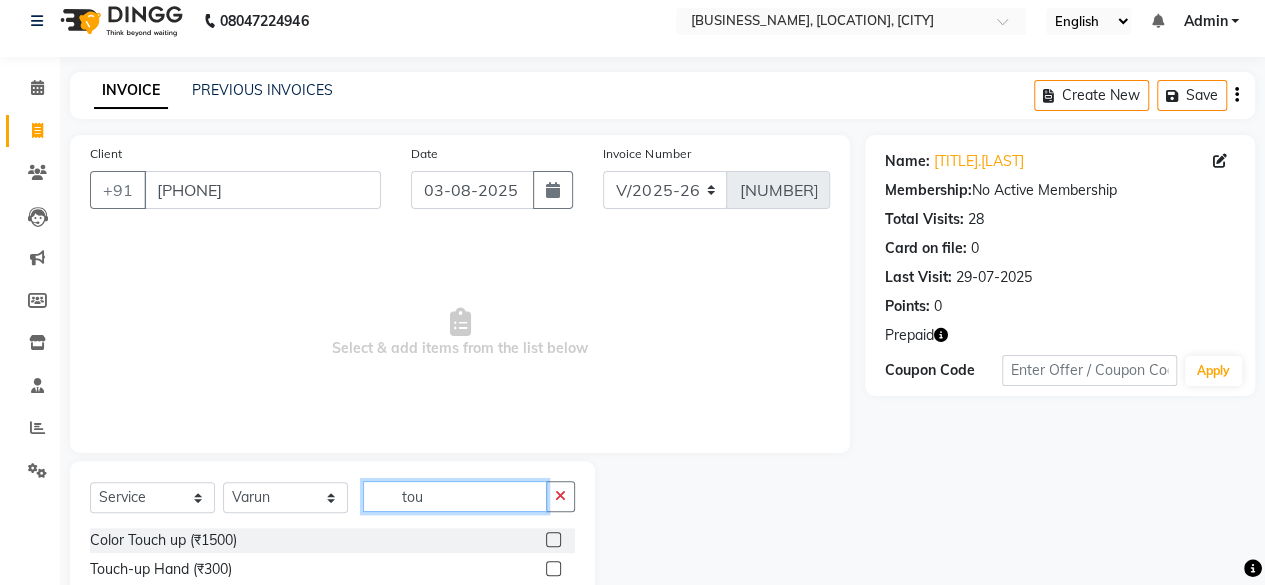 type on "tou" 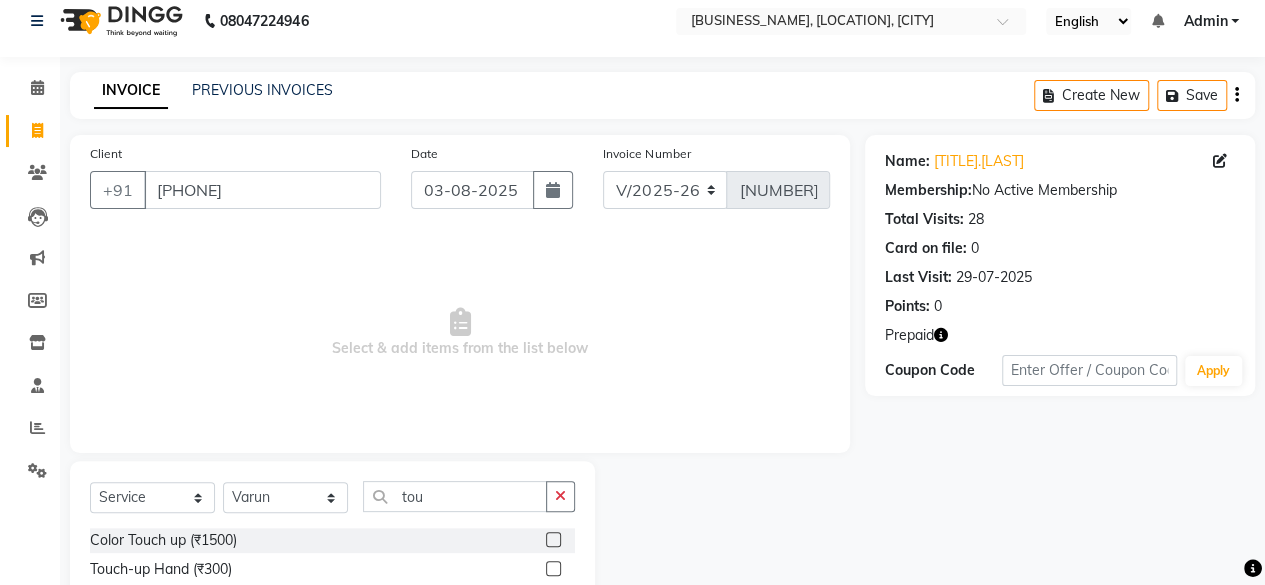 click 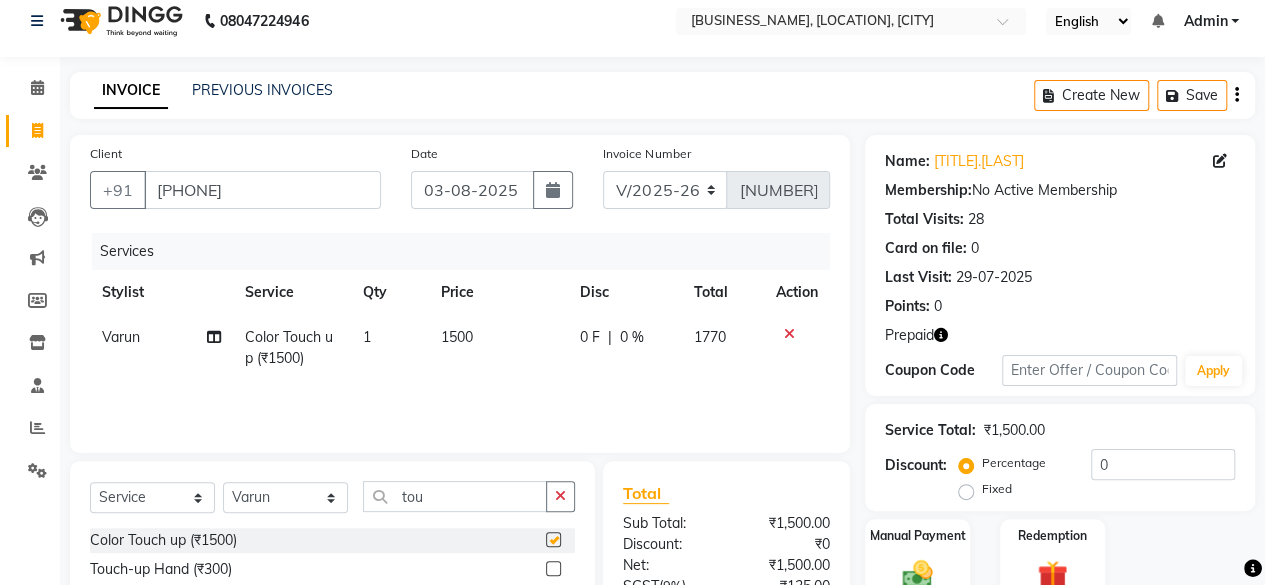 checkbox on "false" 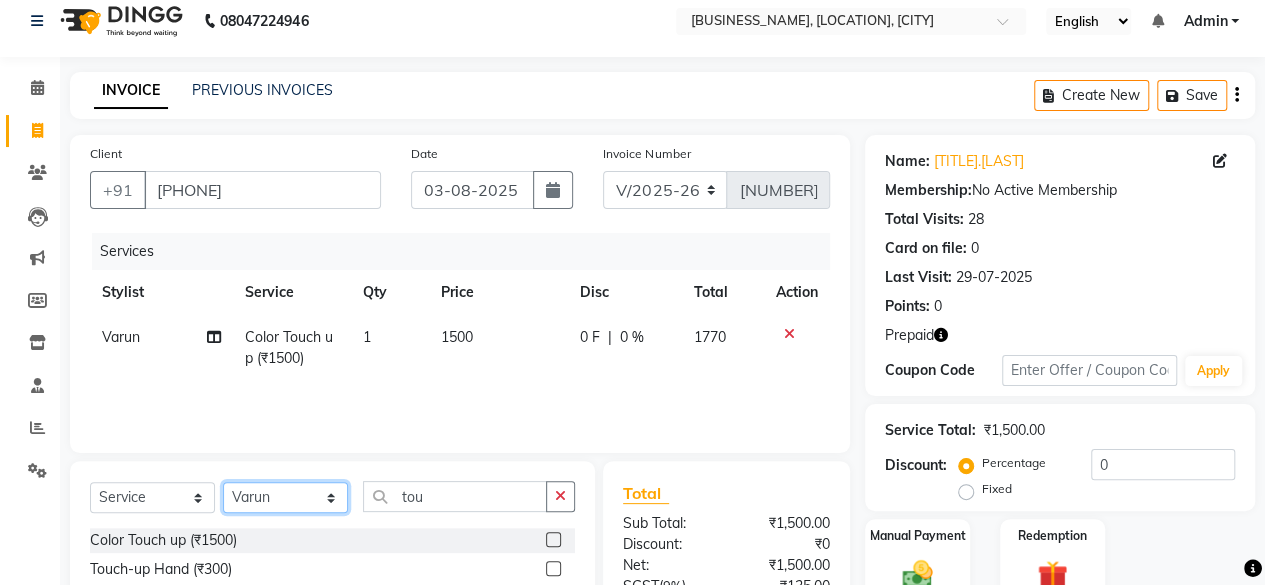 click on "Select Stylist [BUSINESS_NAME] [FIRST] [FIRST] [FIRST] [FIRST] [FIRST] [FIRST] [FIRST] [FIRST] [FIRST] [FIRST] [FIRST]" 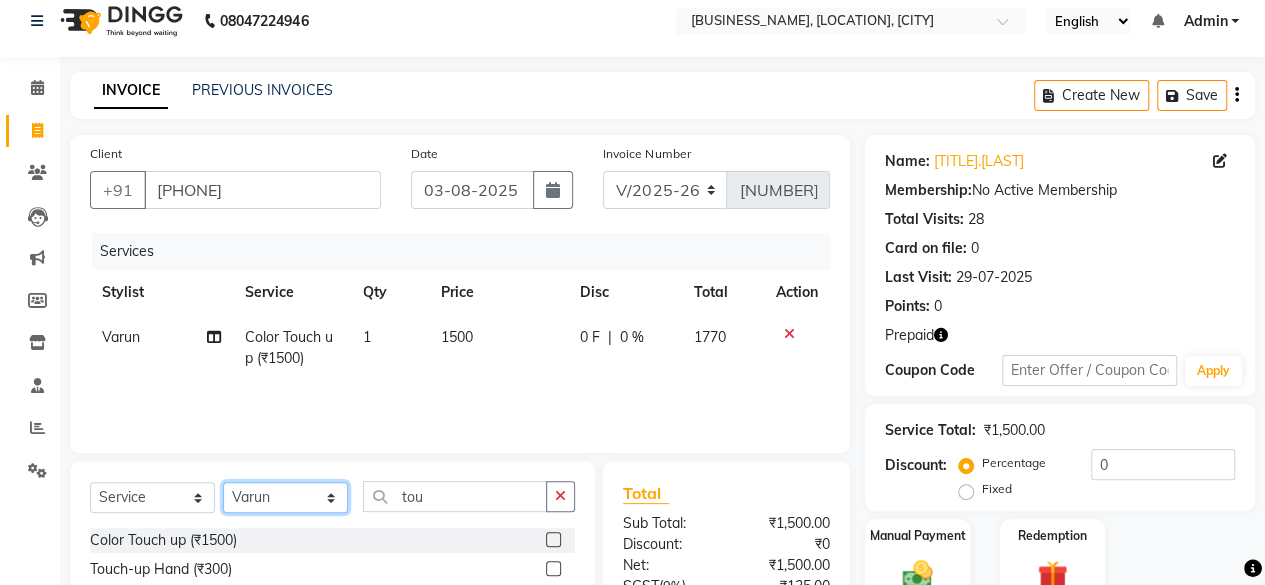 select on "[NUMBER]" 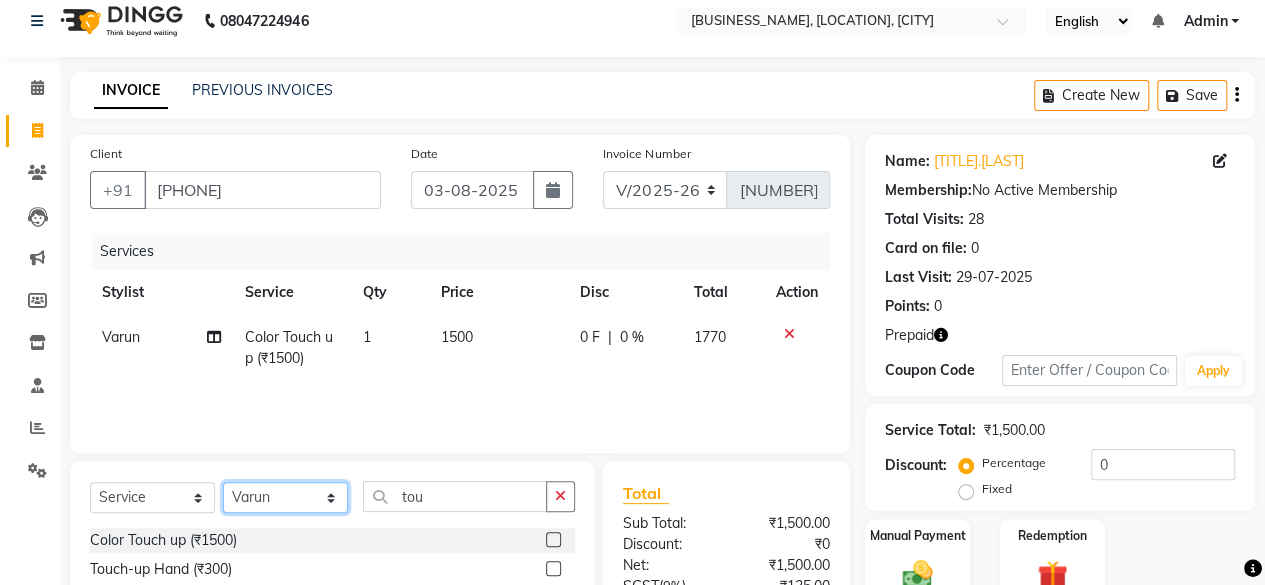 click on "Select Stylist [BUSINESS_NAME] [FIRST] [FIRST] [FIRST] [FIRST] [FIRST] [FIRST] [FIRST] [FIRST] [FIRST] [FIRST] [FIRST]" 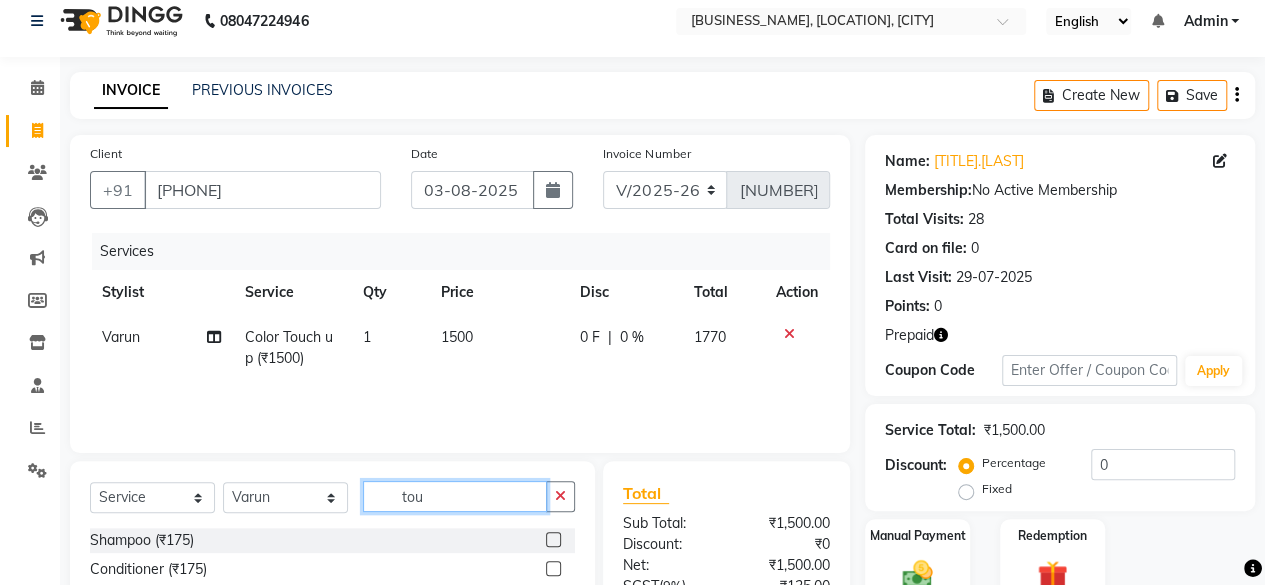 click on "tou" 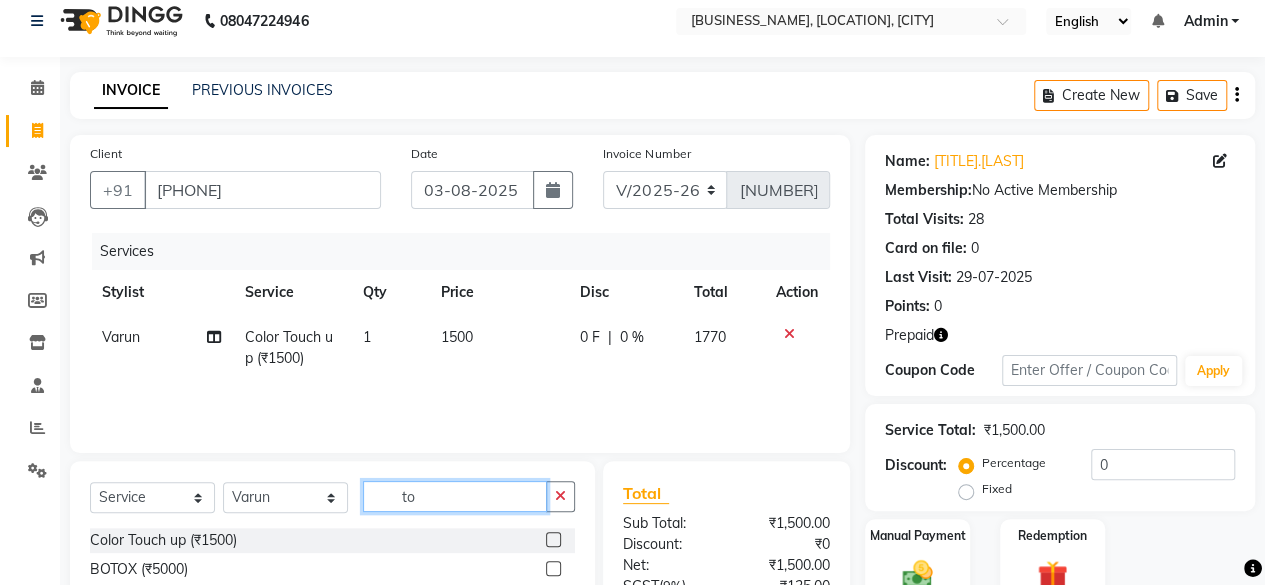 type on "t" 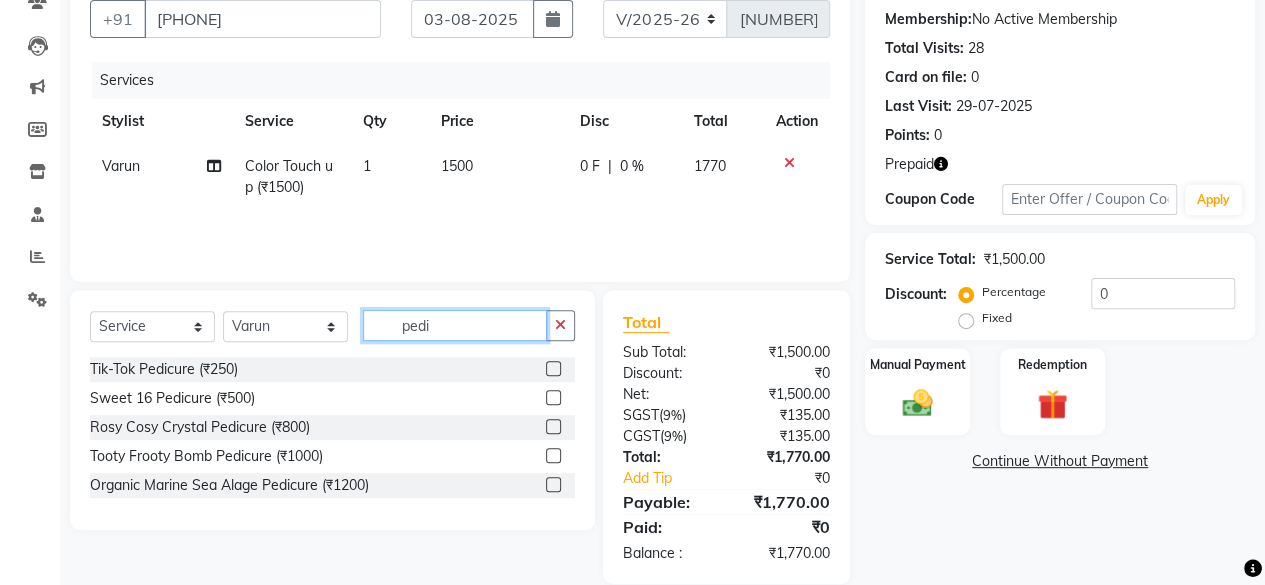 scroll, scrollTop: 213, scrollLeft: 0, axis: vertical 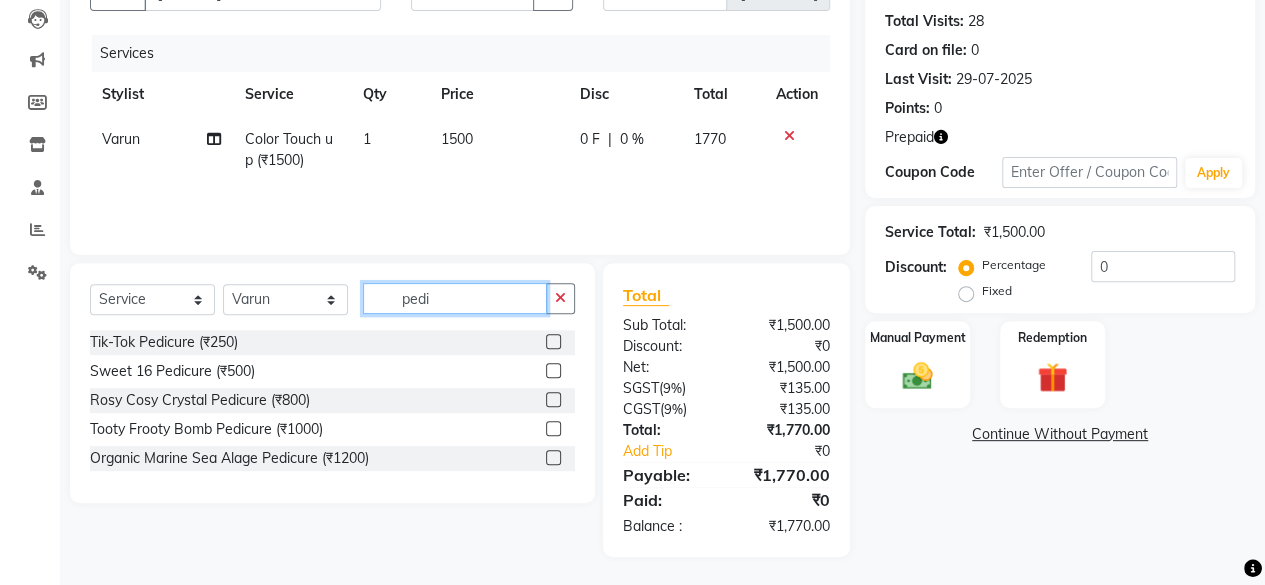 type on "pedi" 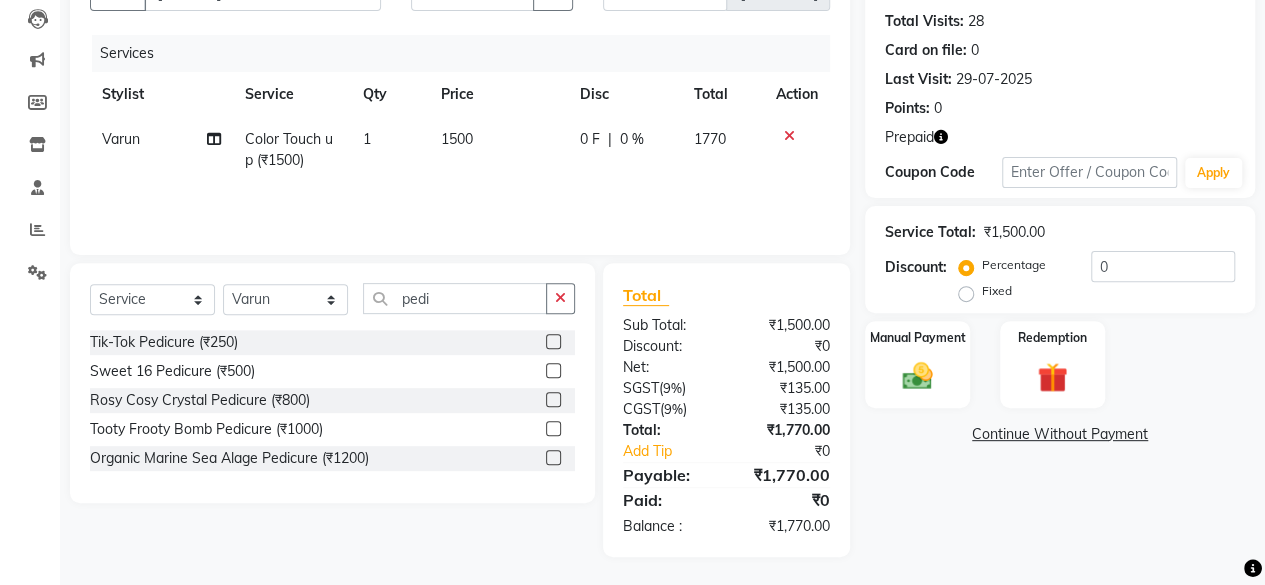 click 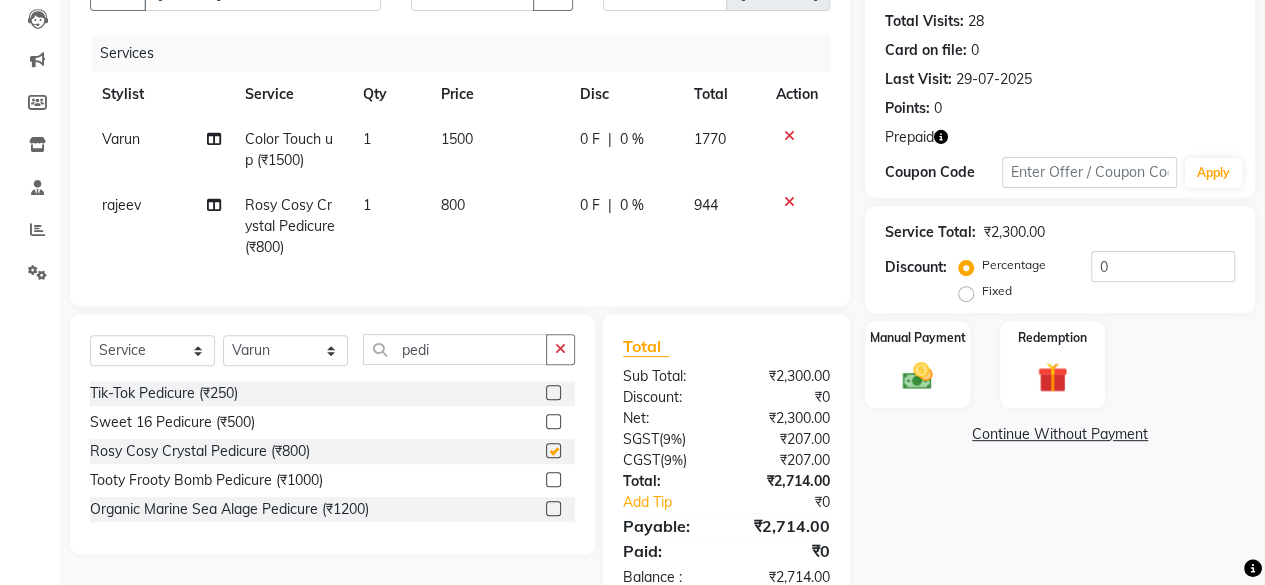 checkbox on "false" 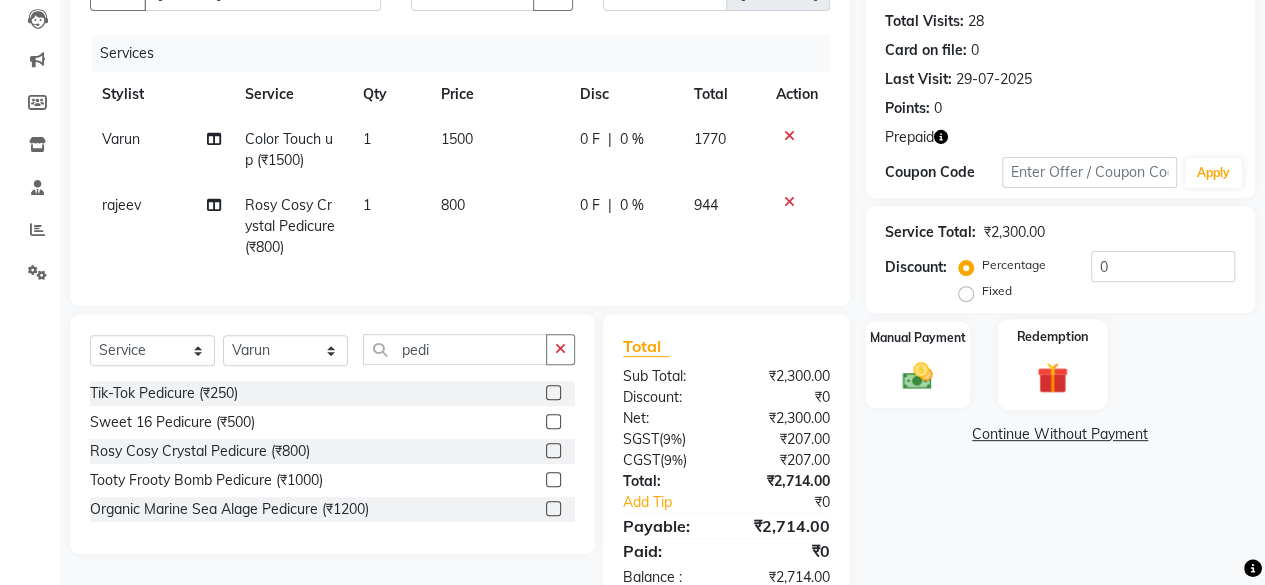 click 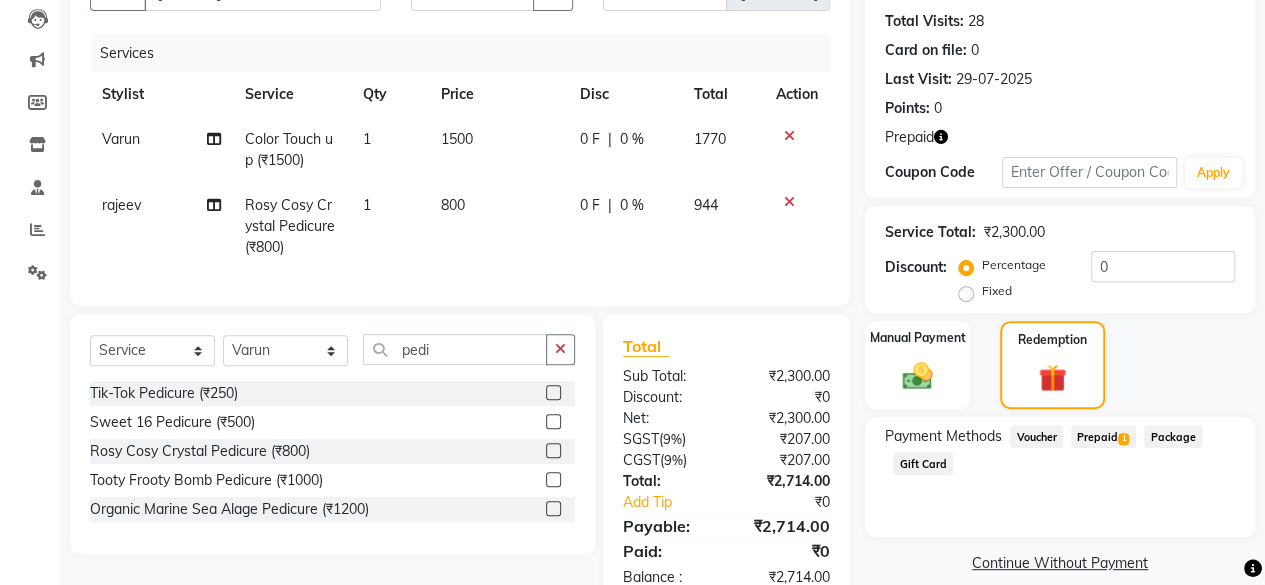 click on "Prepaid  1" 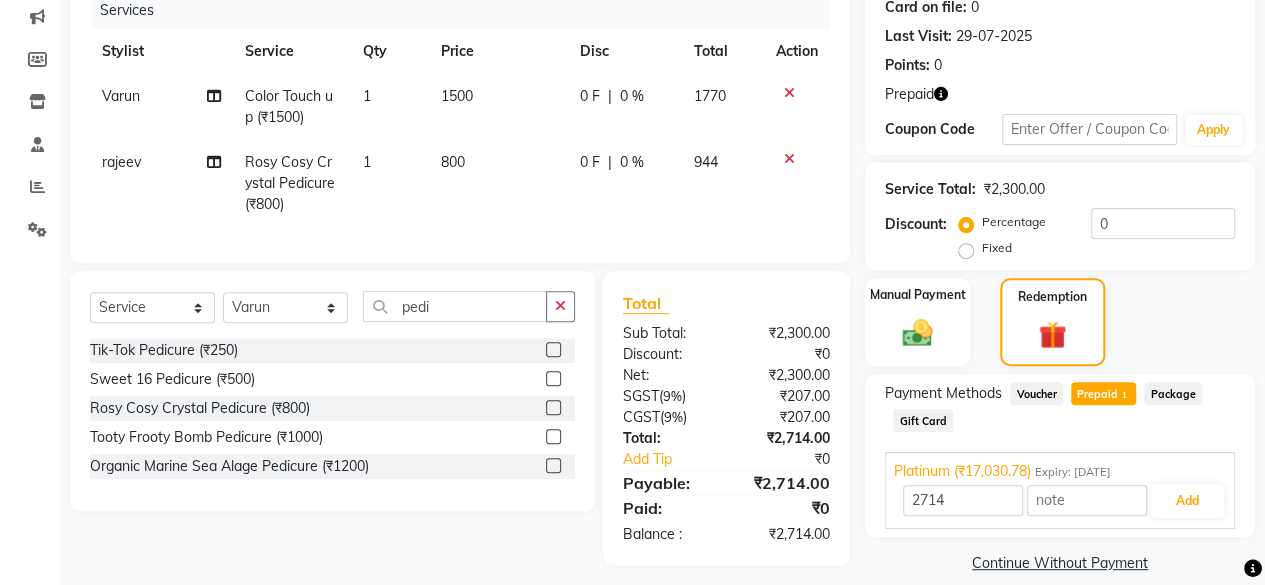 scroll, scrollTop: 280, scrollLeft: 0, axis: vertical 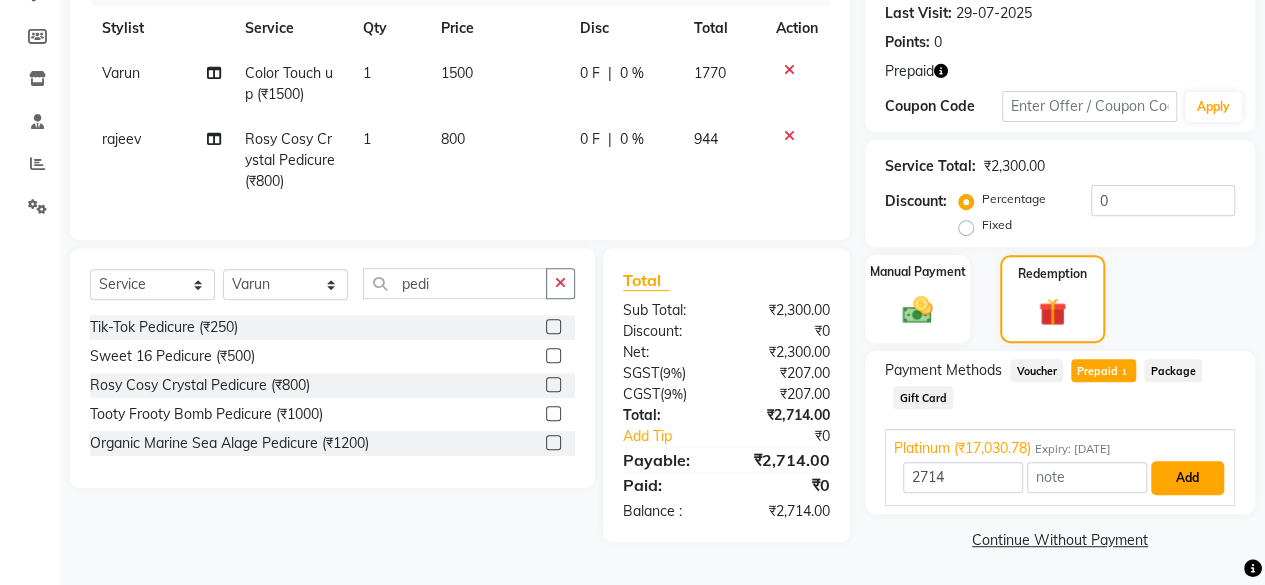 click on "Add" at bounding box center [1187, 478] 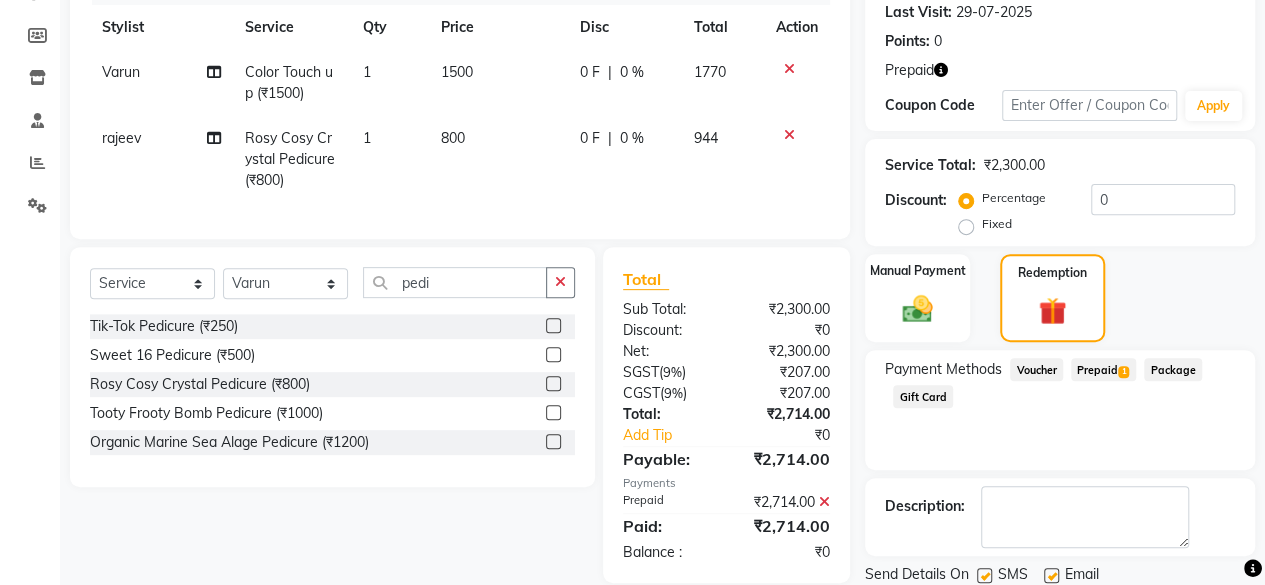 scroll, scrollTop: 347, scrollLeft: 0, axis: vertical 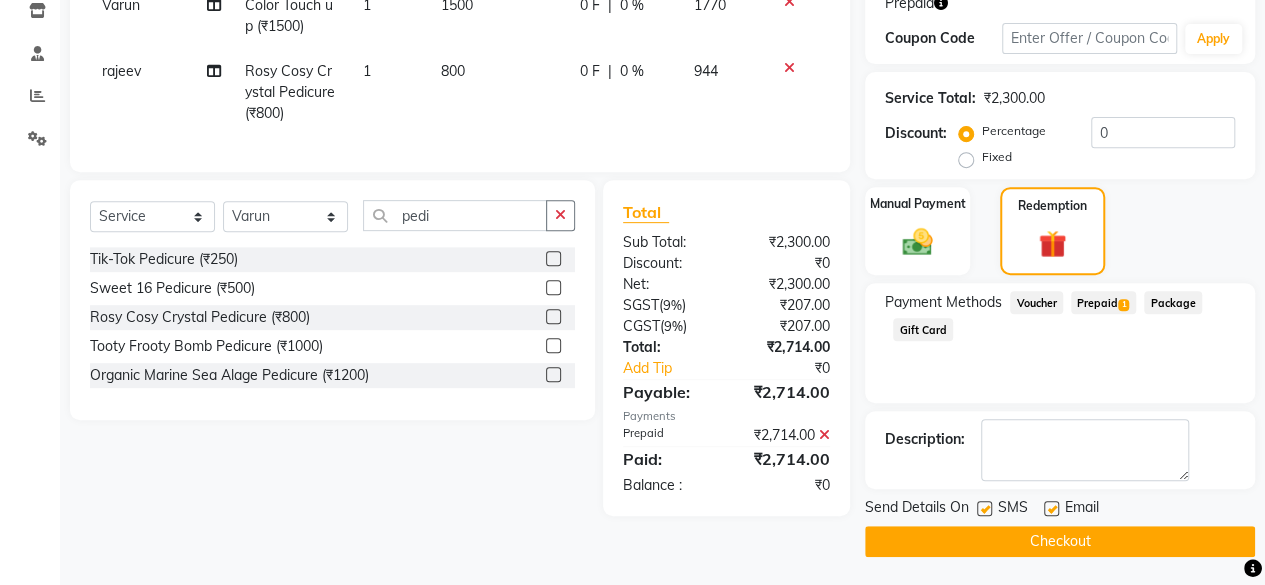 click on "Checkout" 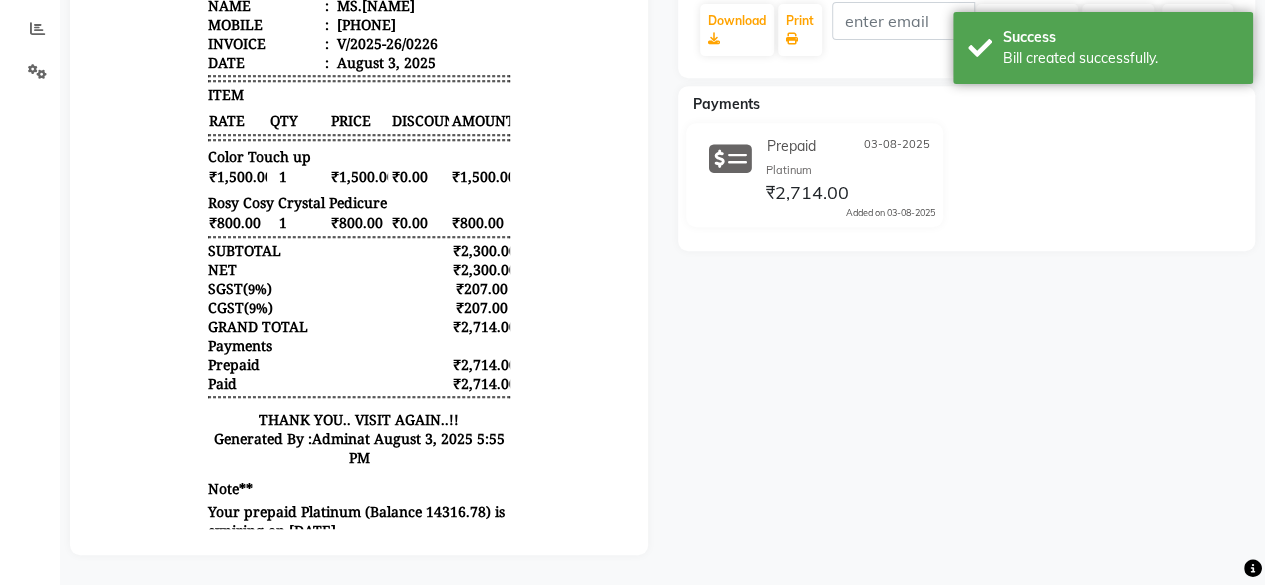 scroll, scrollTop: 0, scrollLeft: 0, axis: both 